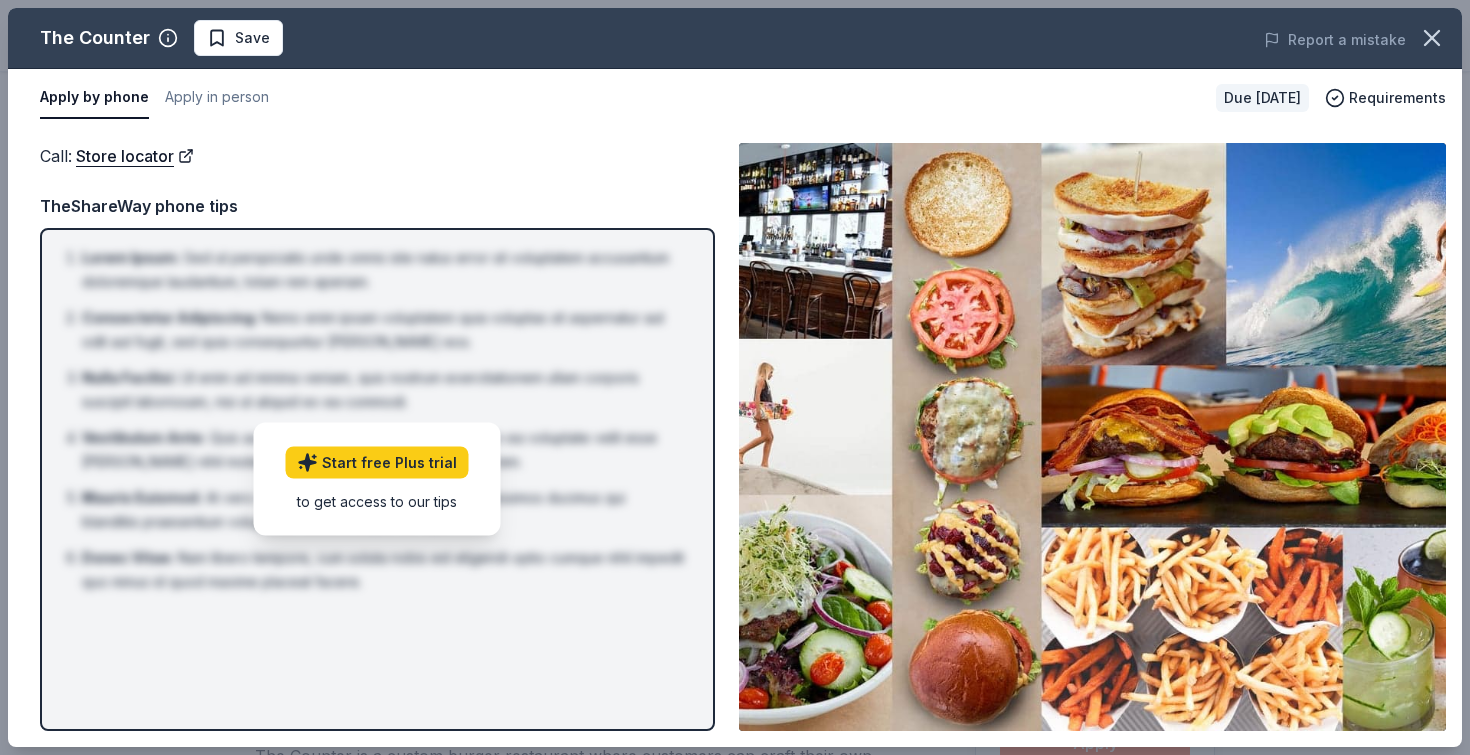 scroll, scrollTop: 177, scrollLeft: 0, axis: vertical 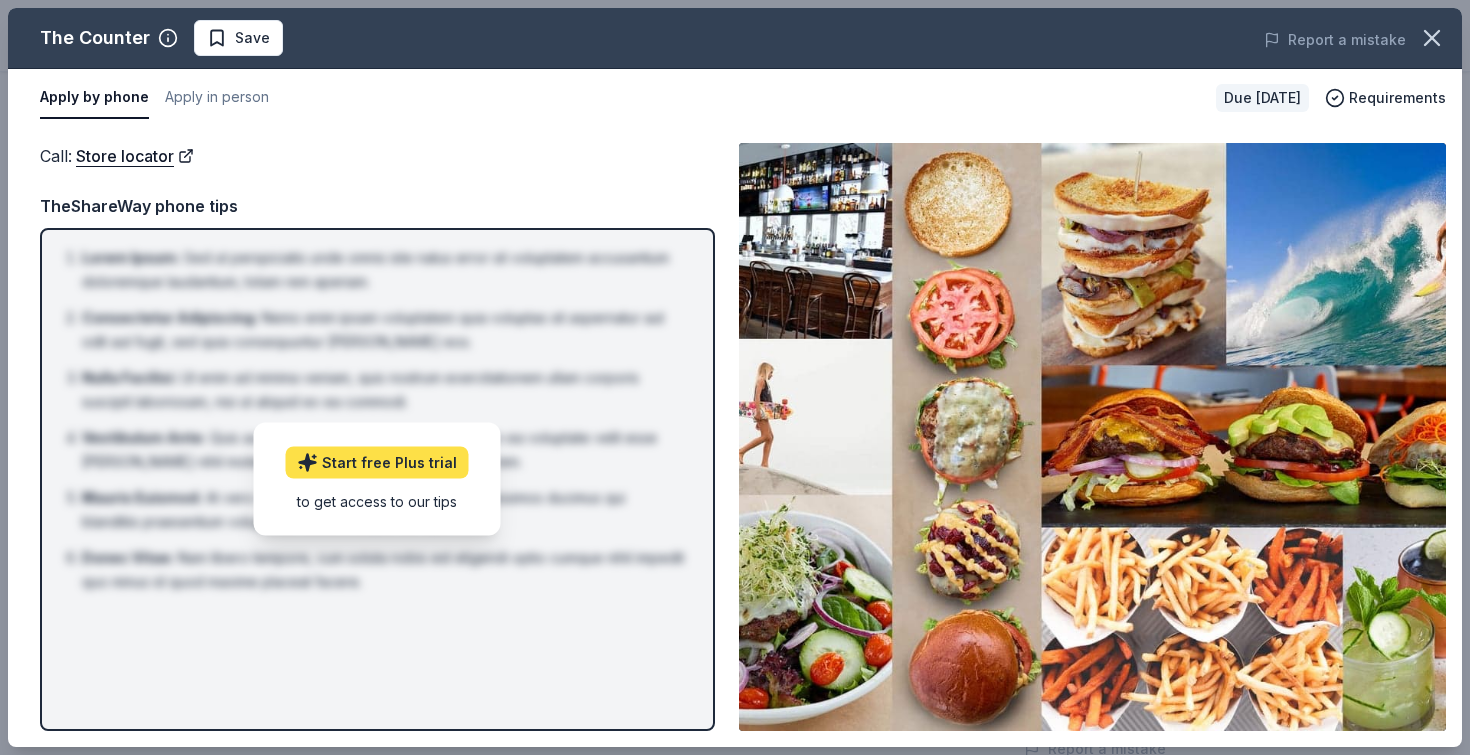 click on "Start free Plus trial" at bounding box center (377, 463) 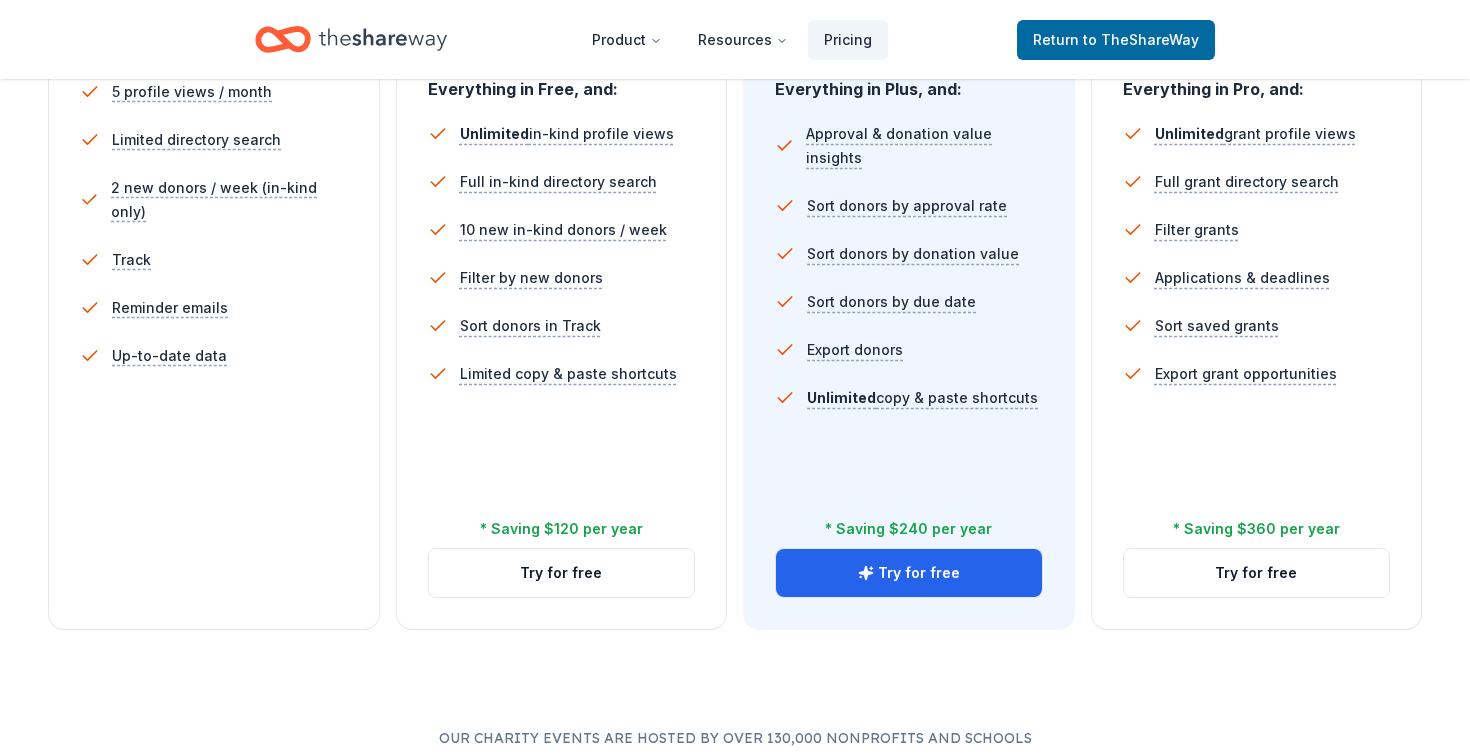 scroll, scrollTop: 630, scrollLeft: 0, axis: vertical 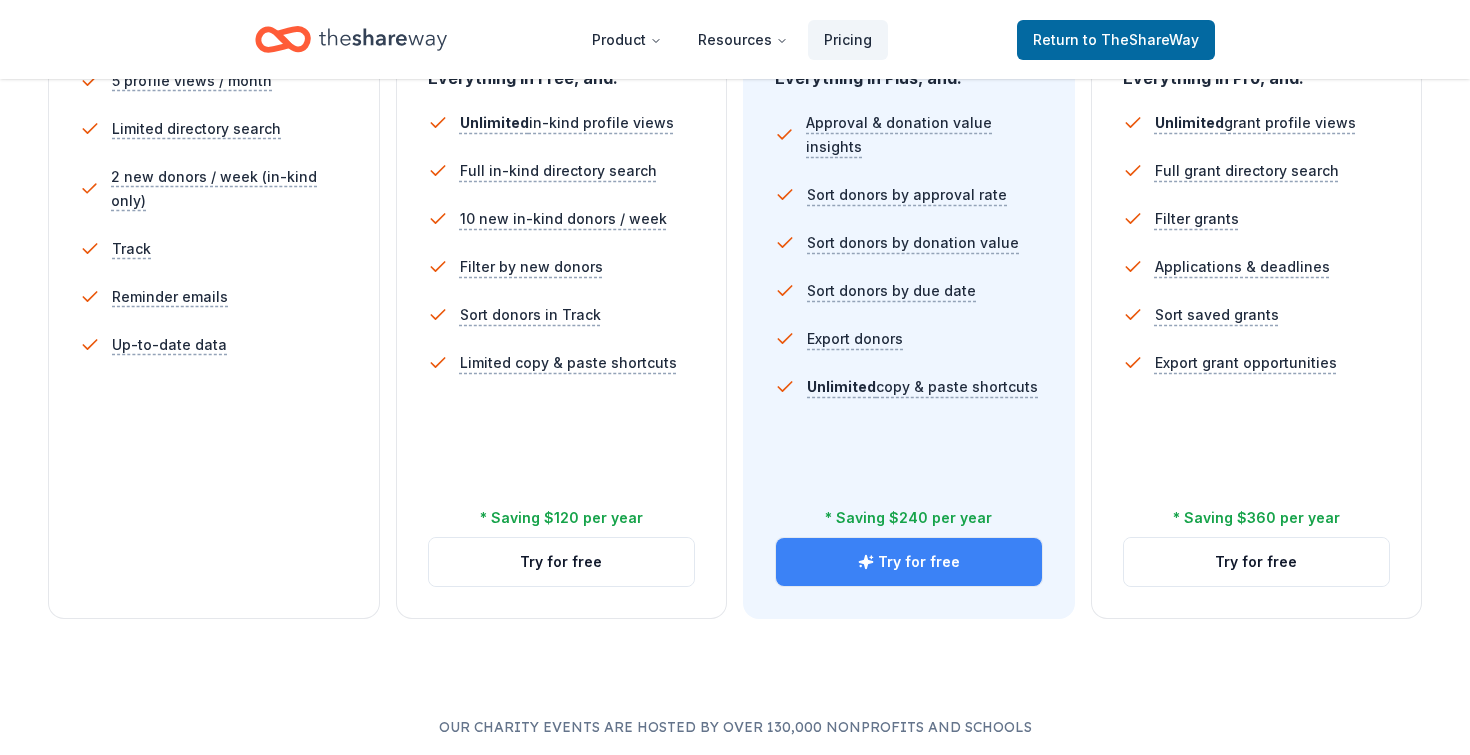 click on "Try for free" at bounding box center (909, 562) 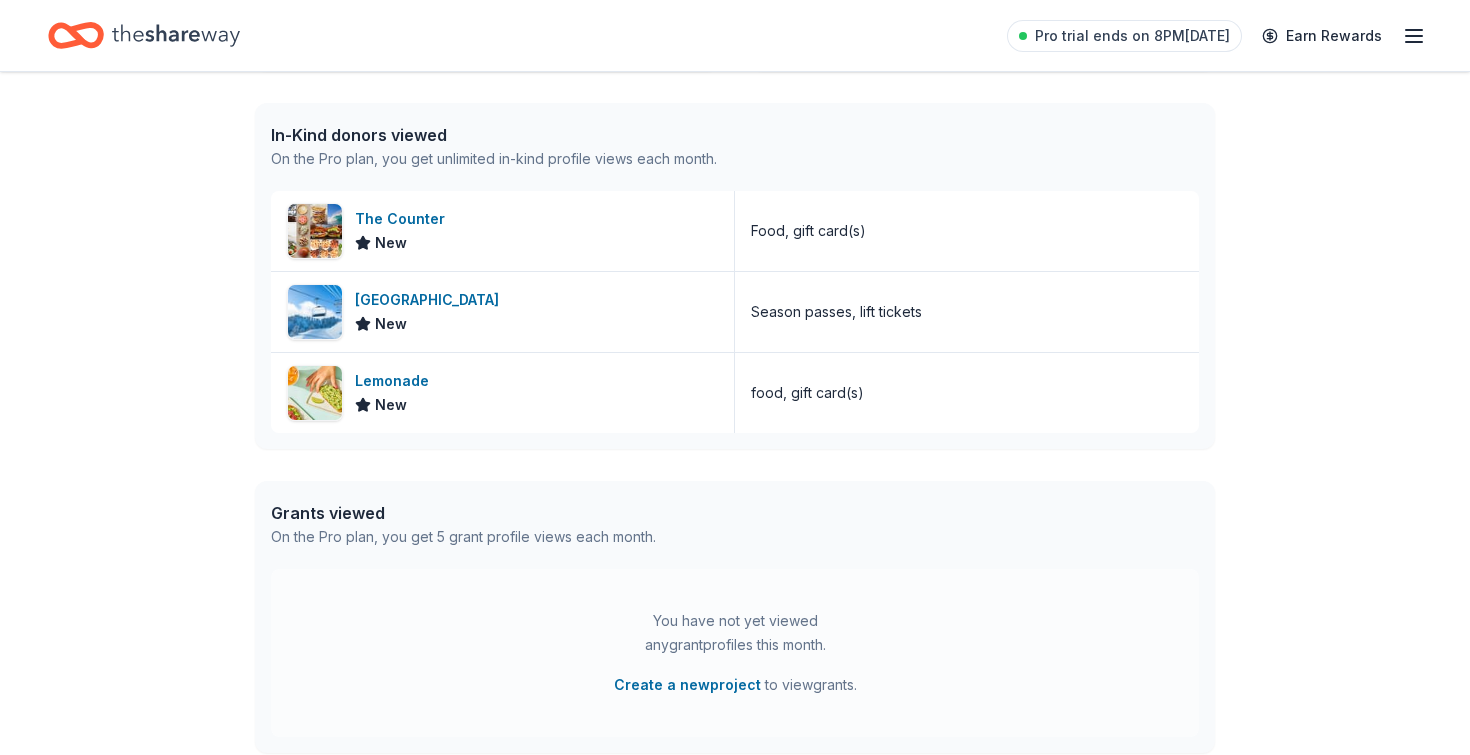 scroll, scrollTop: 466, scrollLeft: 0, axis: vertical 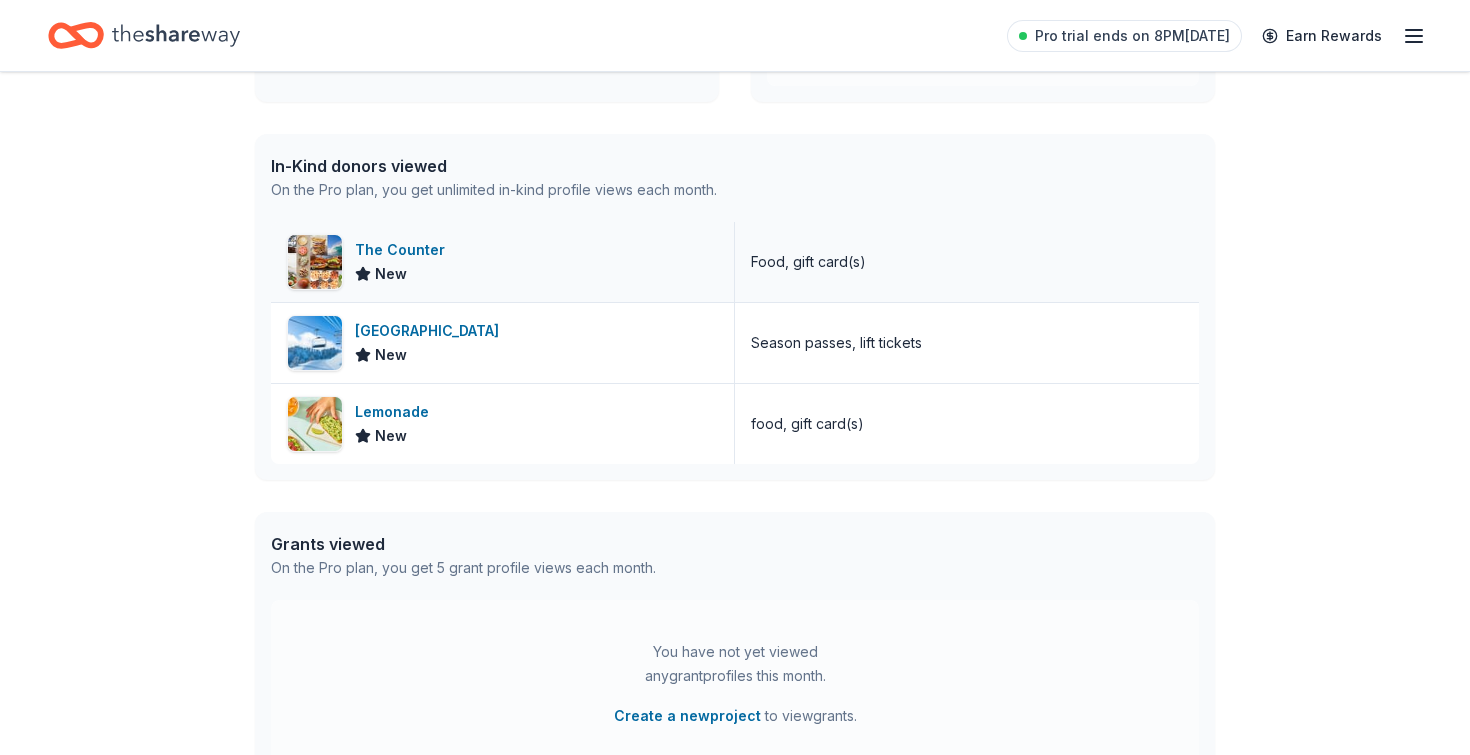 click on "The Counter New" at bounding box center [503, 262] 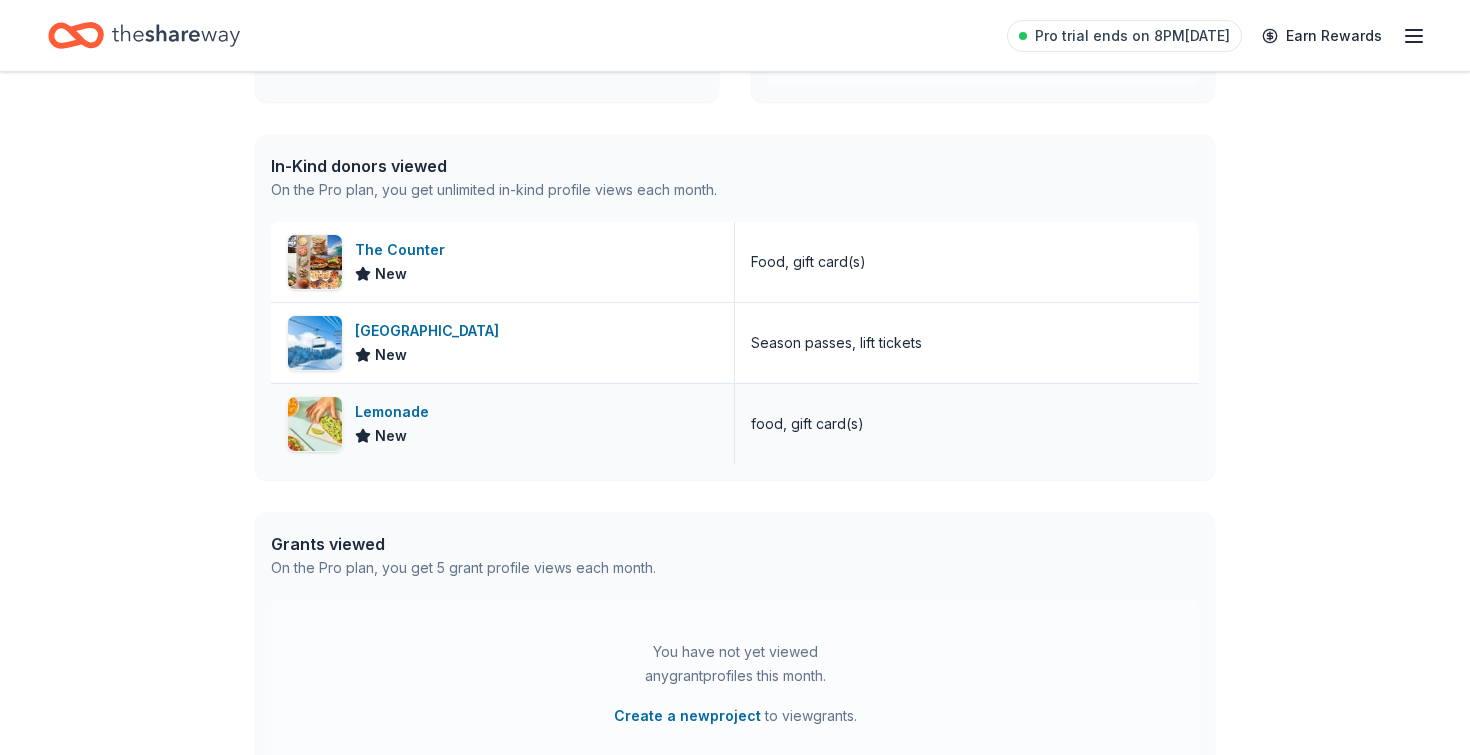 click on "Lemonade New" at bounding box center [503, 424] 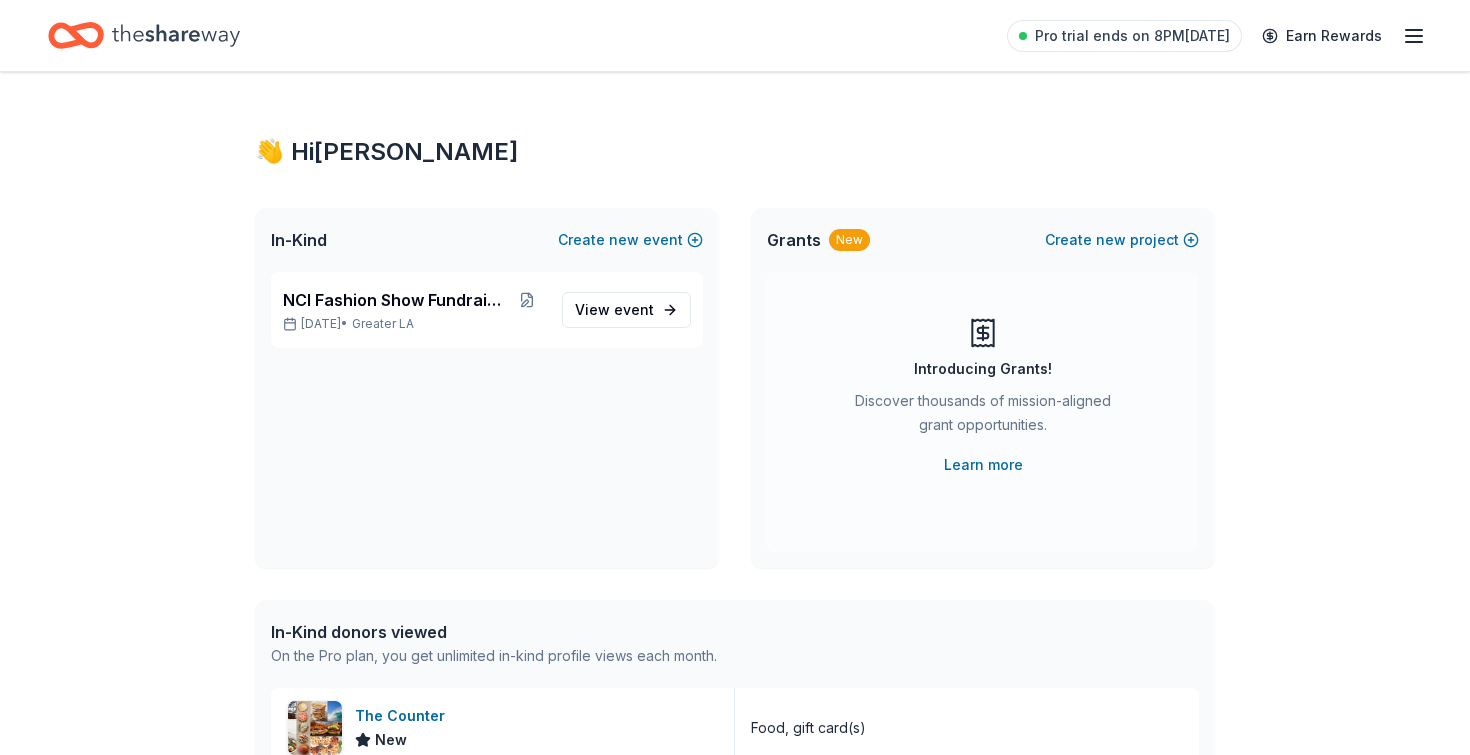 scroll, scrollTop: 0, scrollLeft: 0, axis: both 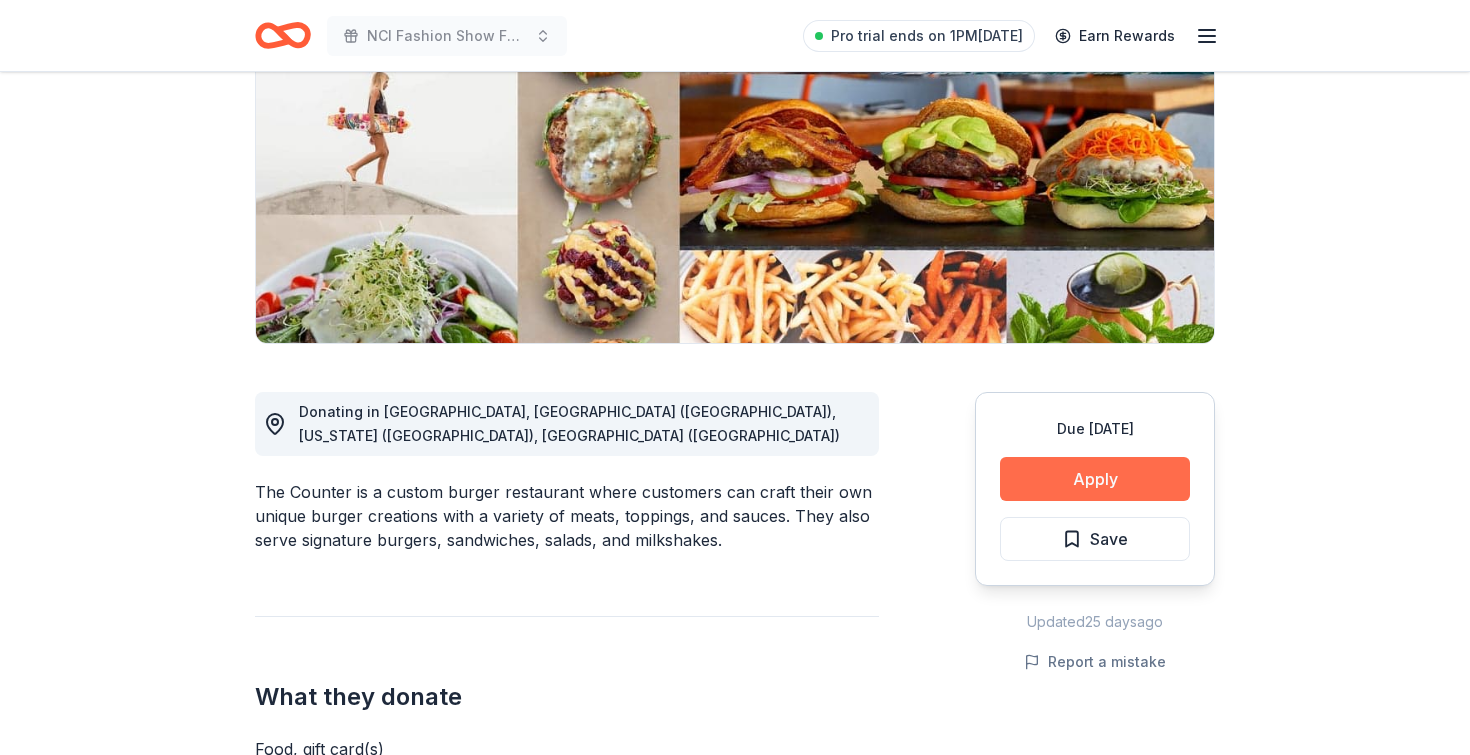 click on "Apply" at bounding box center (1095, 479) 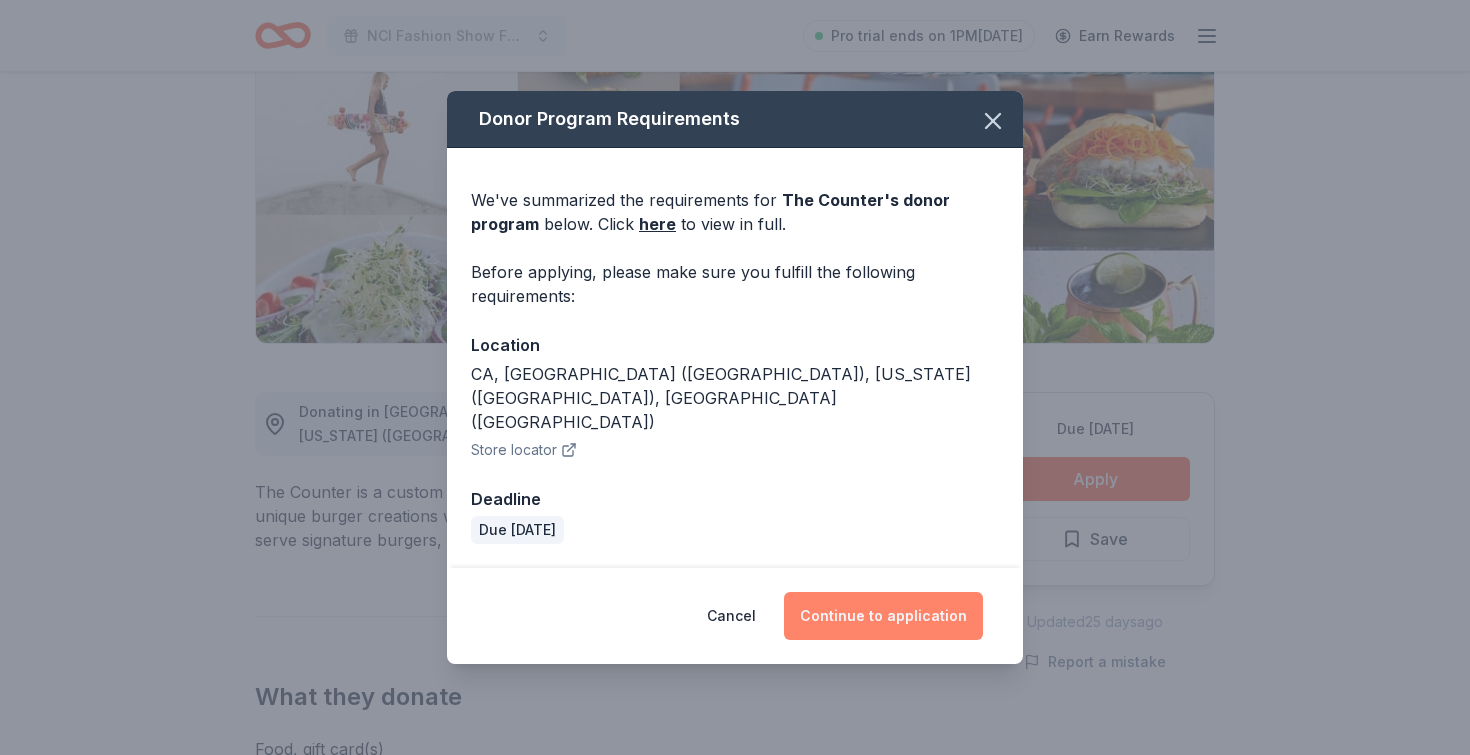 click on "Continue to application" at bounding box center (883, 616) 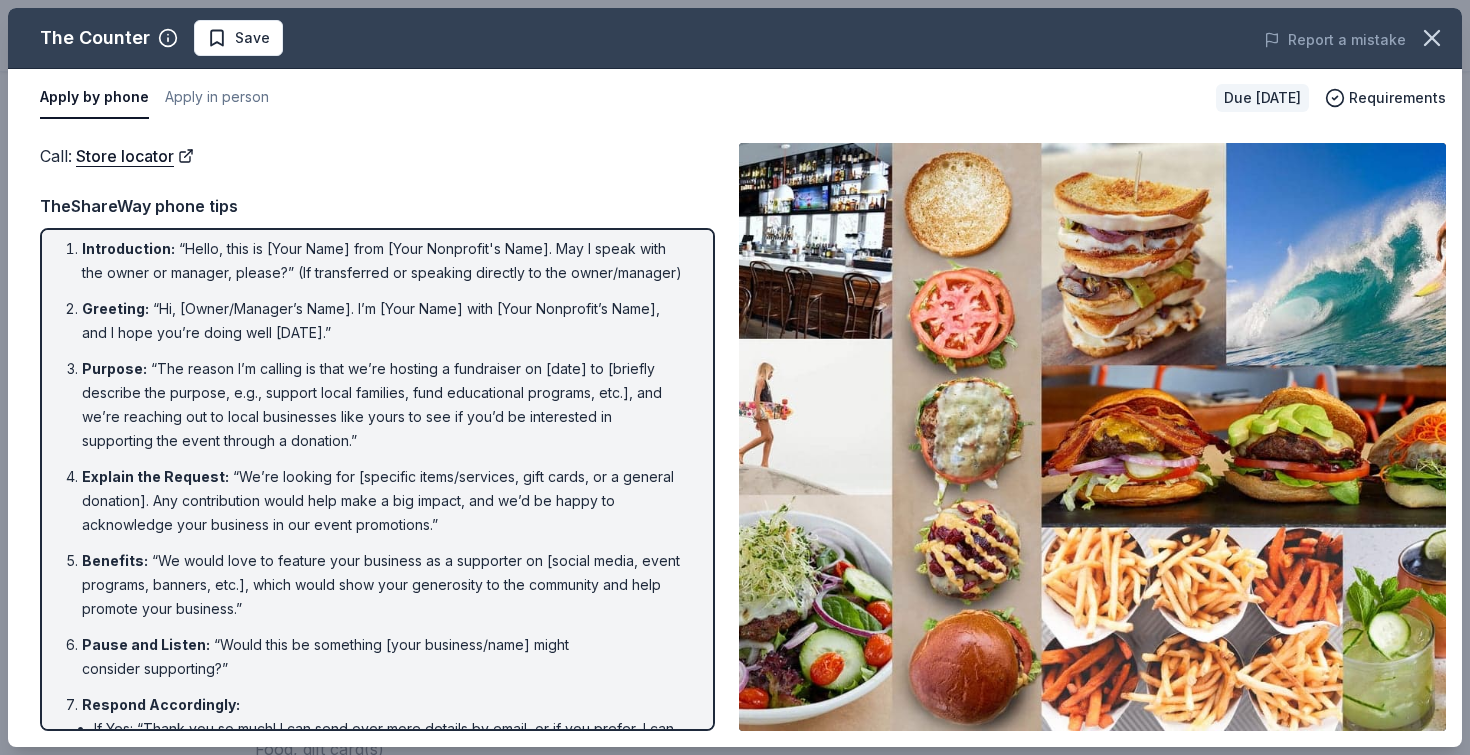 scroll, scrollTop: 6, scrollLeft: 0, axis: vertical 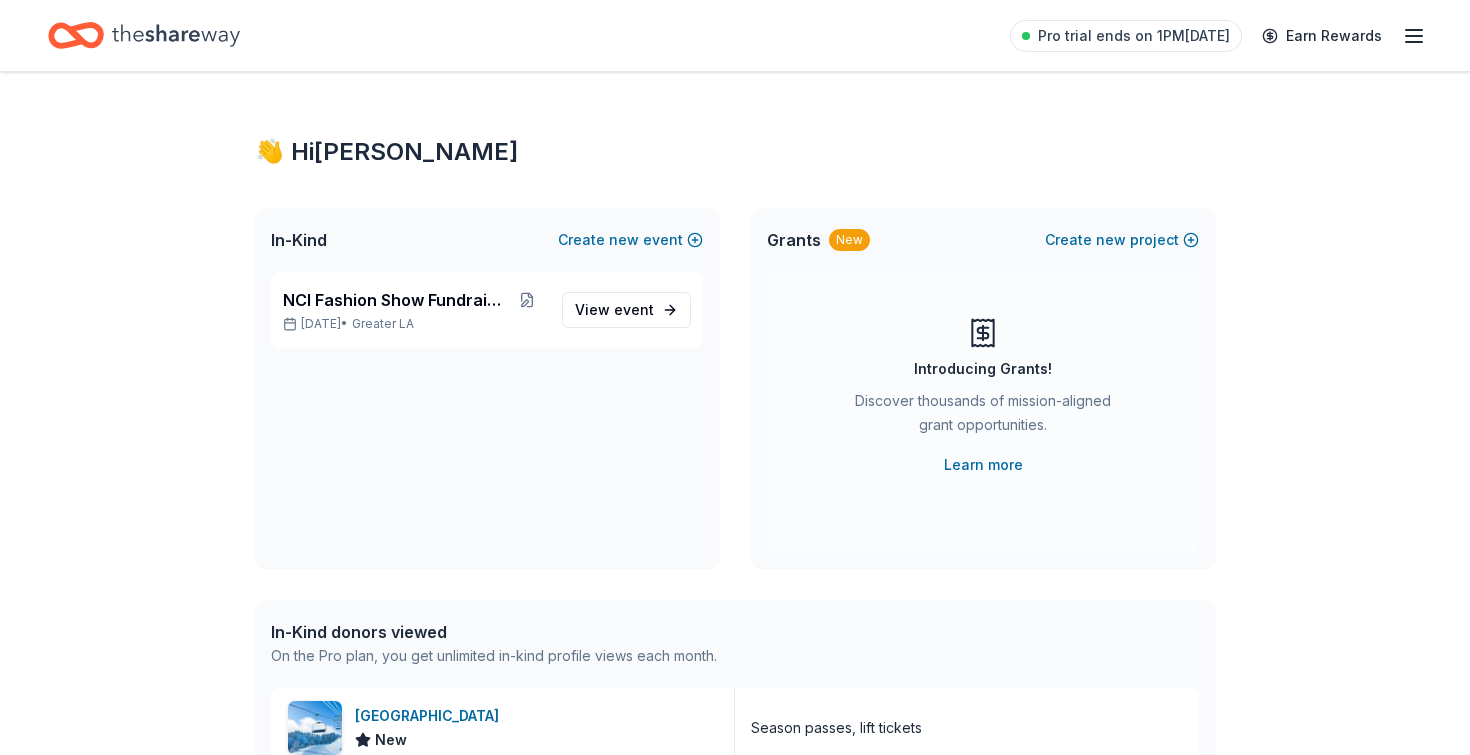 click 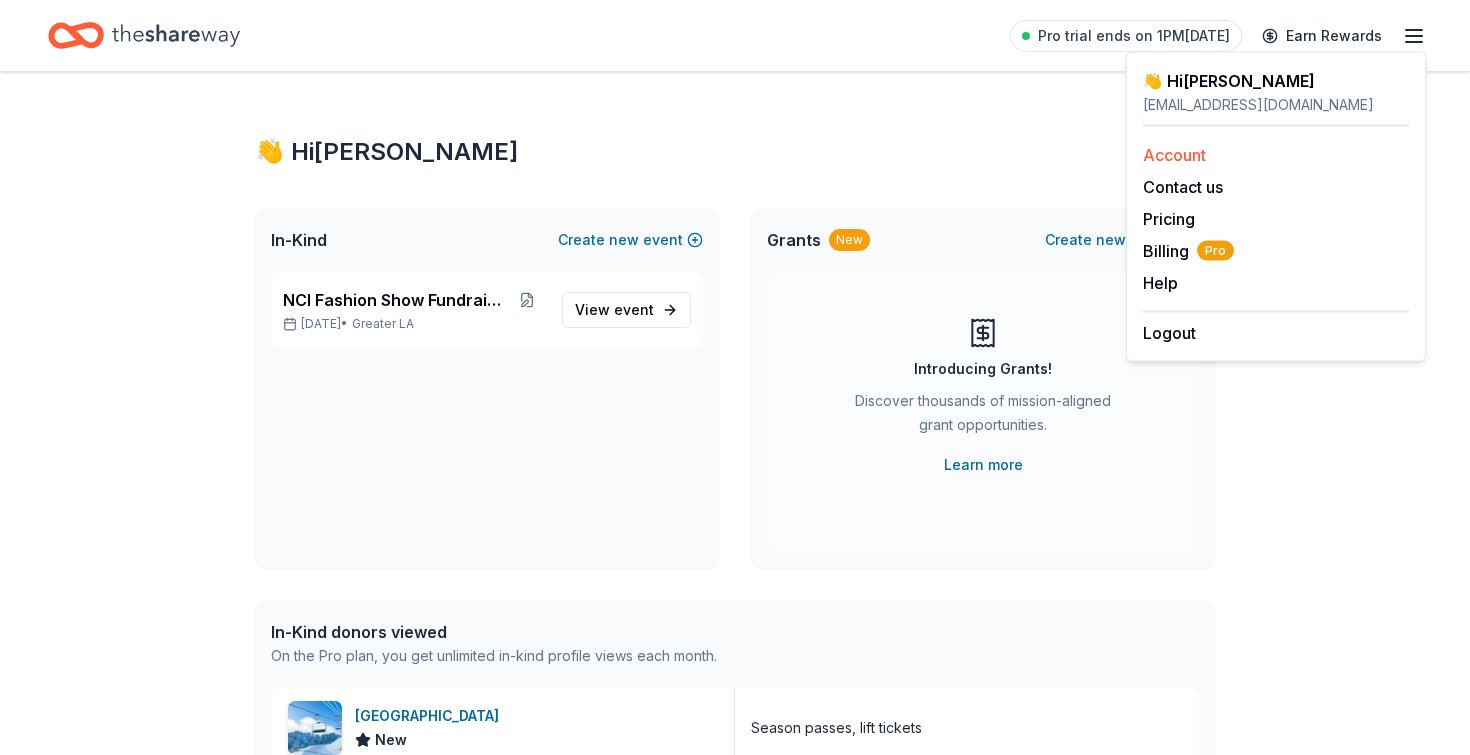 click on "Account" at bounding box center (1174, 155) 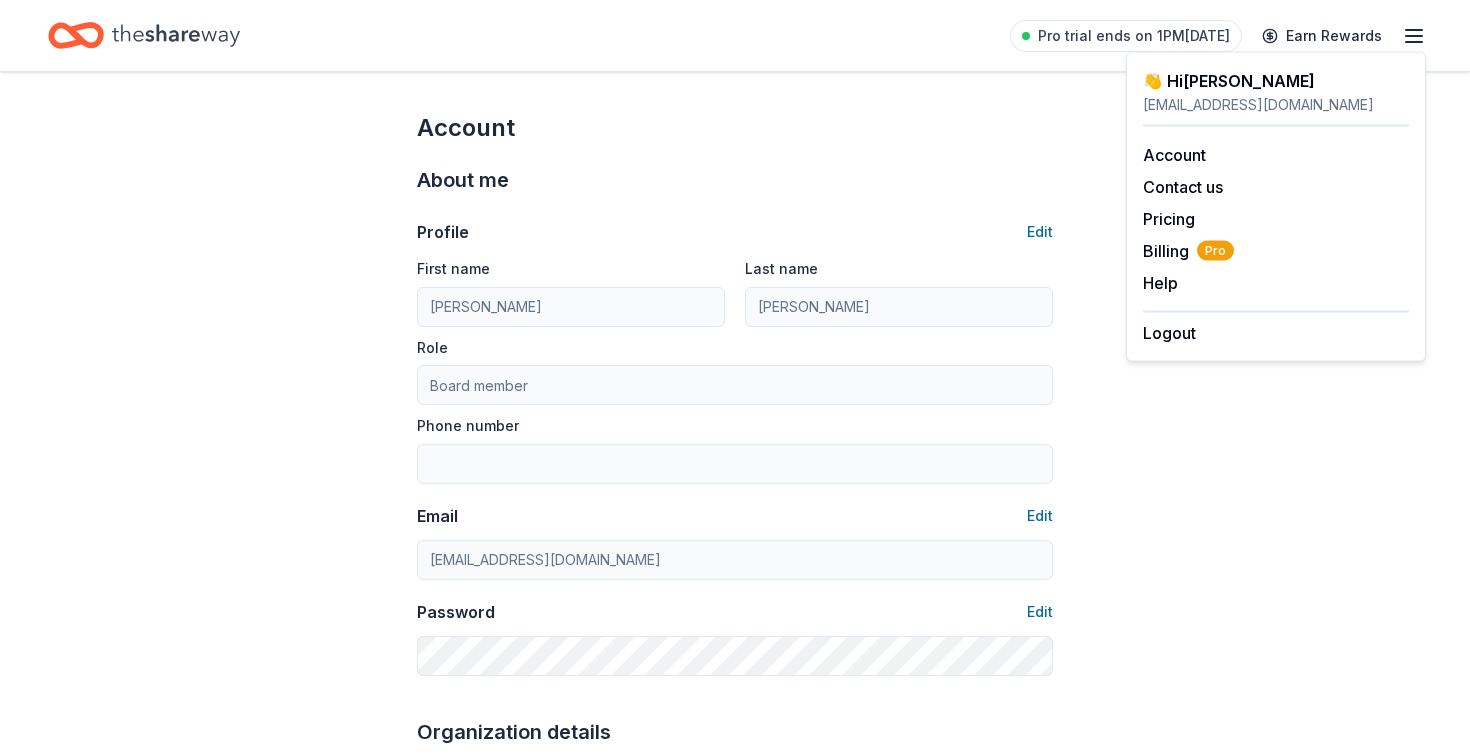 click 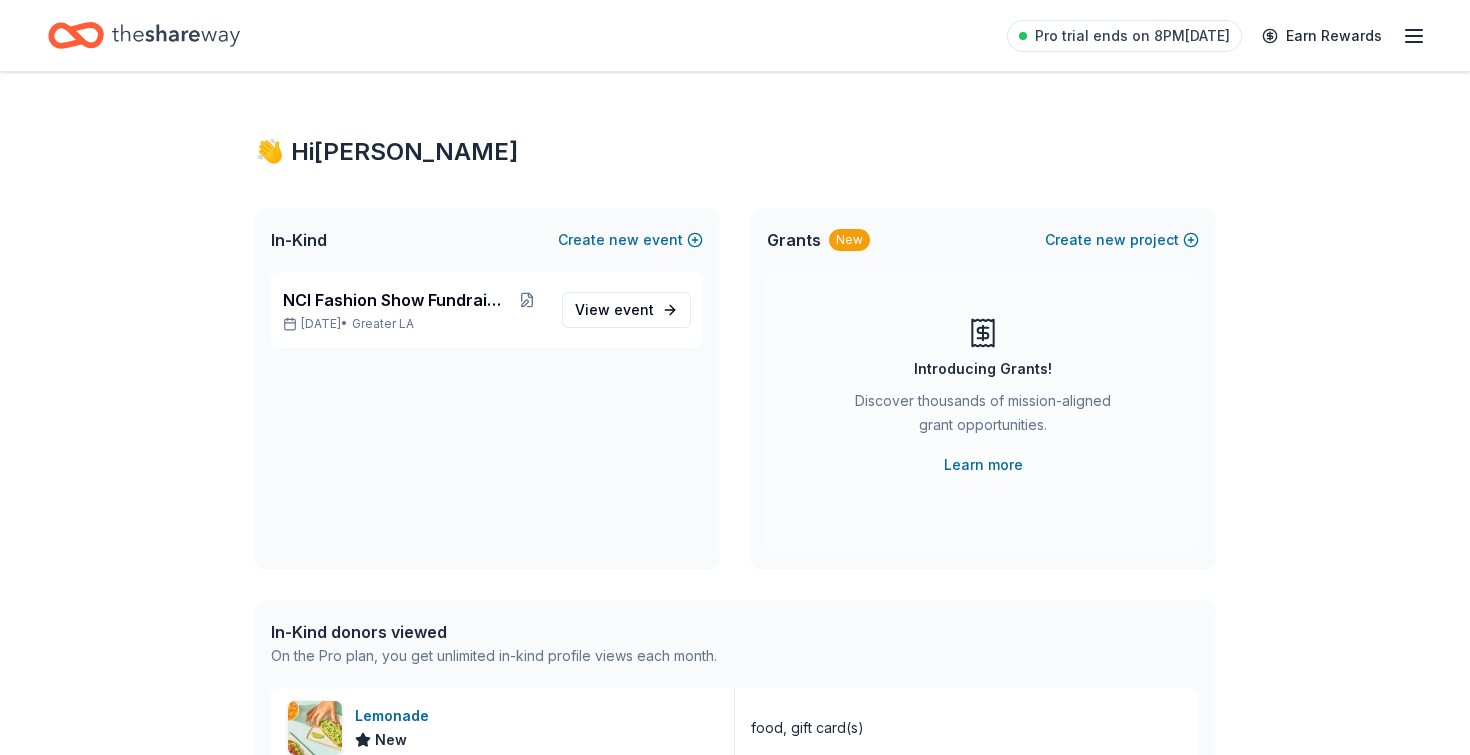 scroll, scrollTop: 0, scrollLeft: 0, axis: both 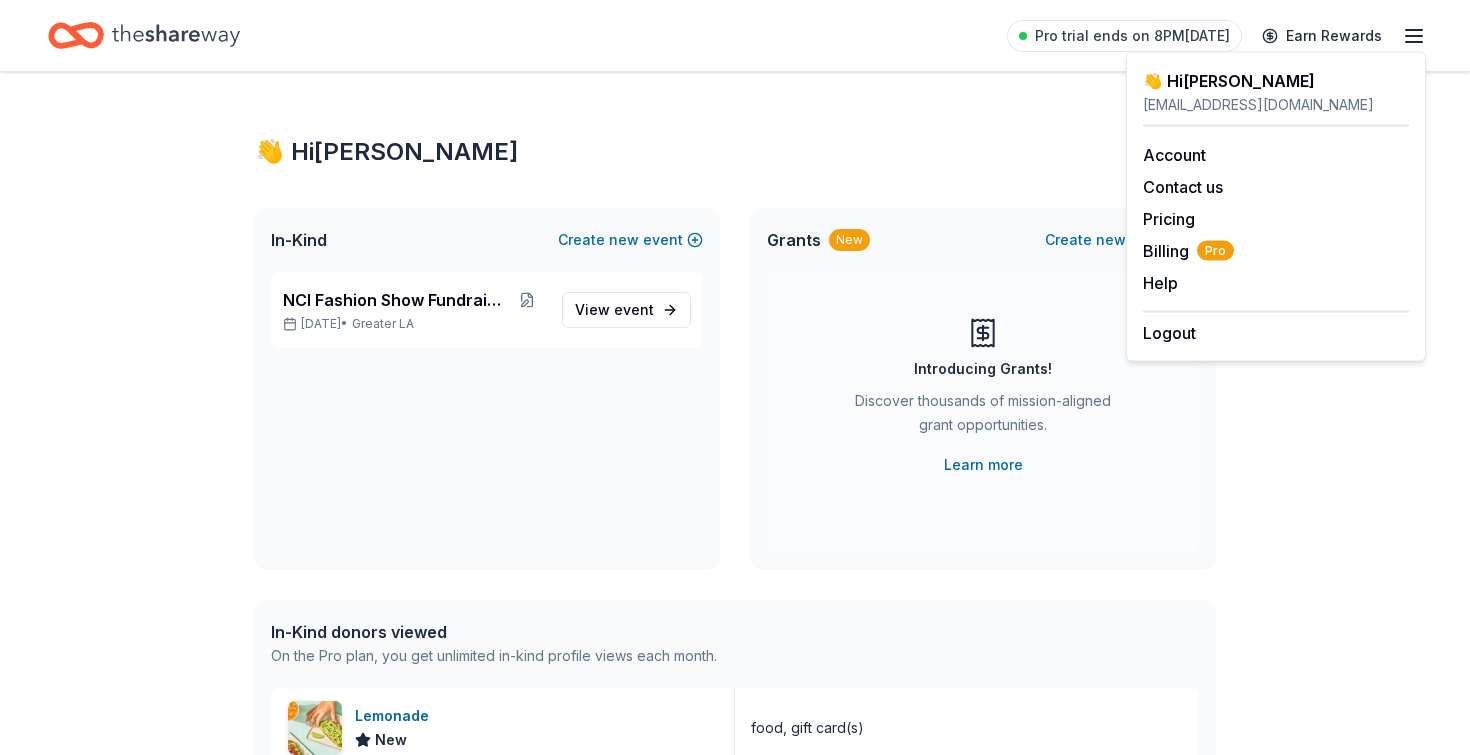 click on "👋 Hi  Chantal In-Kind Create  new  event   NCl Fashion Show Fundraiser Nov 09, 2025  •  Greater LA View   event   Grants New Create  new  project   Introducing Grants! Discover thousands of mission-aligned grant opportunities. Learn more In-Kind donors viewed On the Pro plan, you get unlimited in-kind profile views each month. Lemonade New food, gift card(s) The Counter New Food, gift card(s) Big Bear Mountain Resort New Season passes, lift tickets Grants viewed On the Pro plan, you get 5 grant profile views each month. You have not yet viewed any  grant  profiles this month. Create a new  project   to view  grants ." at bounding box center (735, 693) 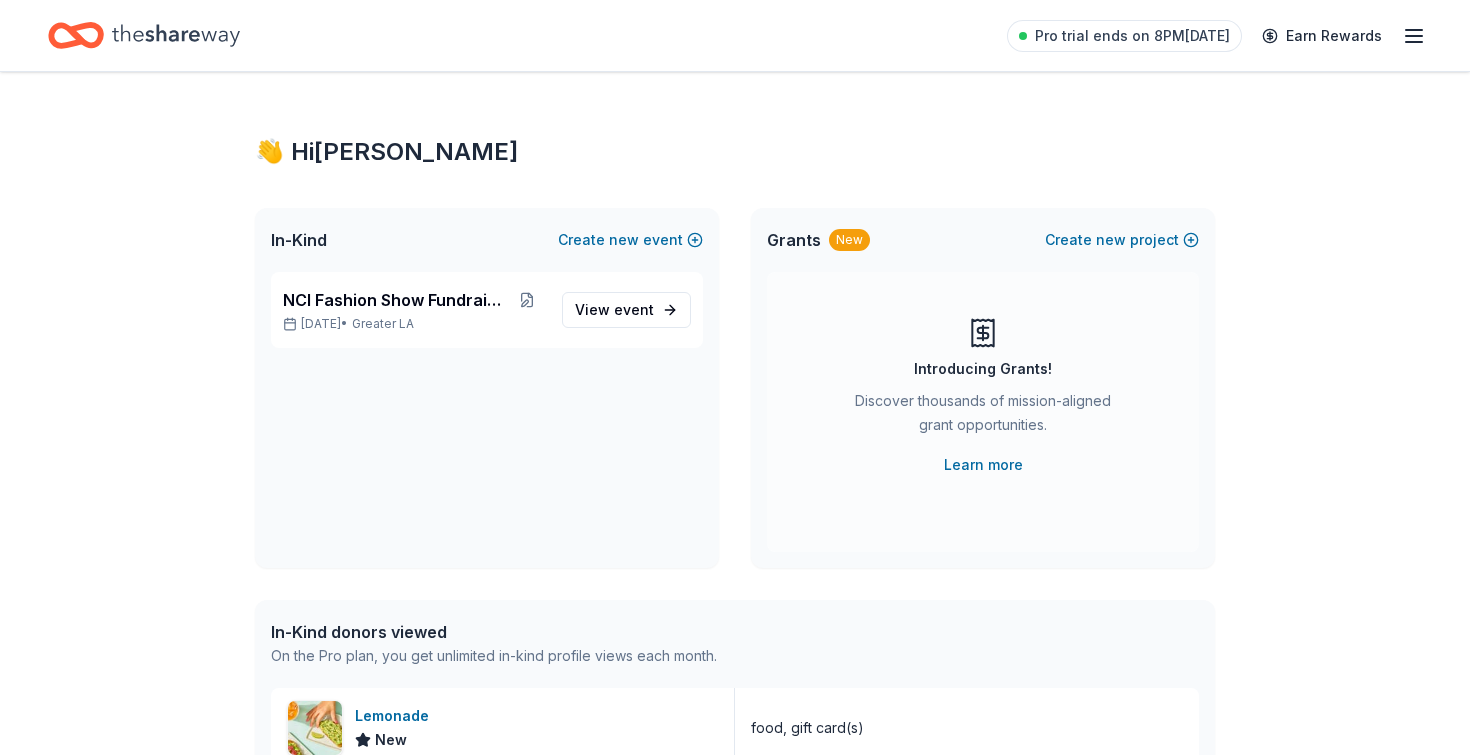 click 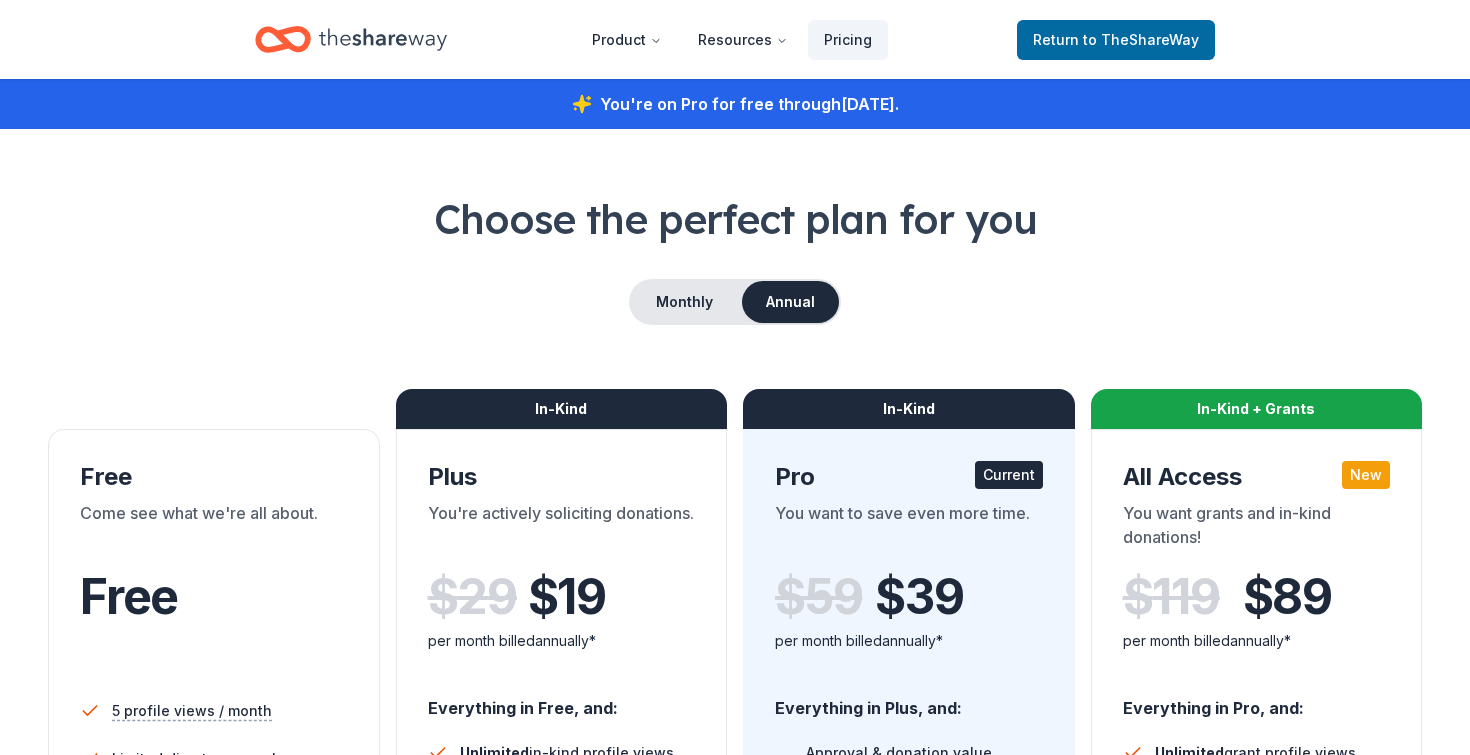 scroll, scrollTop: 0, scrollLeft: 0, axis: both 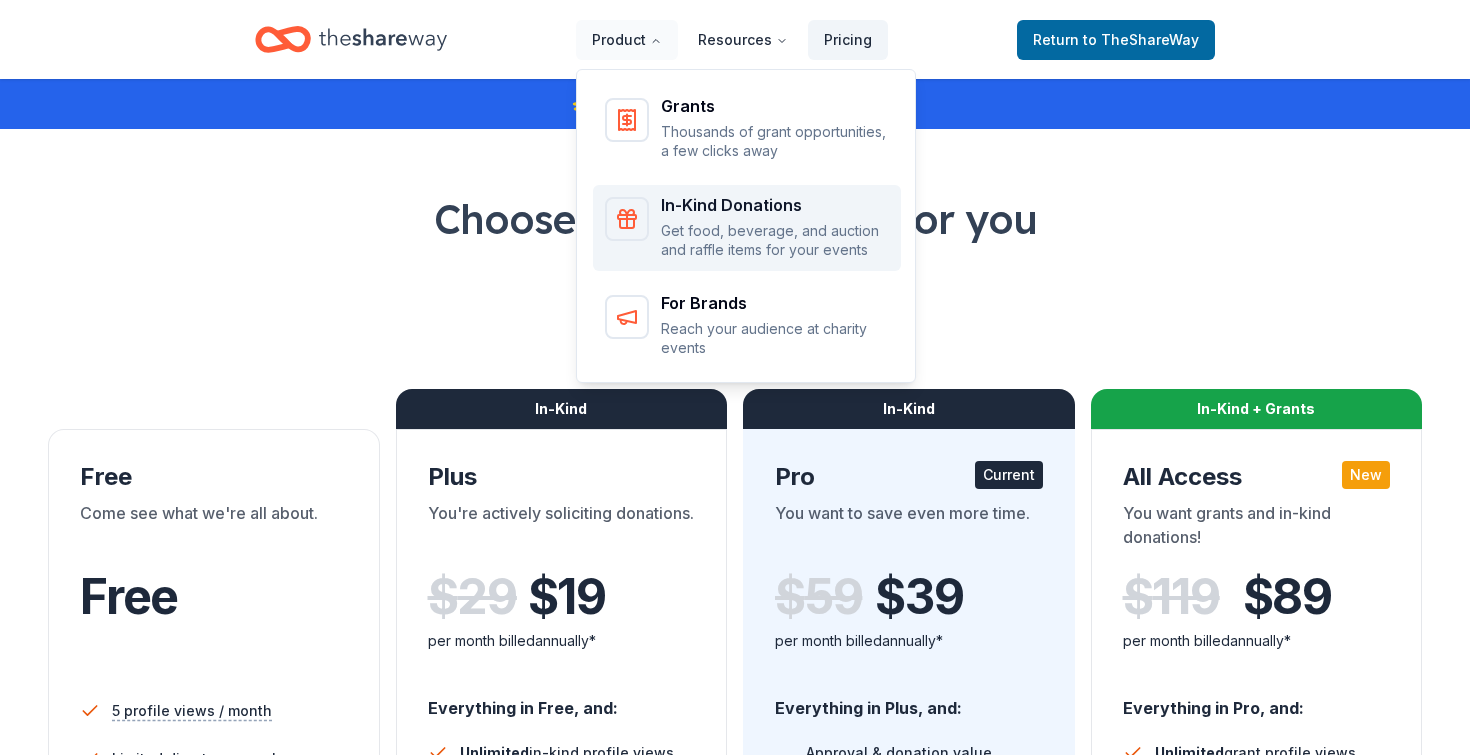 click on "Get food, beverage, and auction and raffle items for your events" at bounding box center (775, 240) 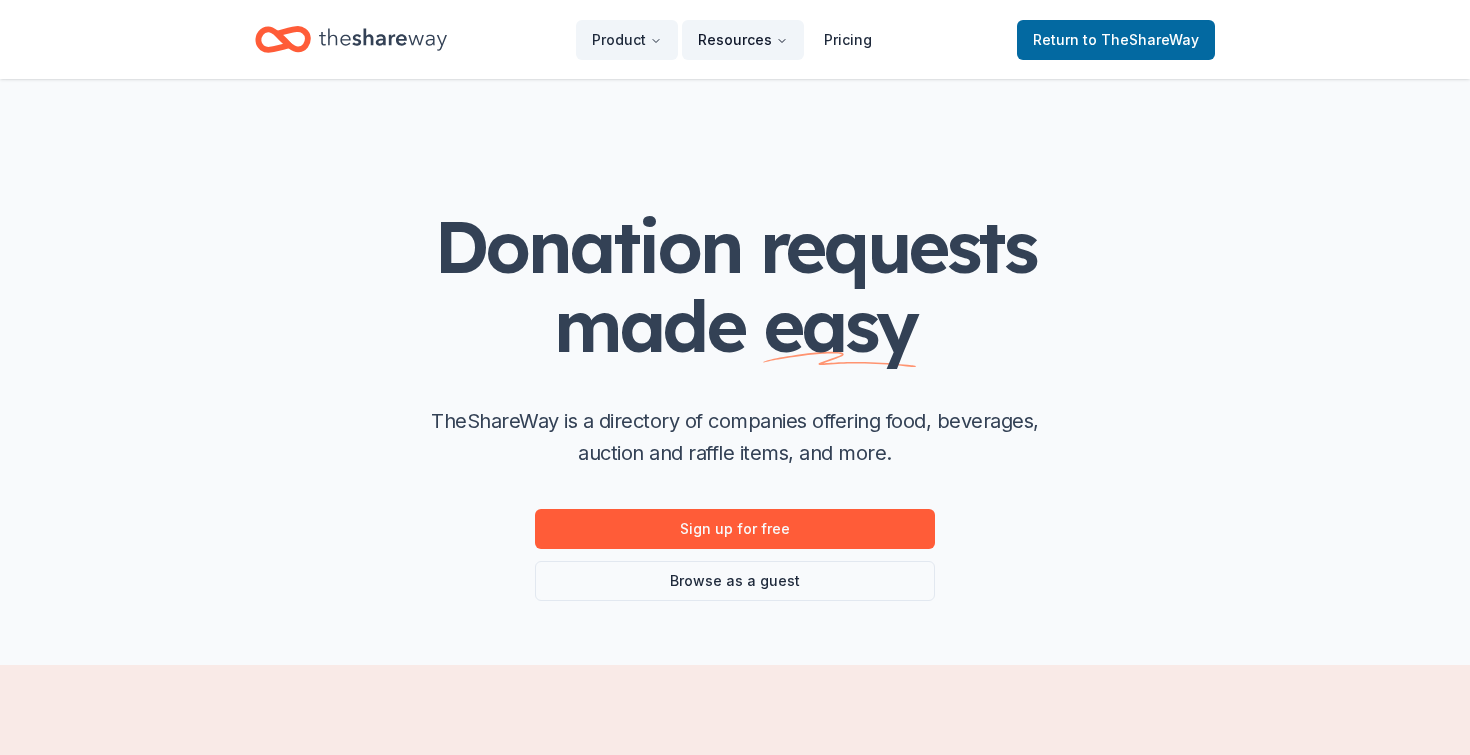 scroll, scrollTop: 0, scrollLeft: 0, axis: both 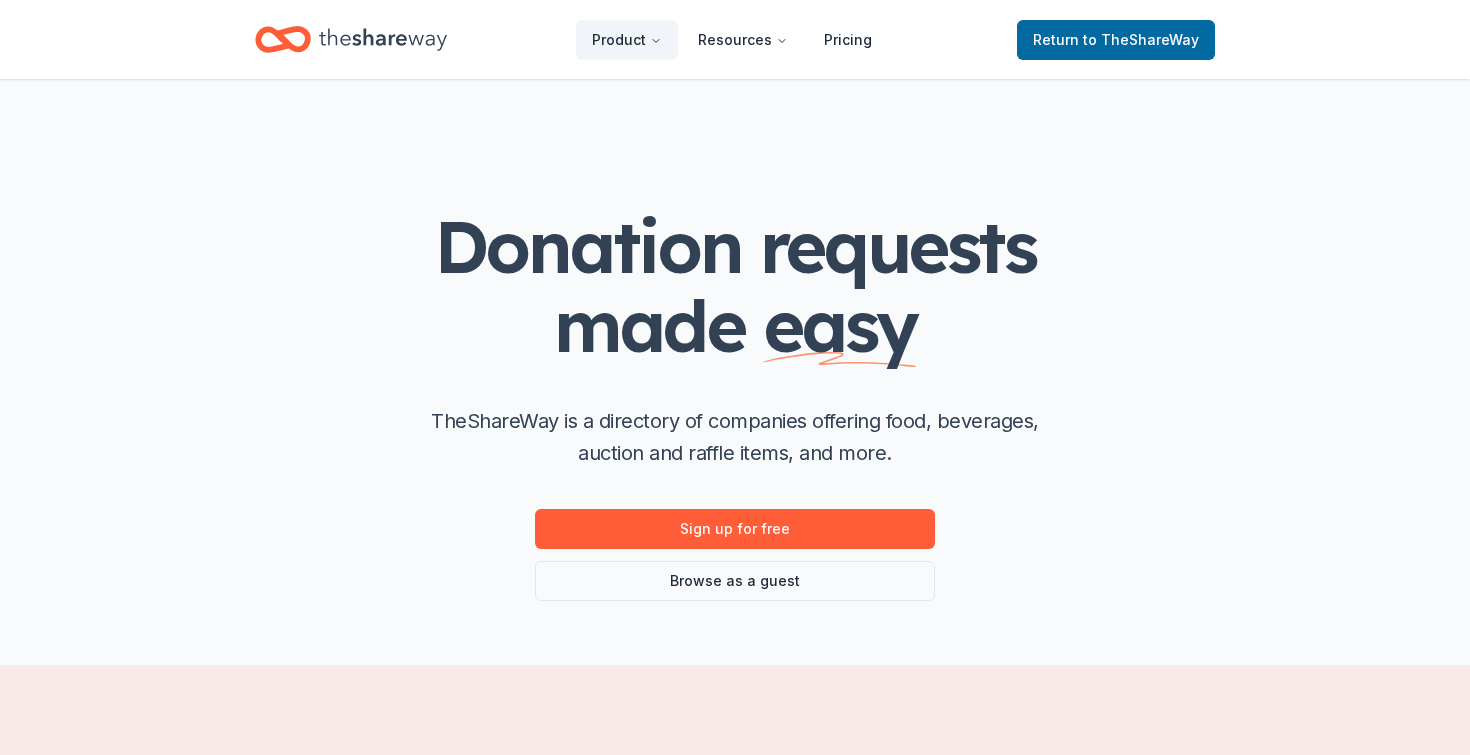 click 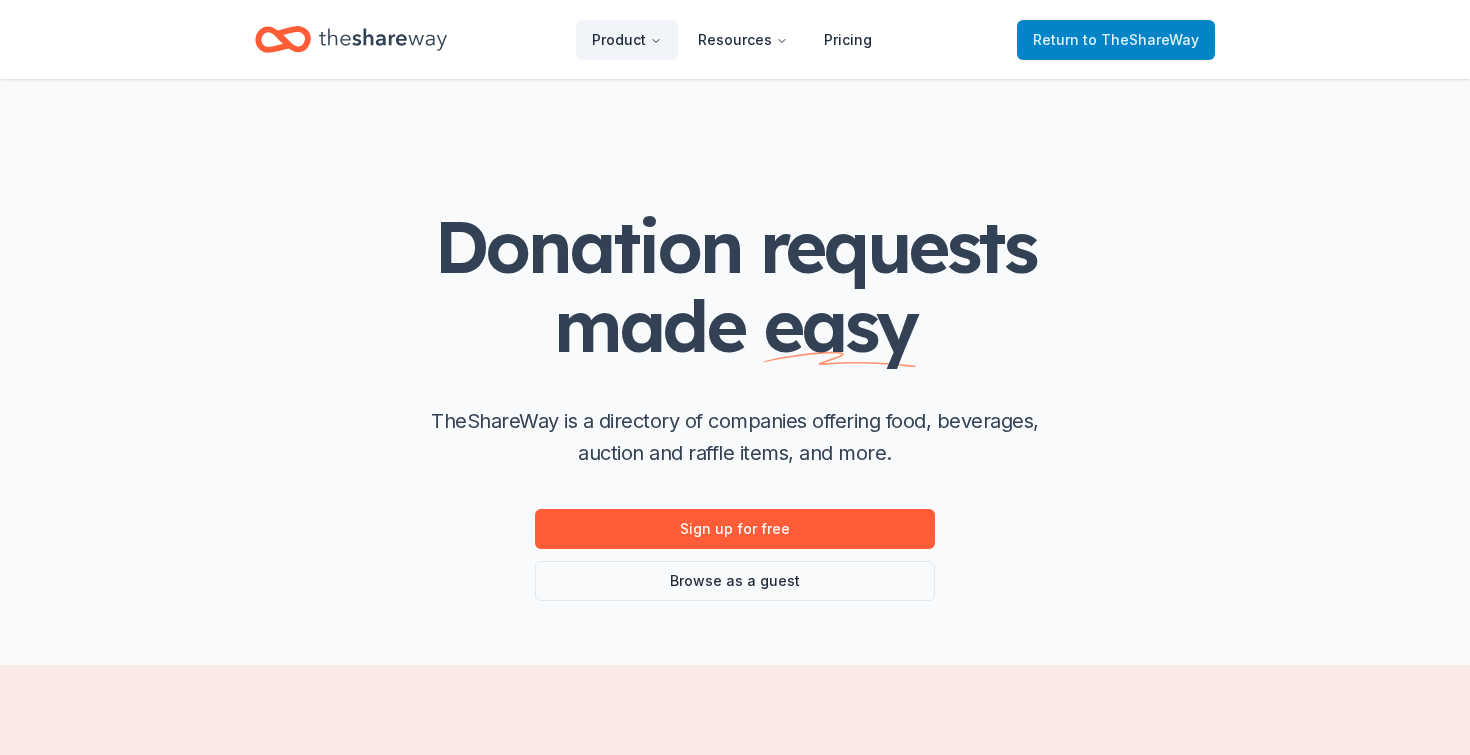 click on "Return to TheShareWay" at bounding box center [1116, 40] 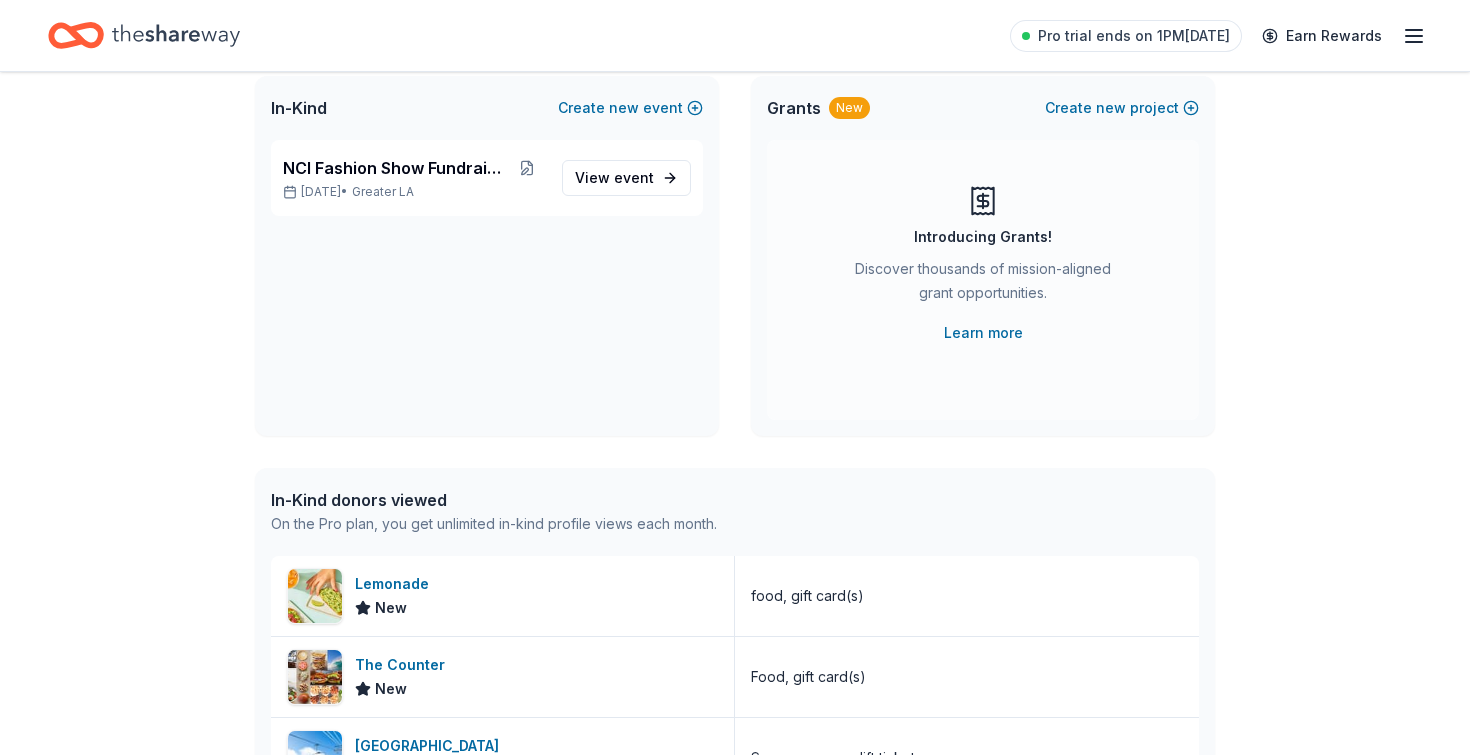 scroll, scrollTop: 142, scrollLeft: 0, axis: vertical 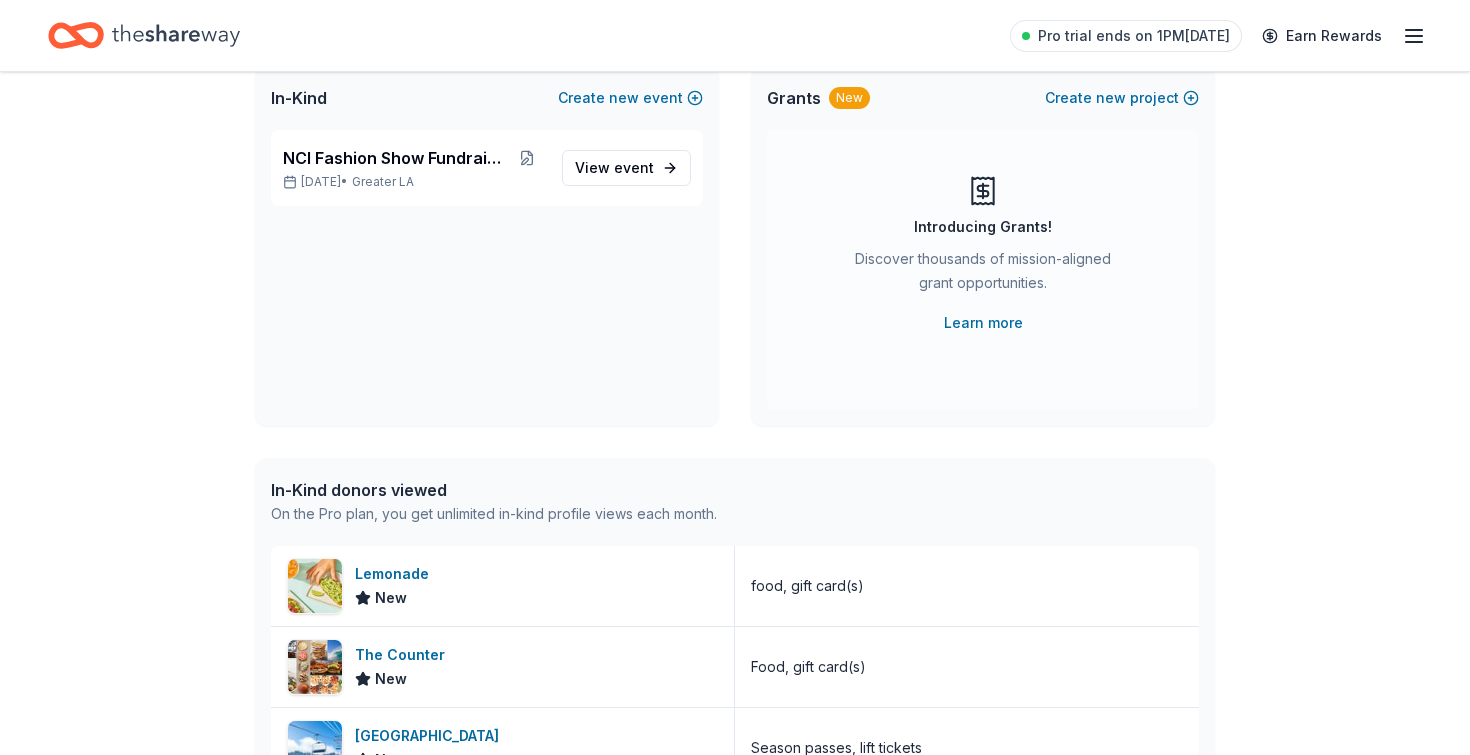 click on "In-Kind" at bounding box center (299, 98) 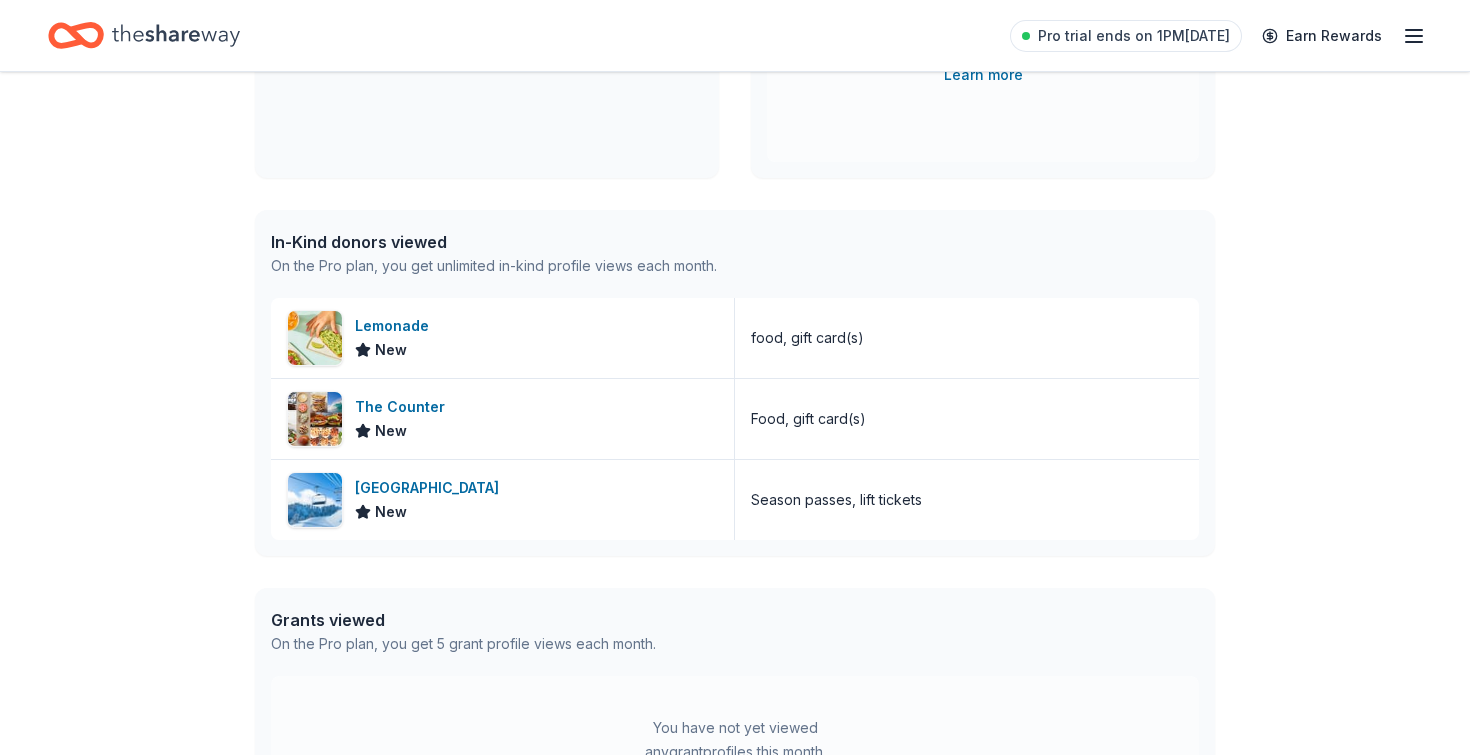scroll, scrollTop: 462, scrollLeft: 0, axis: vertical 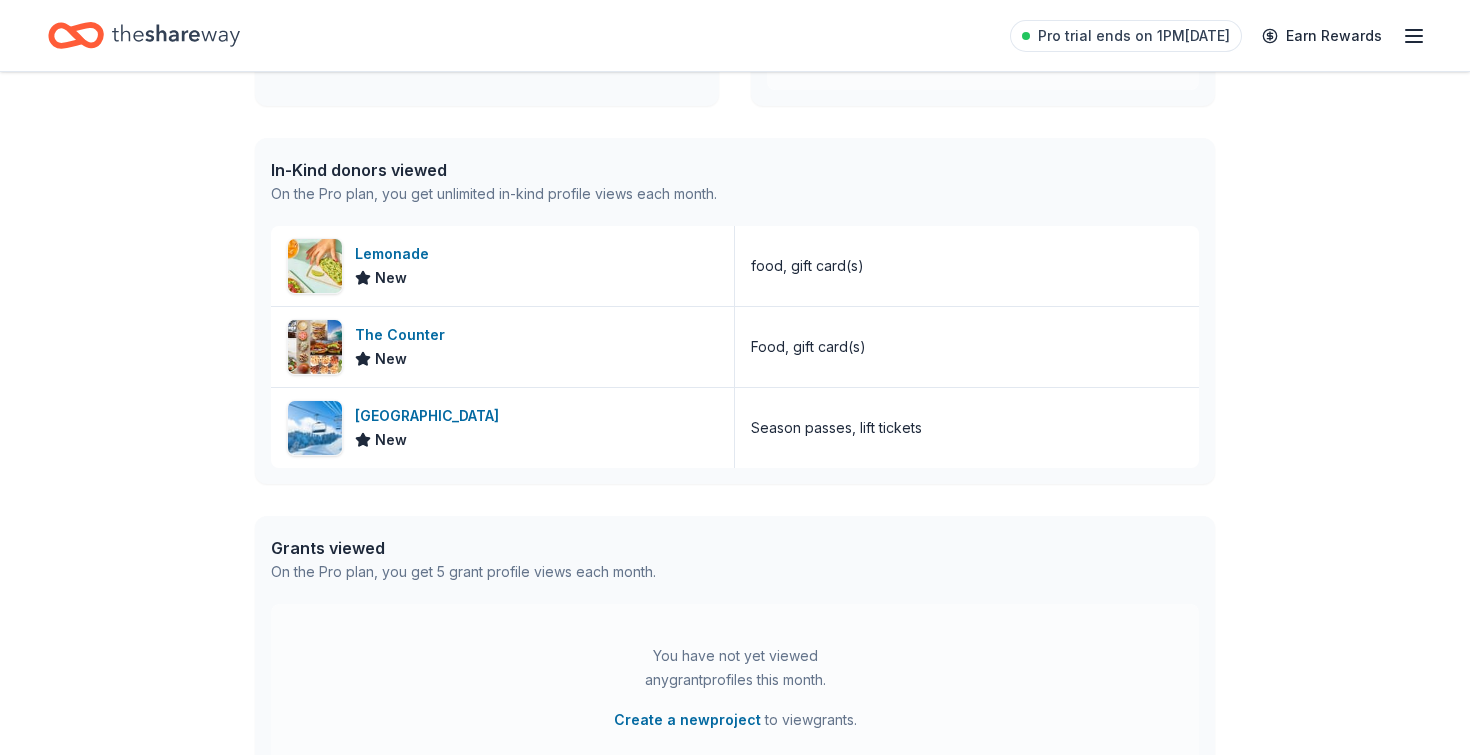 click on "On the Pro plan, you get unlimited in-kind profile views each month." at bounding box center [494, 194] 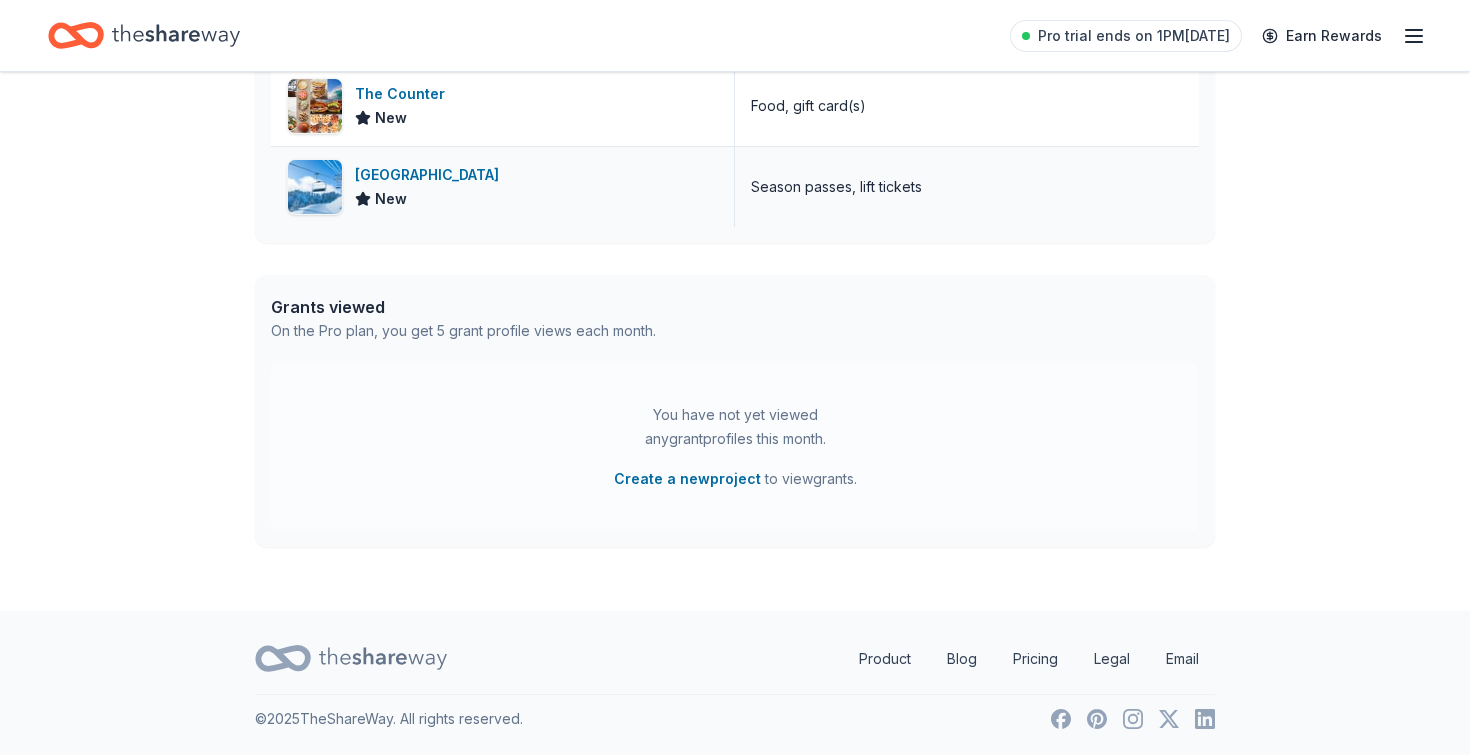 scroll, scrollTop: 703, scrollLeft: 0, axis: vertical 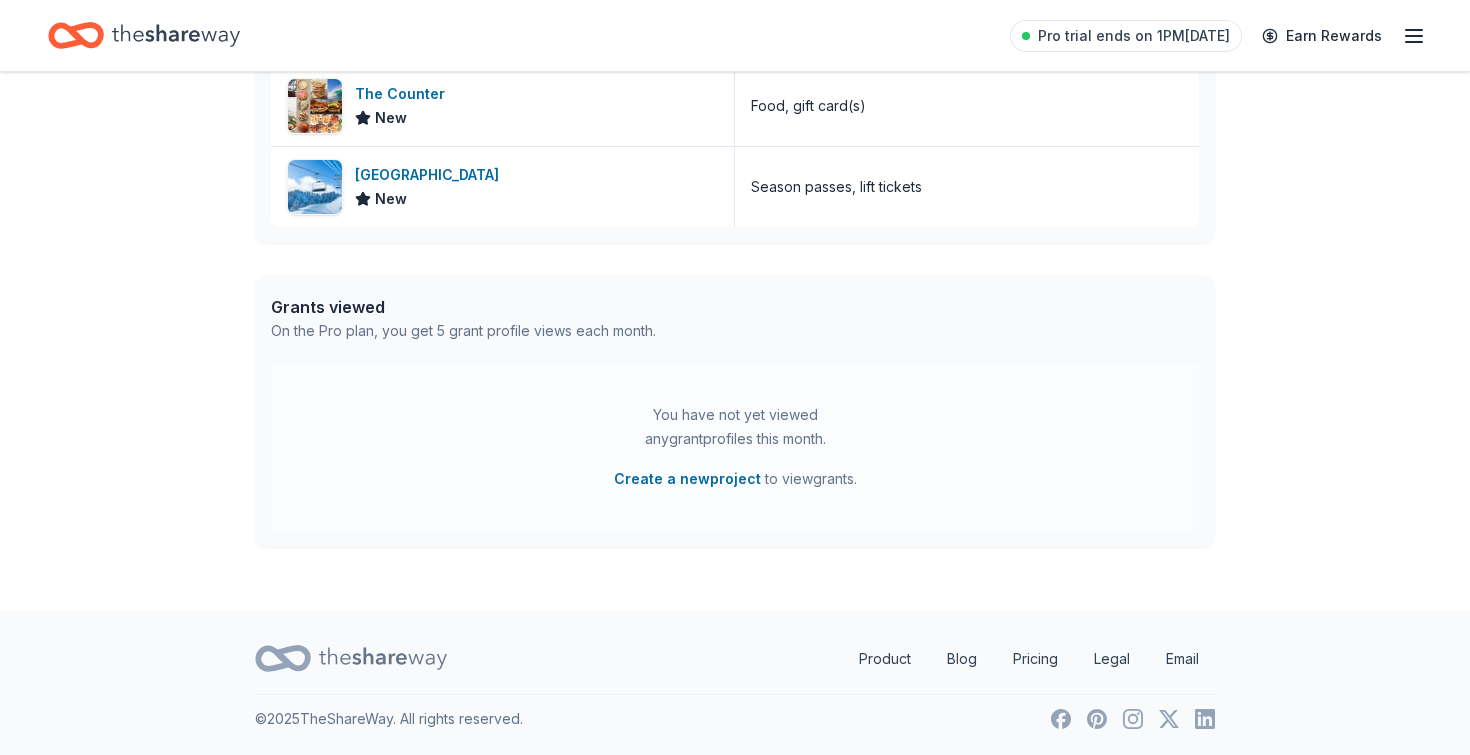 click on "On the Pro plan, you get 5 grant profile views each month." at bounding box center [463, 331] 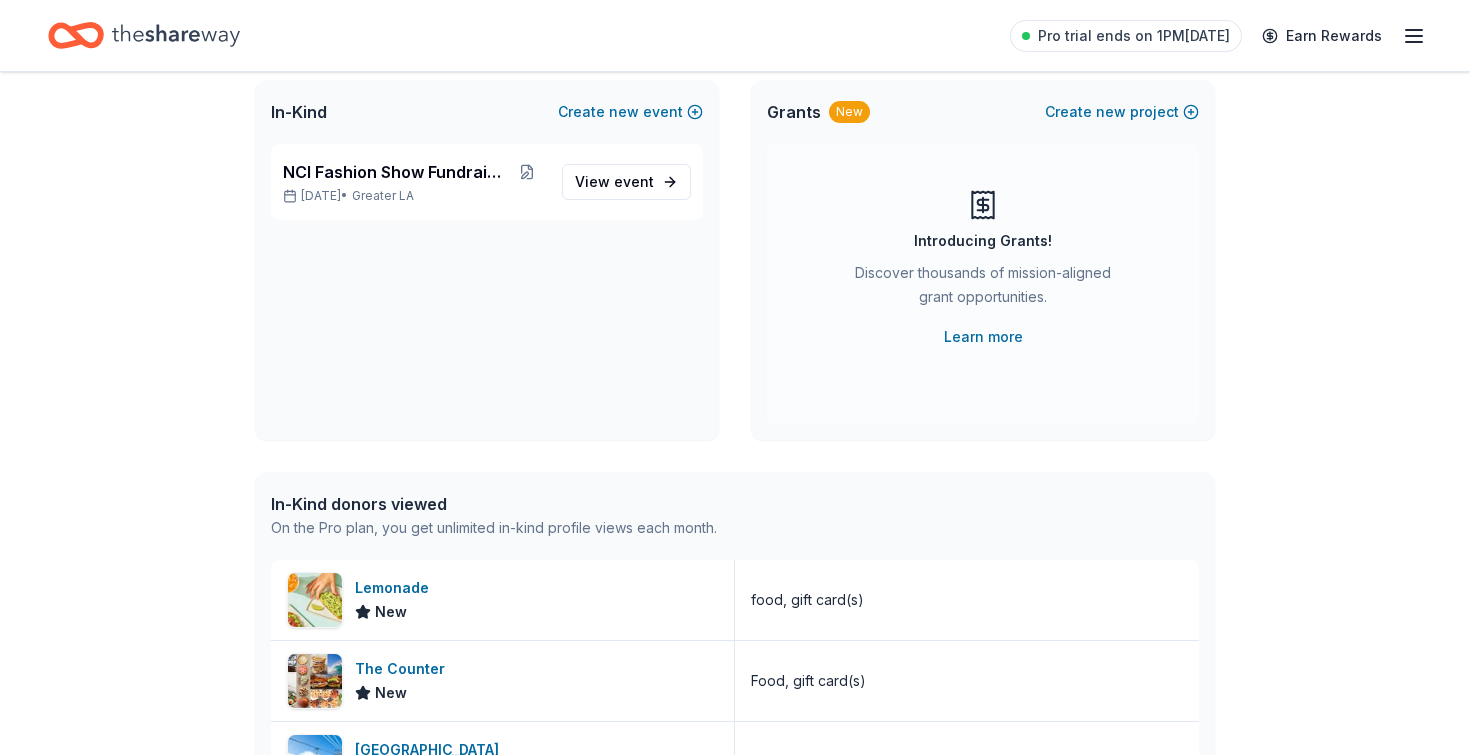 scroll, scrollTop: 126, scrollLeft: 0, axis: vertical 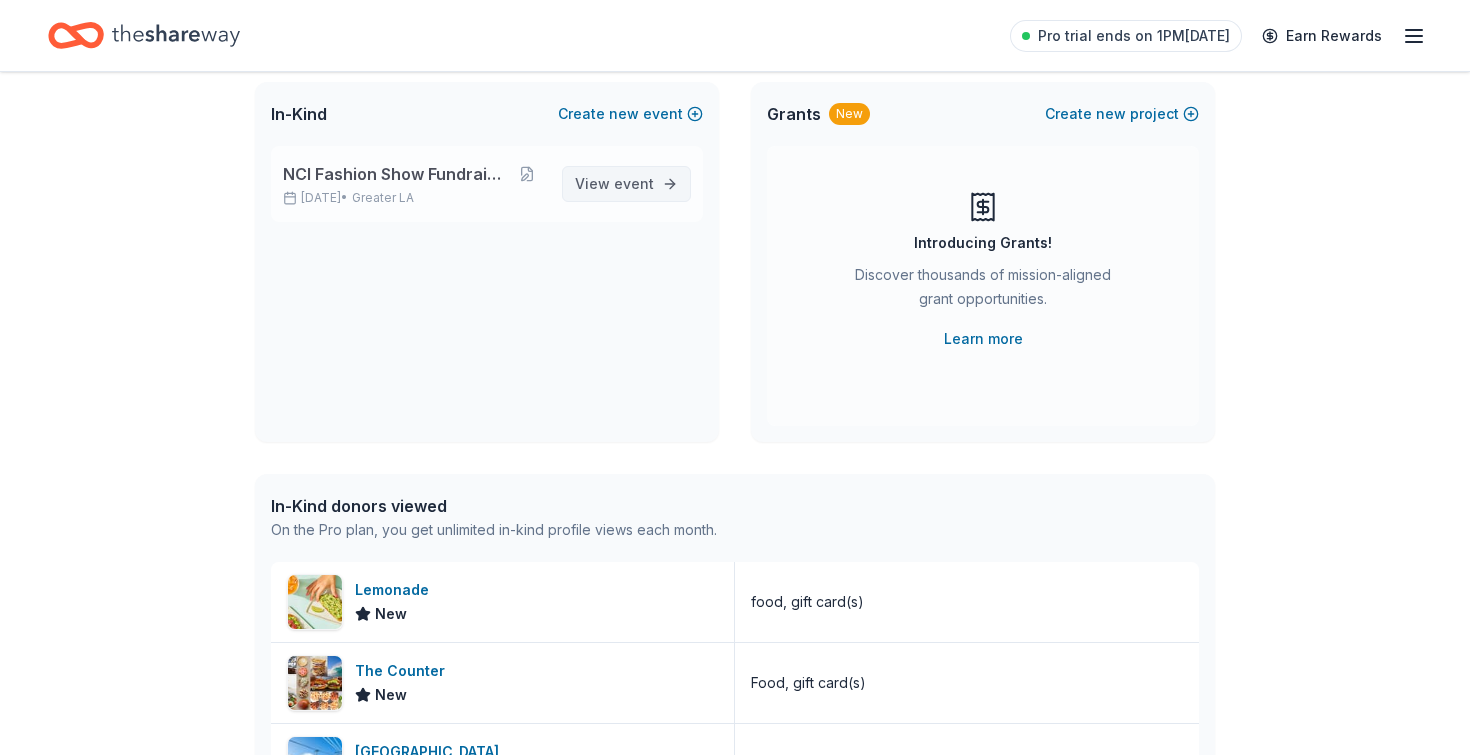 click on "event" at bounding box center [634, 183] 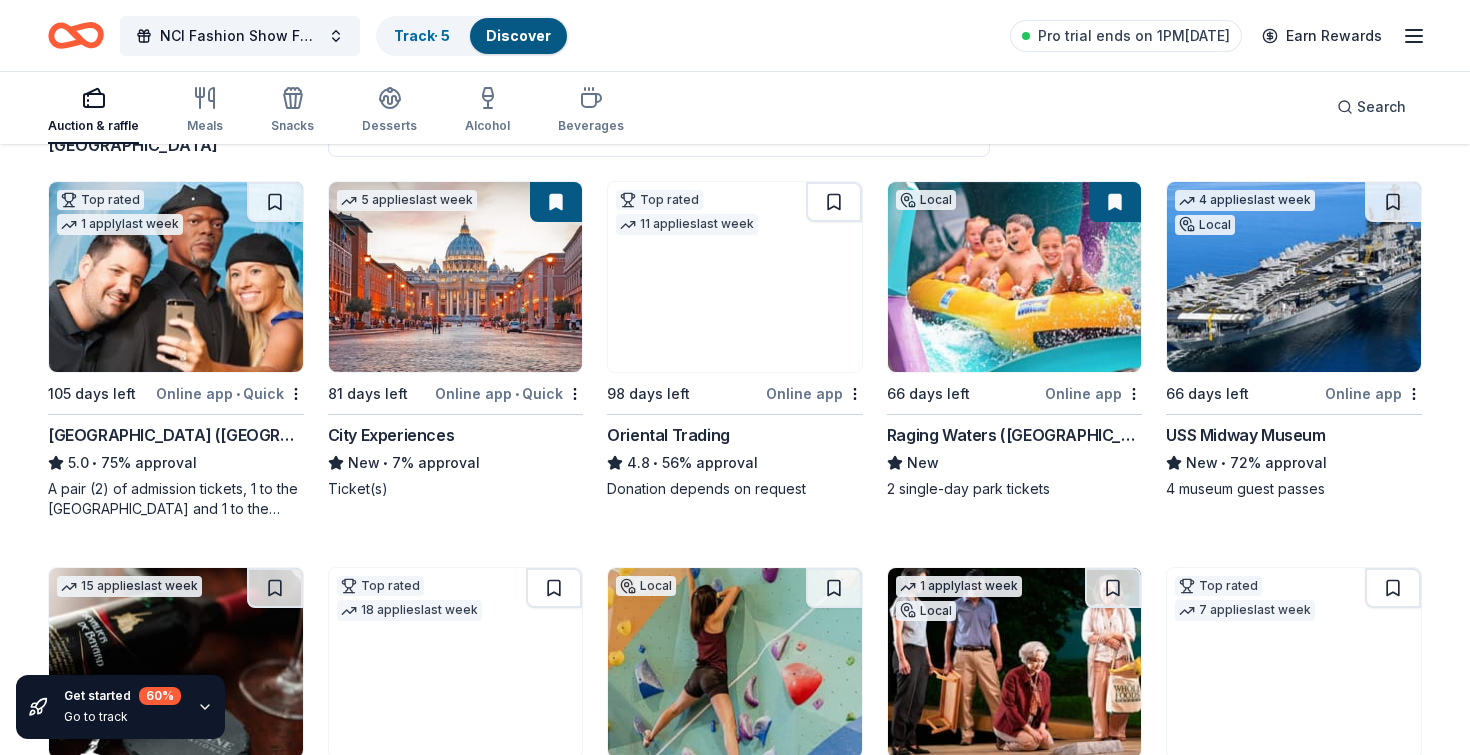 scroll, scrollTop: 182, scrollLeft: 0, axis: vertical 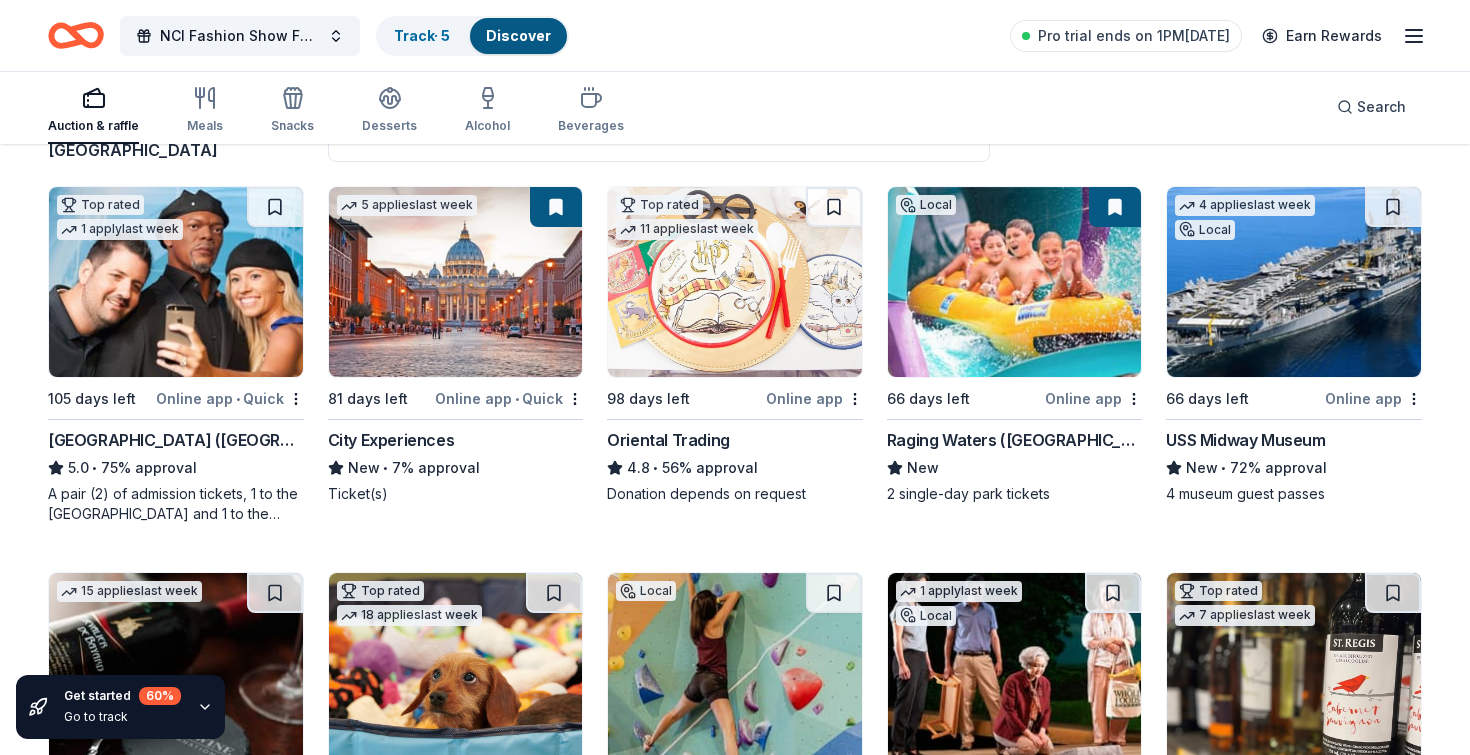 click at bounding box center (735, 282) 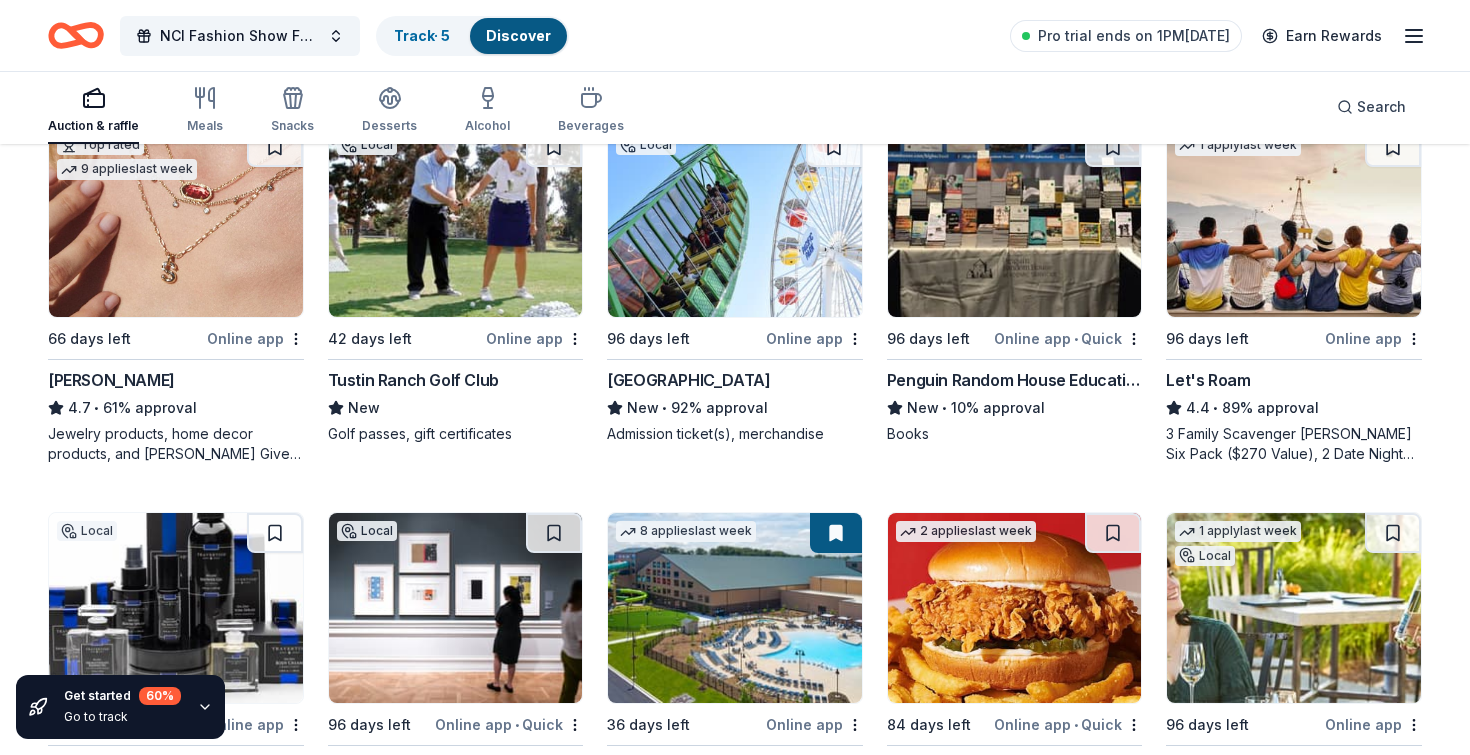 scroll, scrollTop: 1035, scrollLeft: 0, axis: vertical 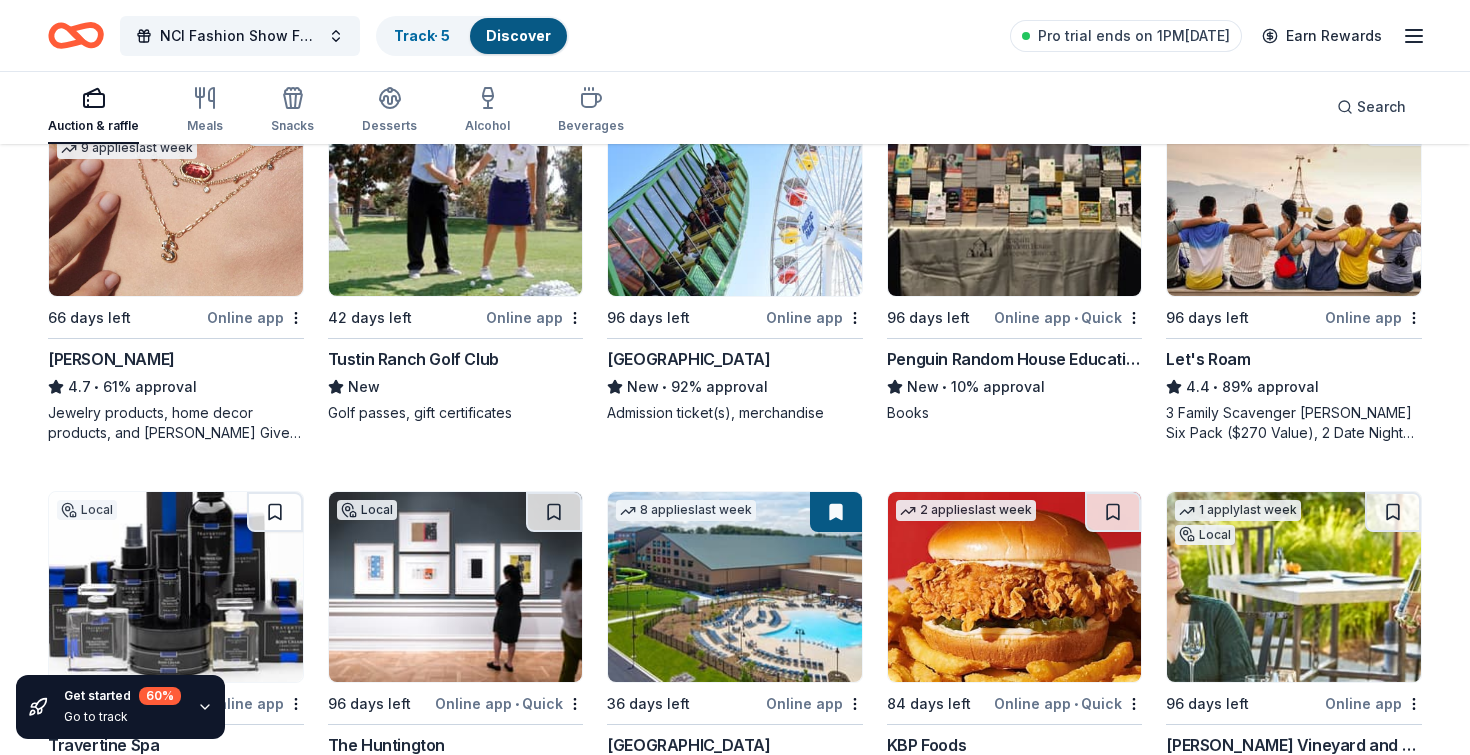 click at bounding box center (1015, 201) 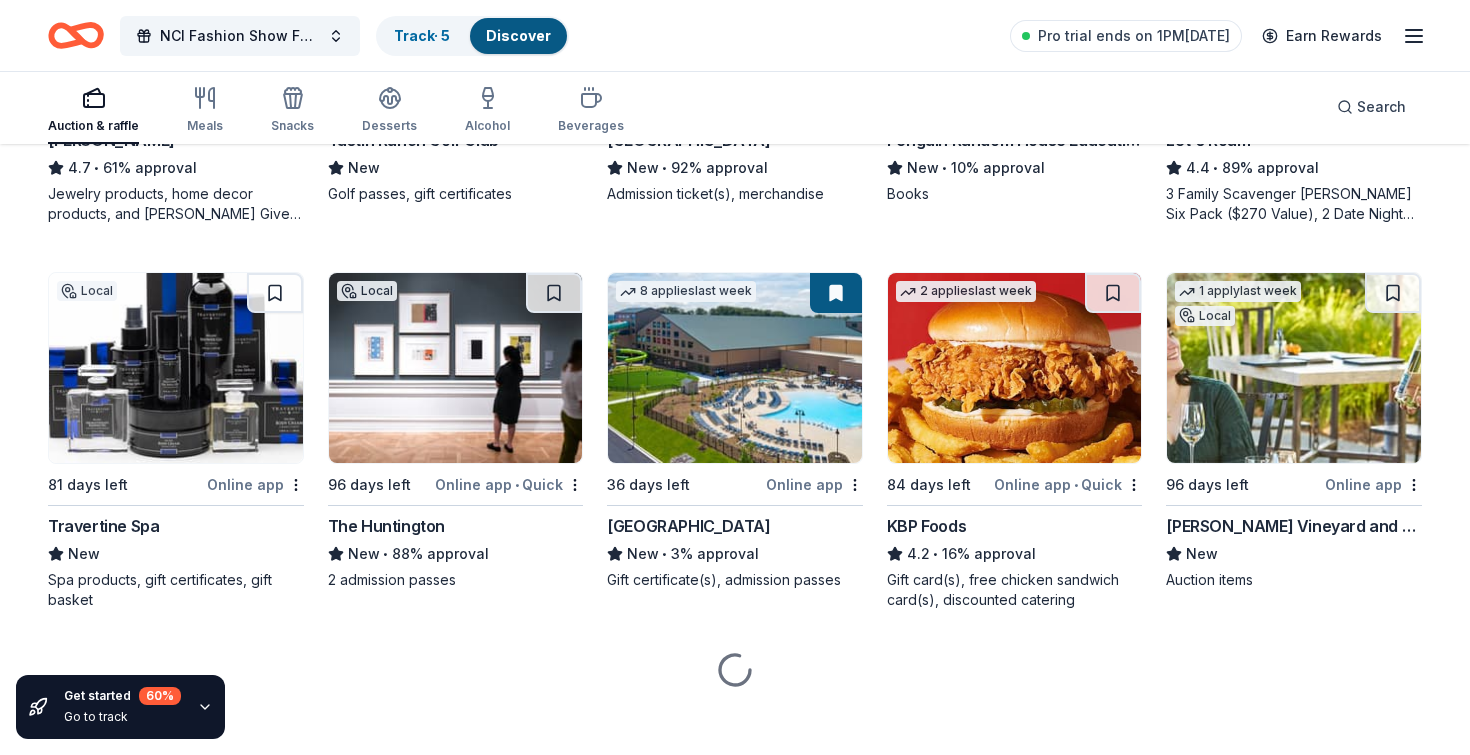 scroll, scrollTop: 1256, scrollLeft: 0, axis: vertical 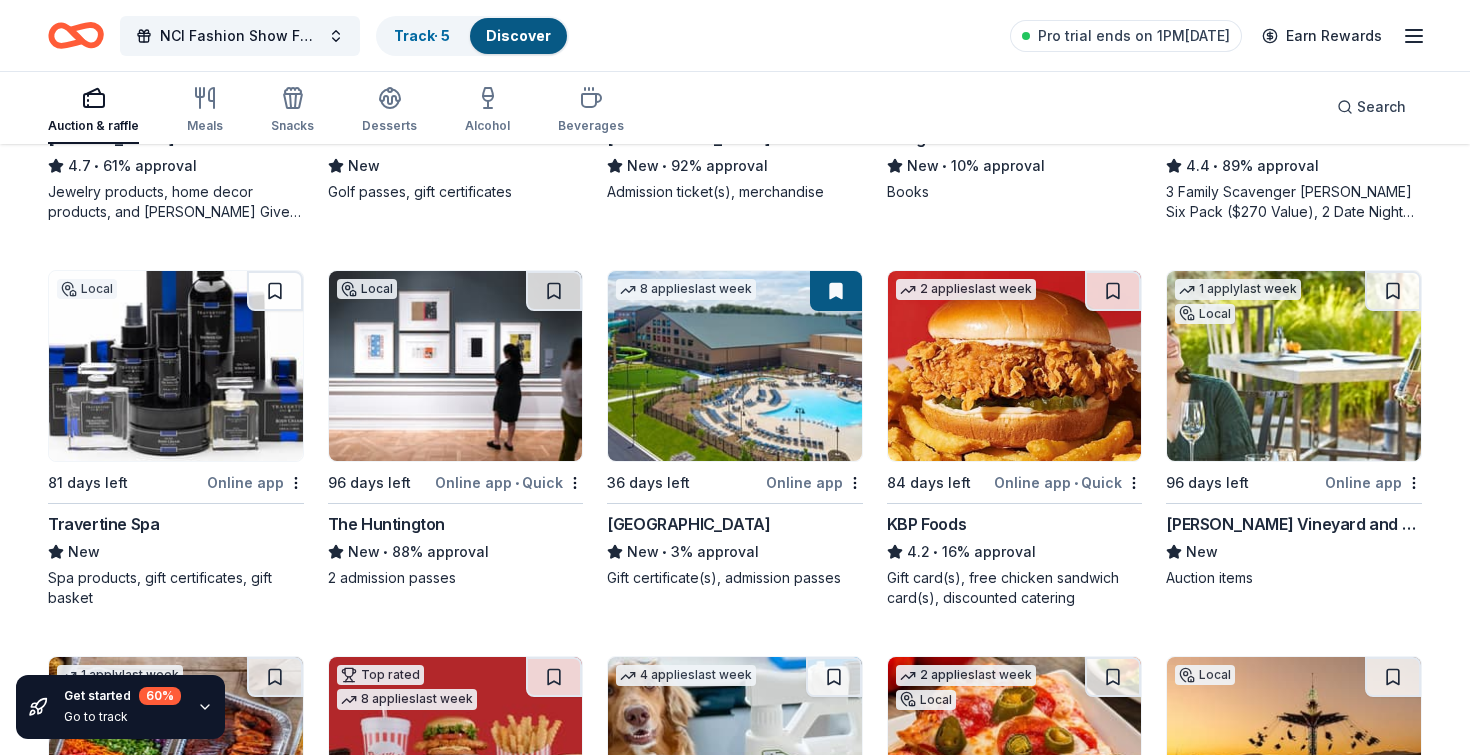 click on "Honig Vineyard and Winery" at bounding box center (1294, 524) 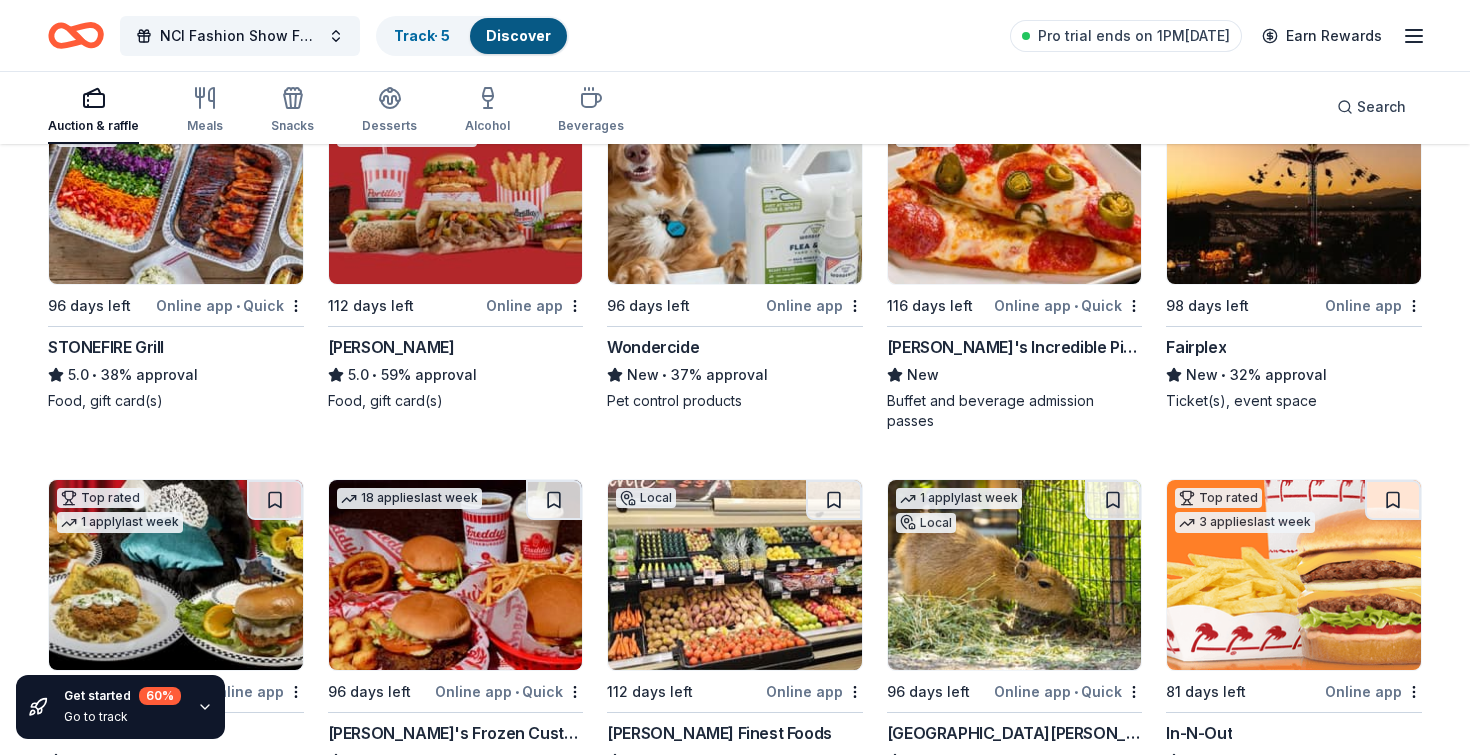 scroll, scrollTop: 1822, scrollLeft: 0, axis: vertical 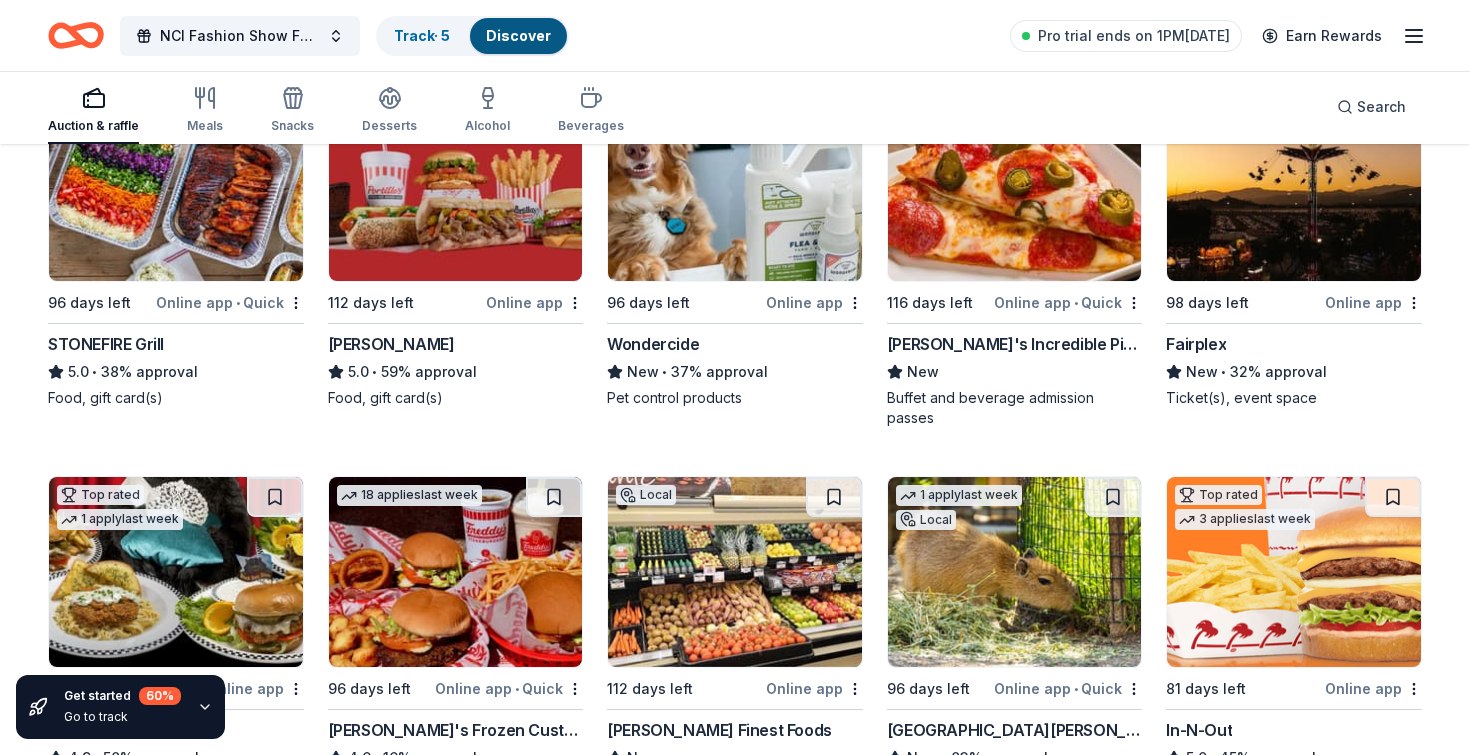 click on "John's Incredible Pizza" at bounding box center (1015, 344) 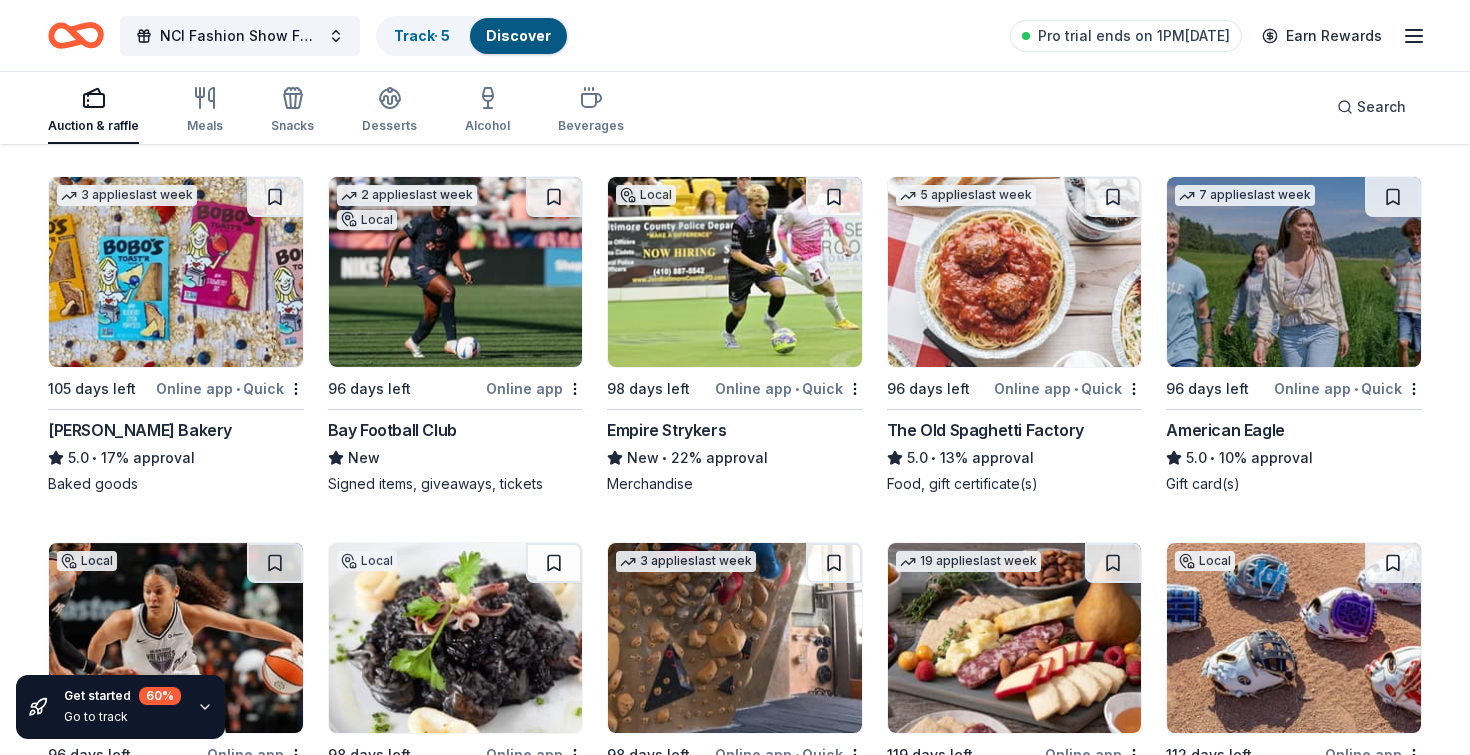 scroll, scrollTop: 2509, scrollLeft: 0, axis: vertical 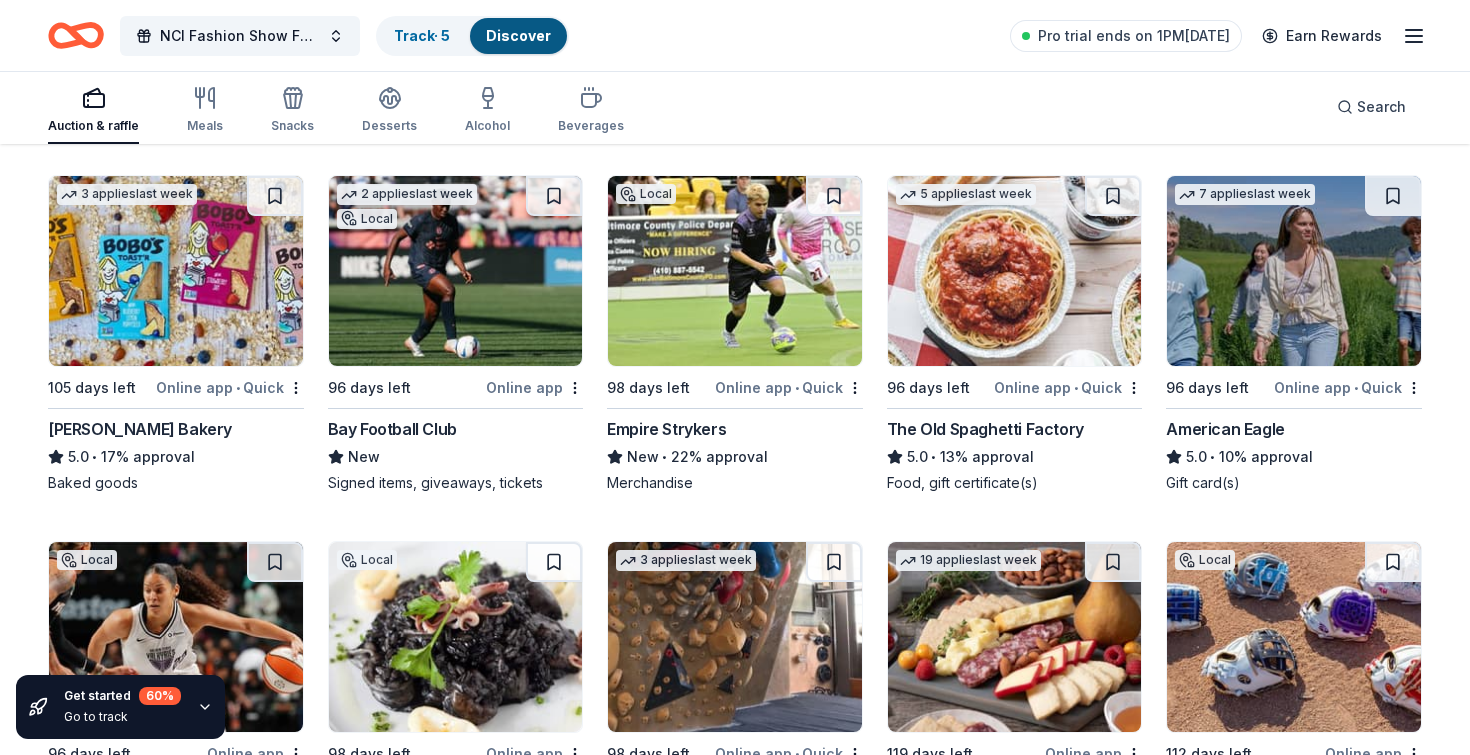 click on "American Eagle" at bounding box center (1225, 429) 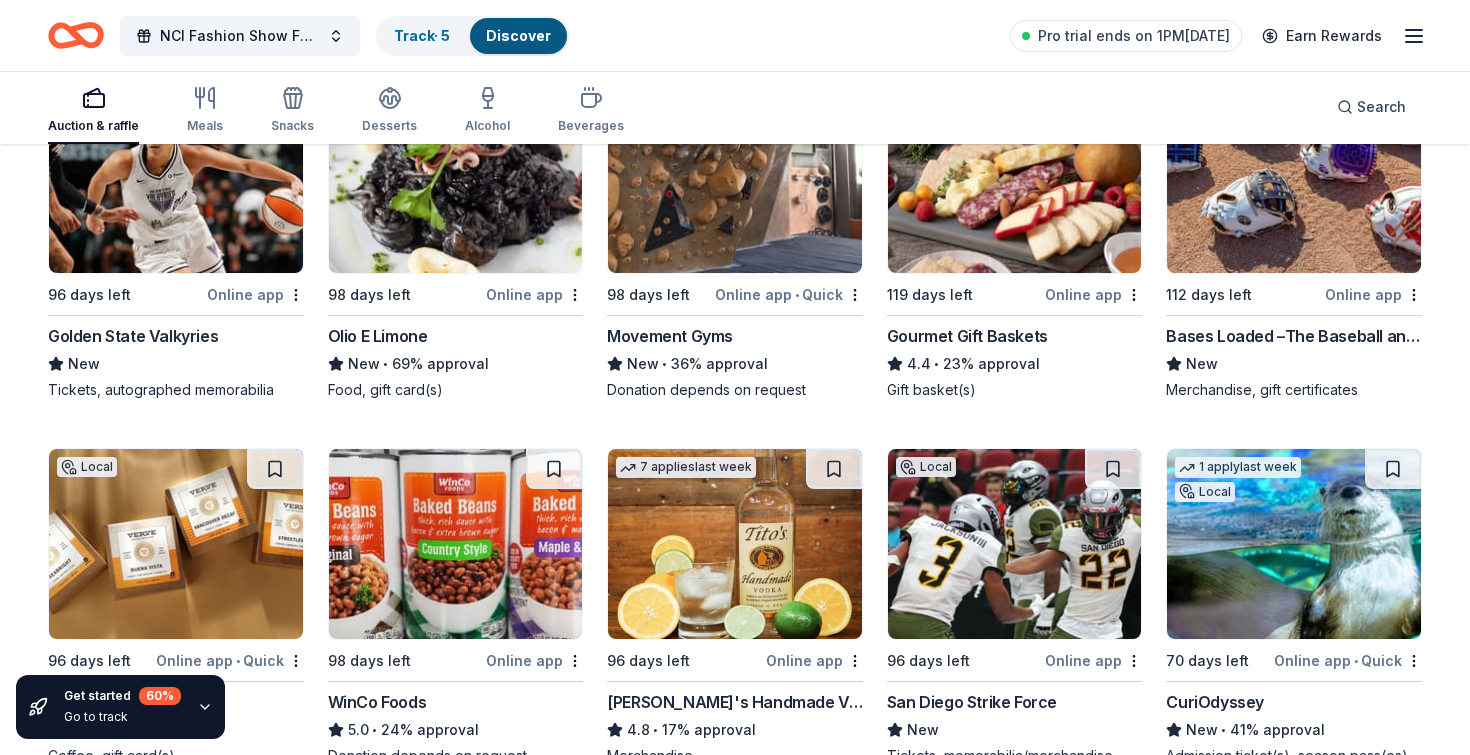 scroll, scrollTop: 2943, scrollLeft: 0, axis: vertical 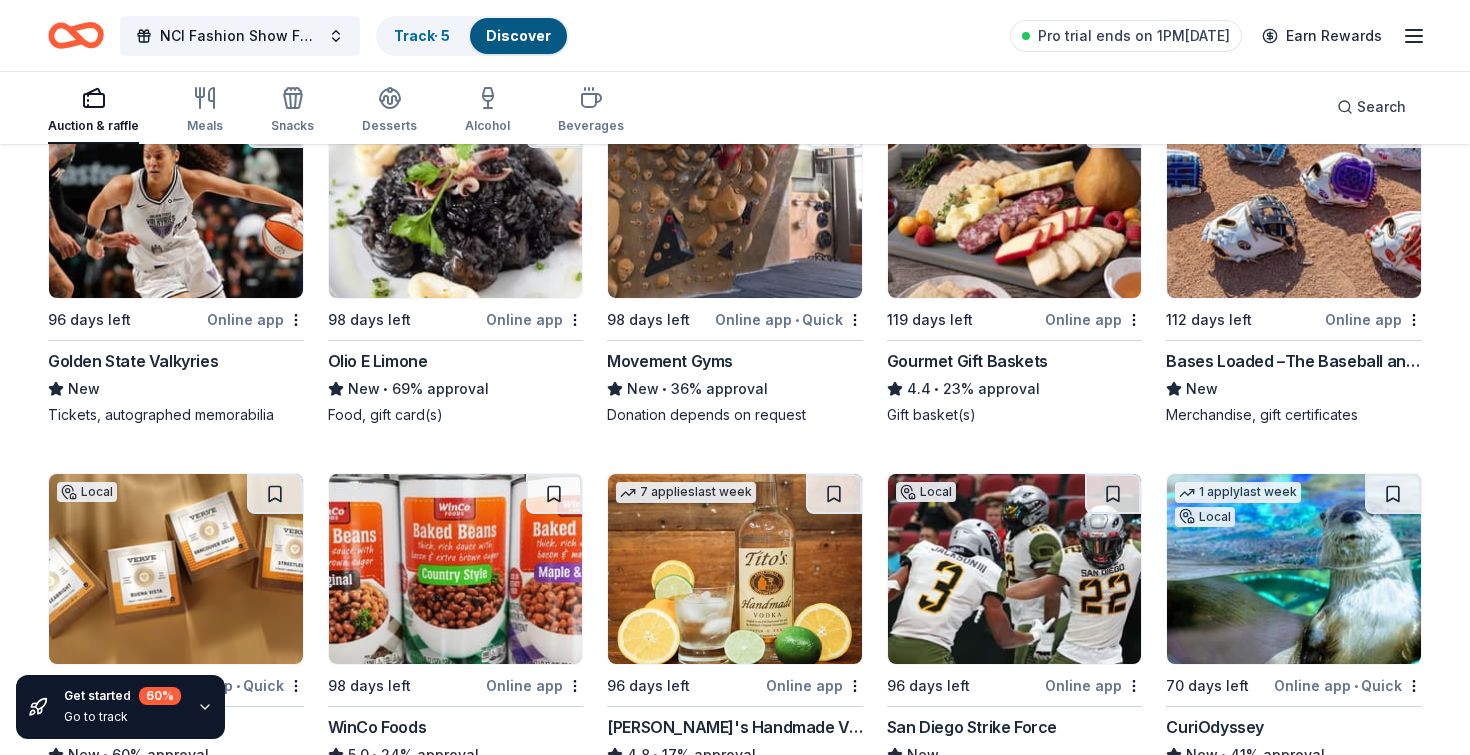 click on "Gourmet Gift Baskets" at bounding box center (967, 361) 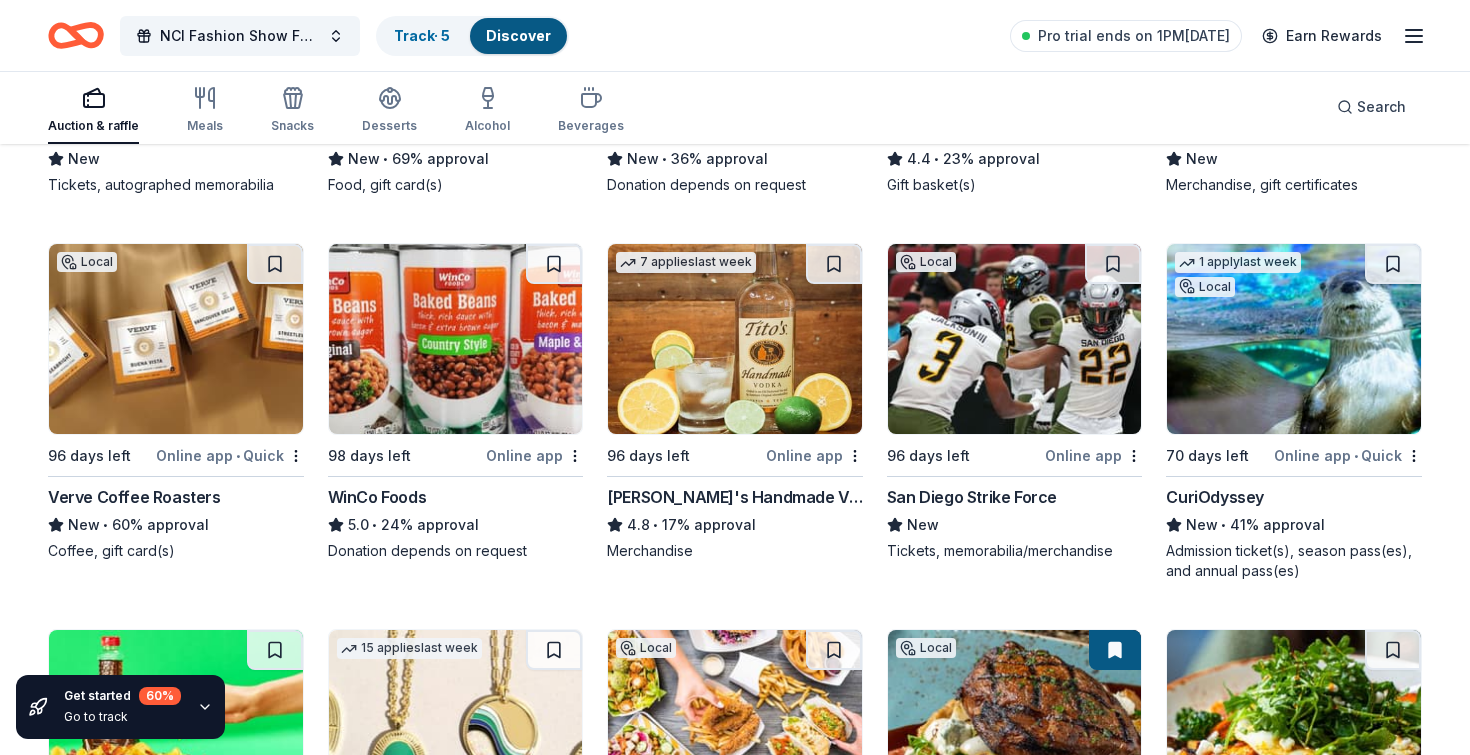 scroll, scrollTop: 3176, scrollLeft: 0, axis: vertical 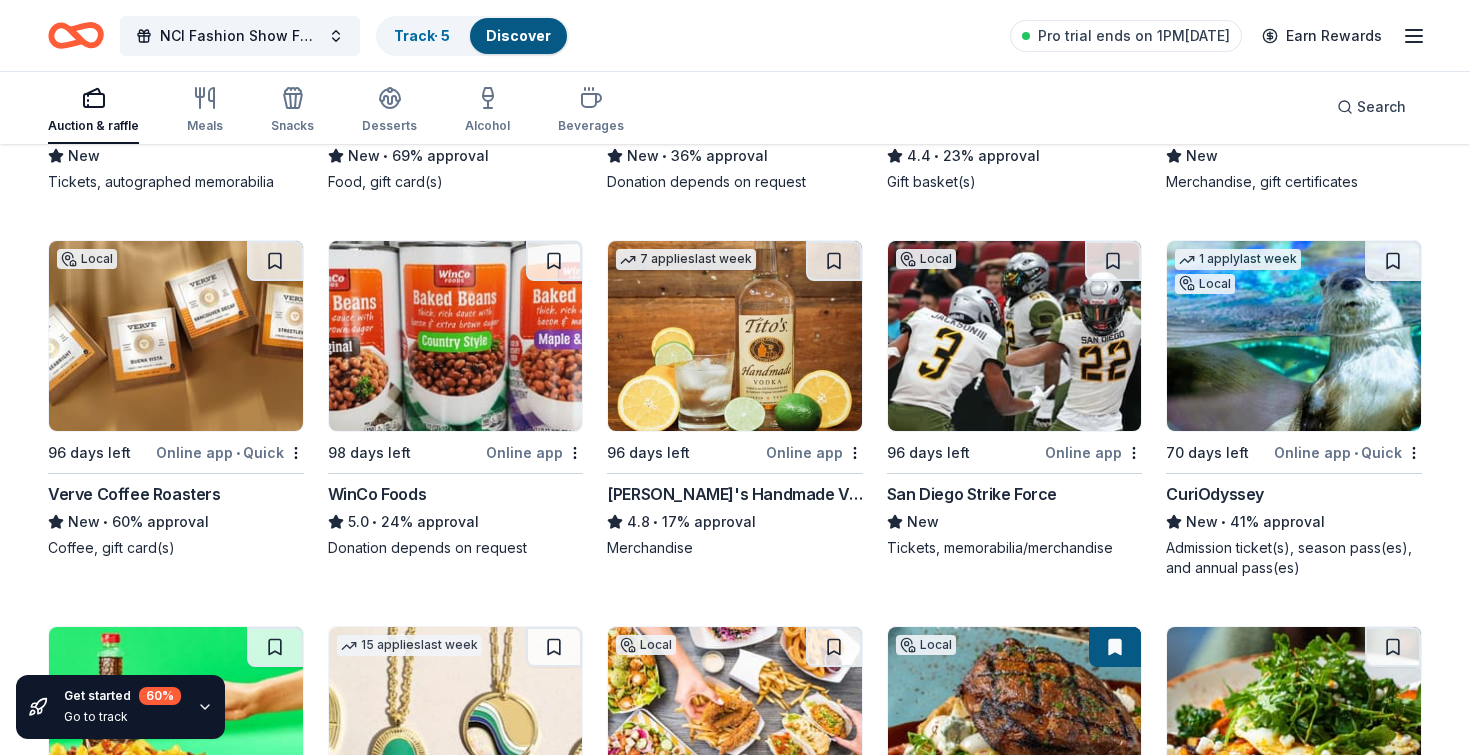 click at bounding box center [735, 336] 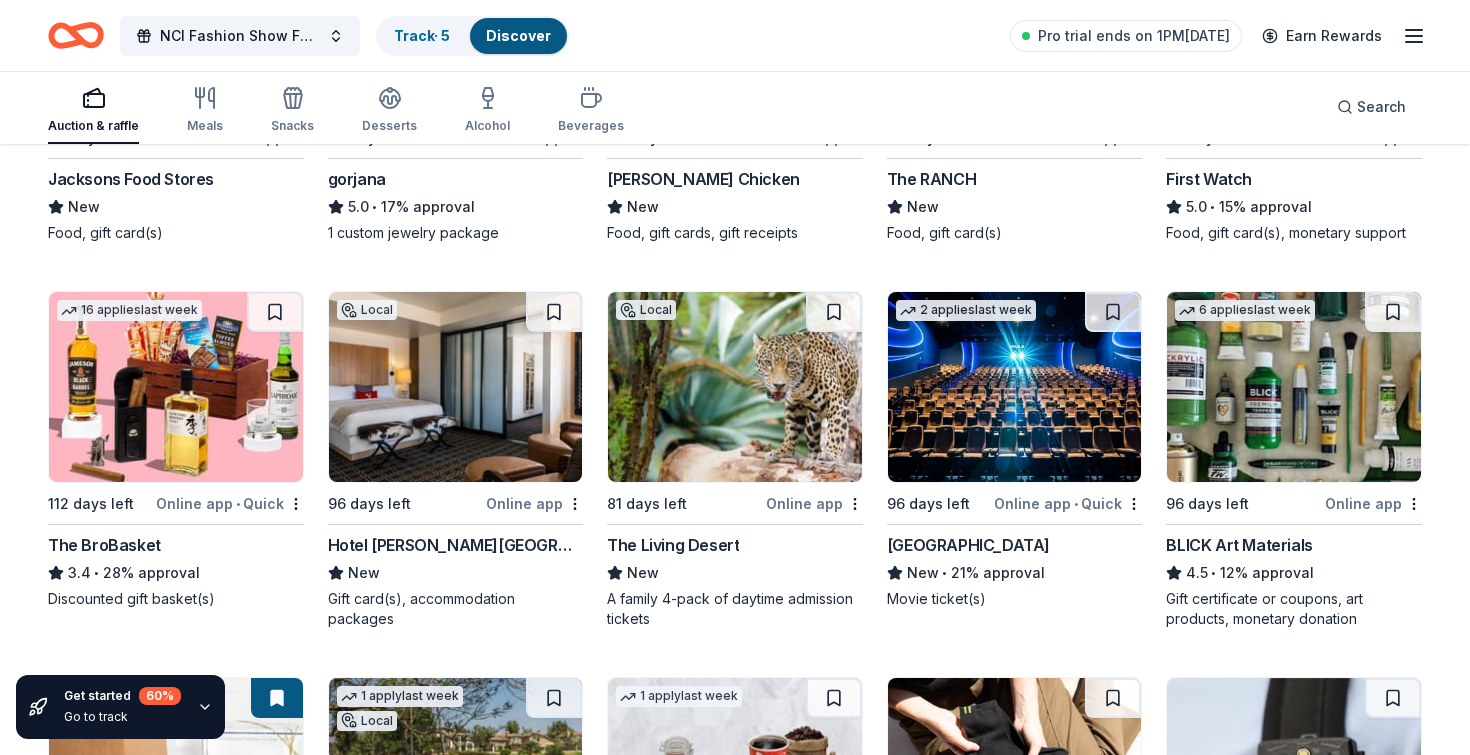 scroll, scrollTop: 3879, scrollLeft: 0, axis: vertical 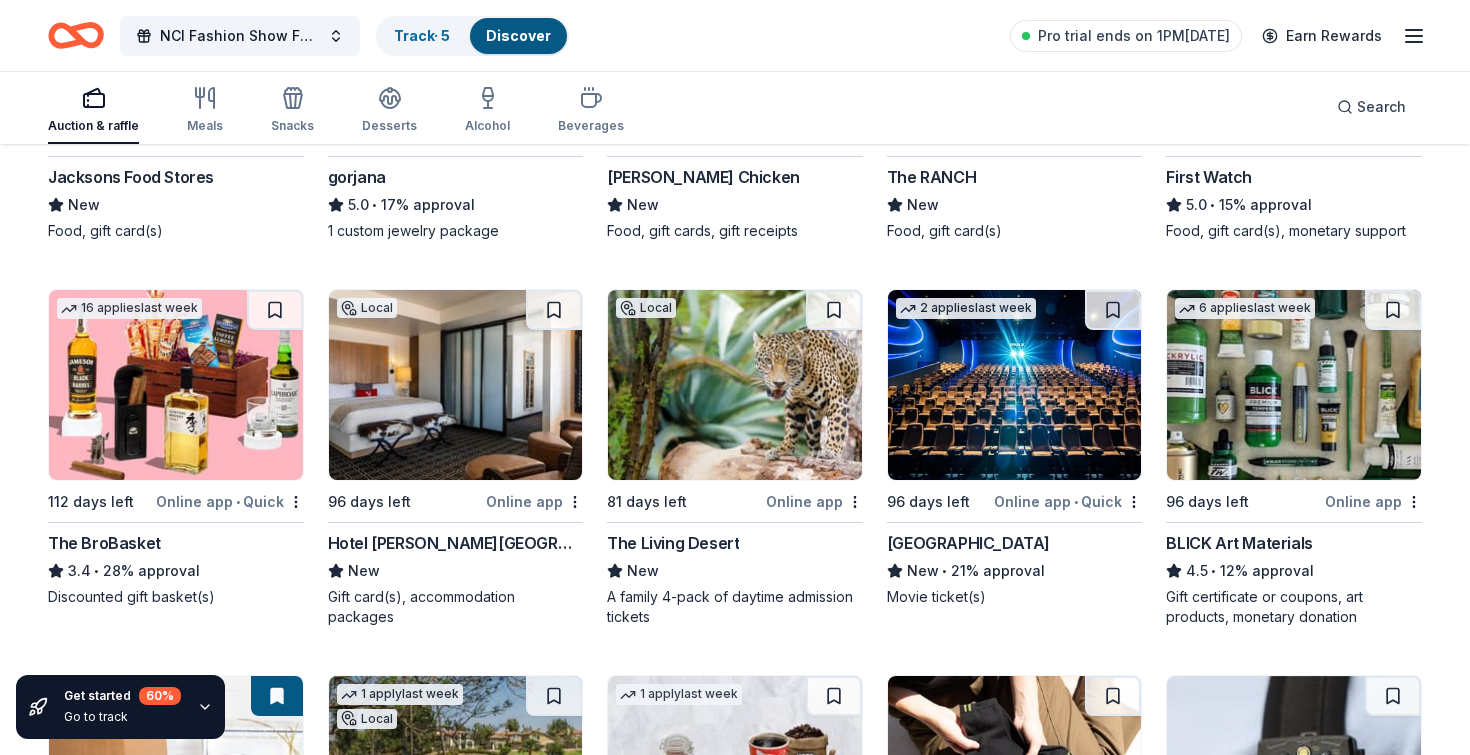 click at bounding box center [1015, 385] 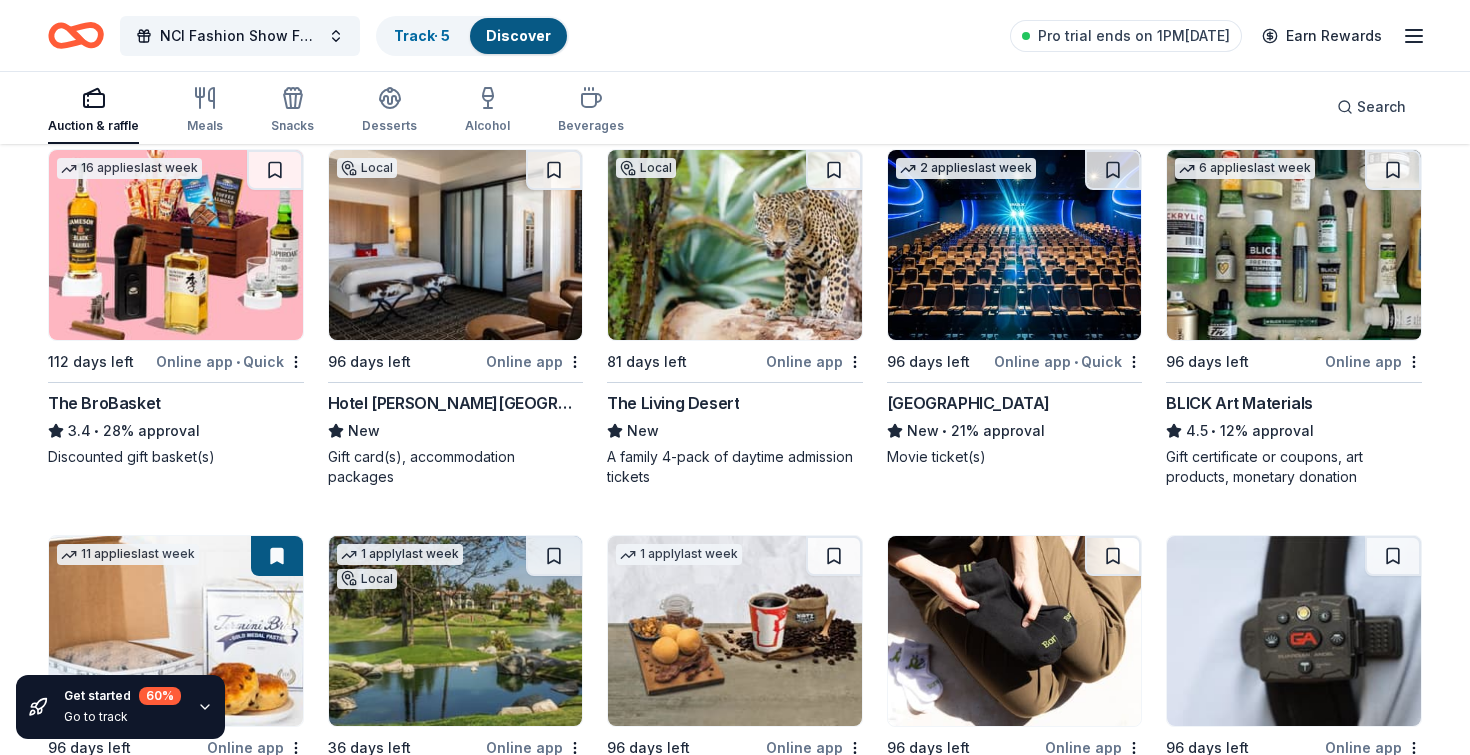 scroll, scrollTop: 4017, scrollLeft: 0, axis: vertical 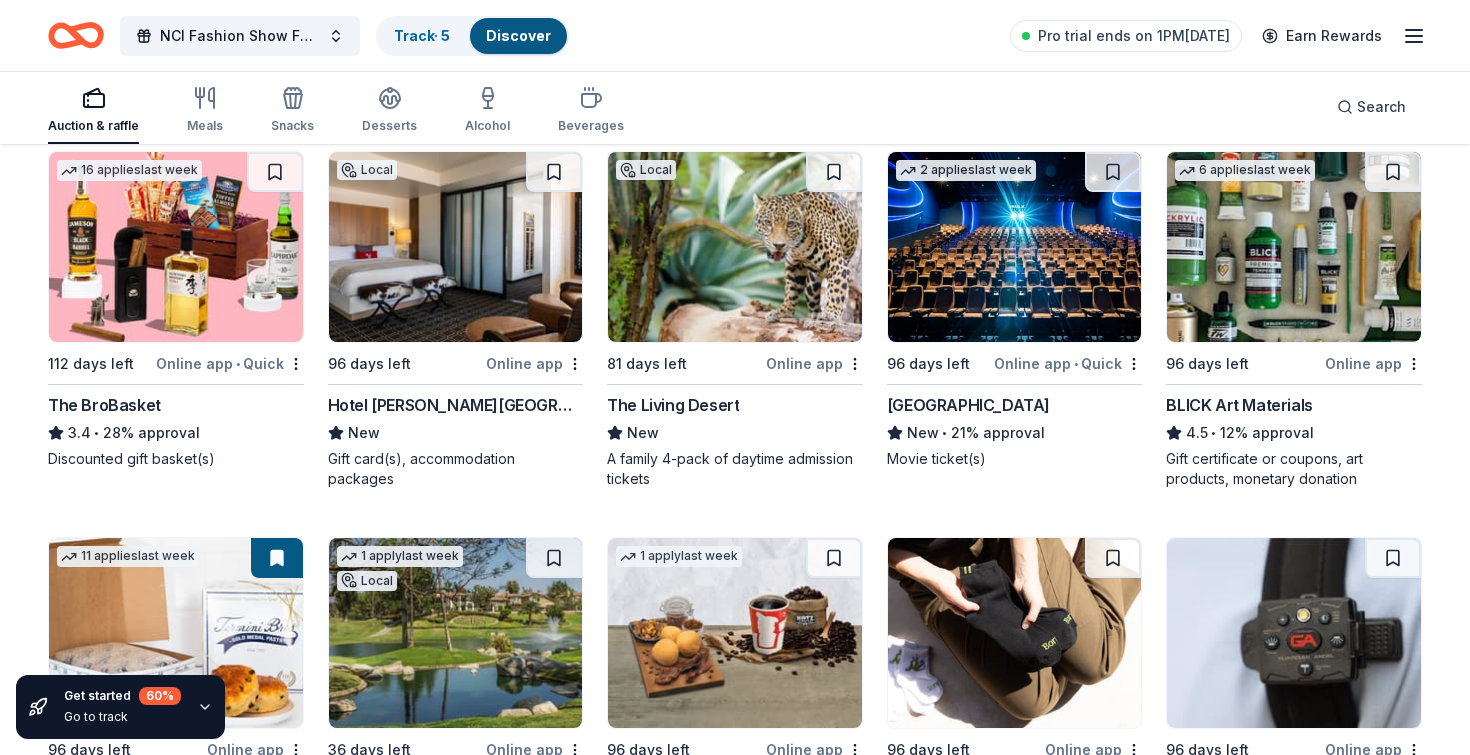 click at bounding box center (456, 247) 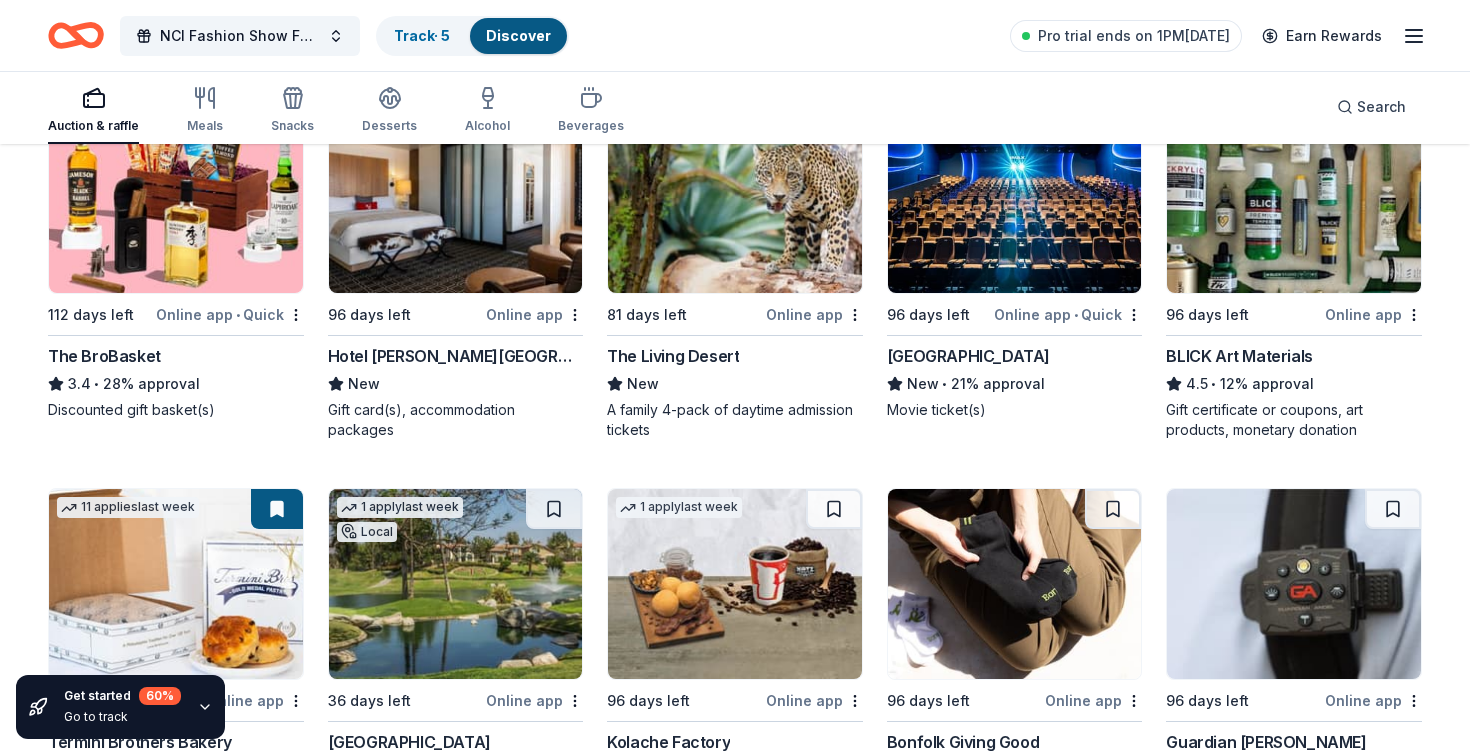 scroll, scrollTop: 3916, scrollLeft: 0, axis: vertical 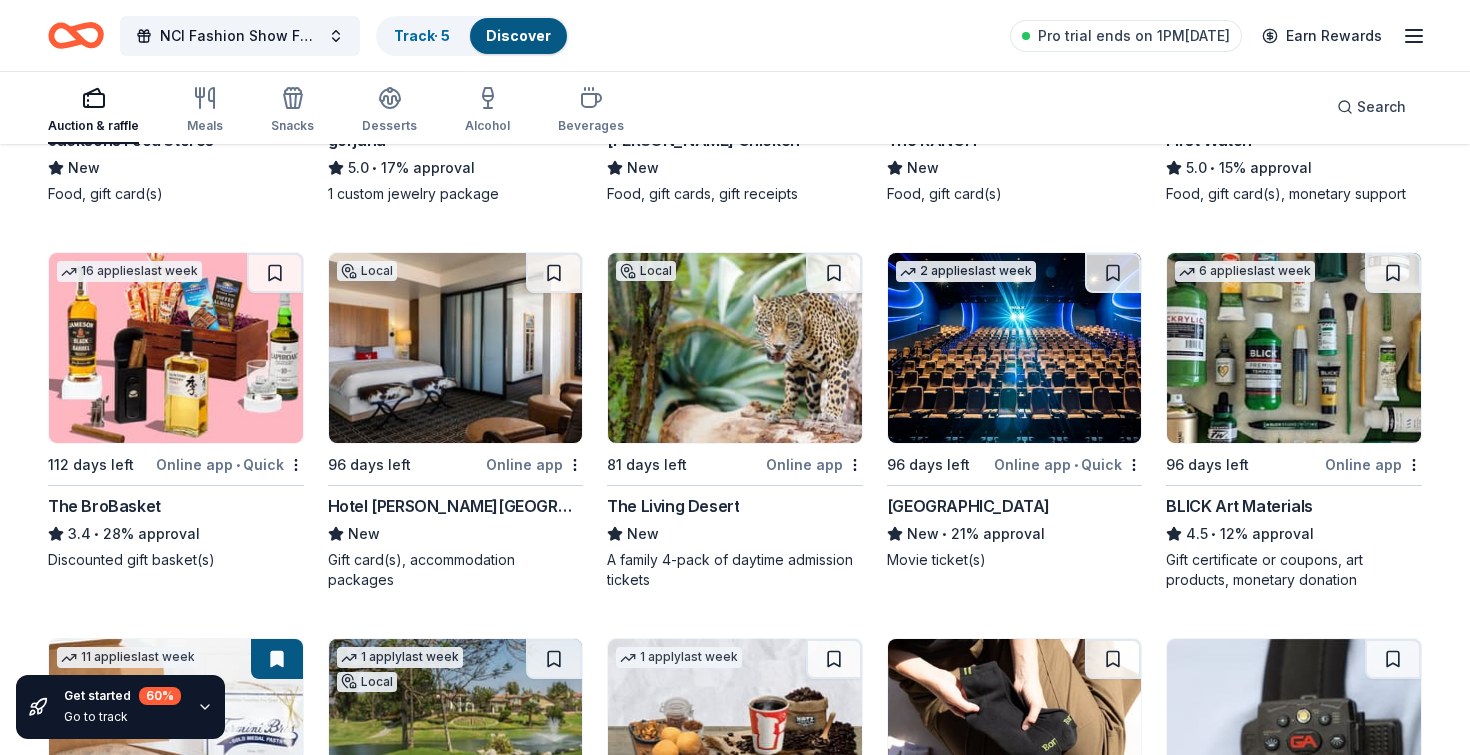 click at bounding box center [176, 348] 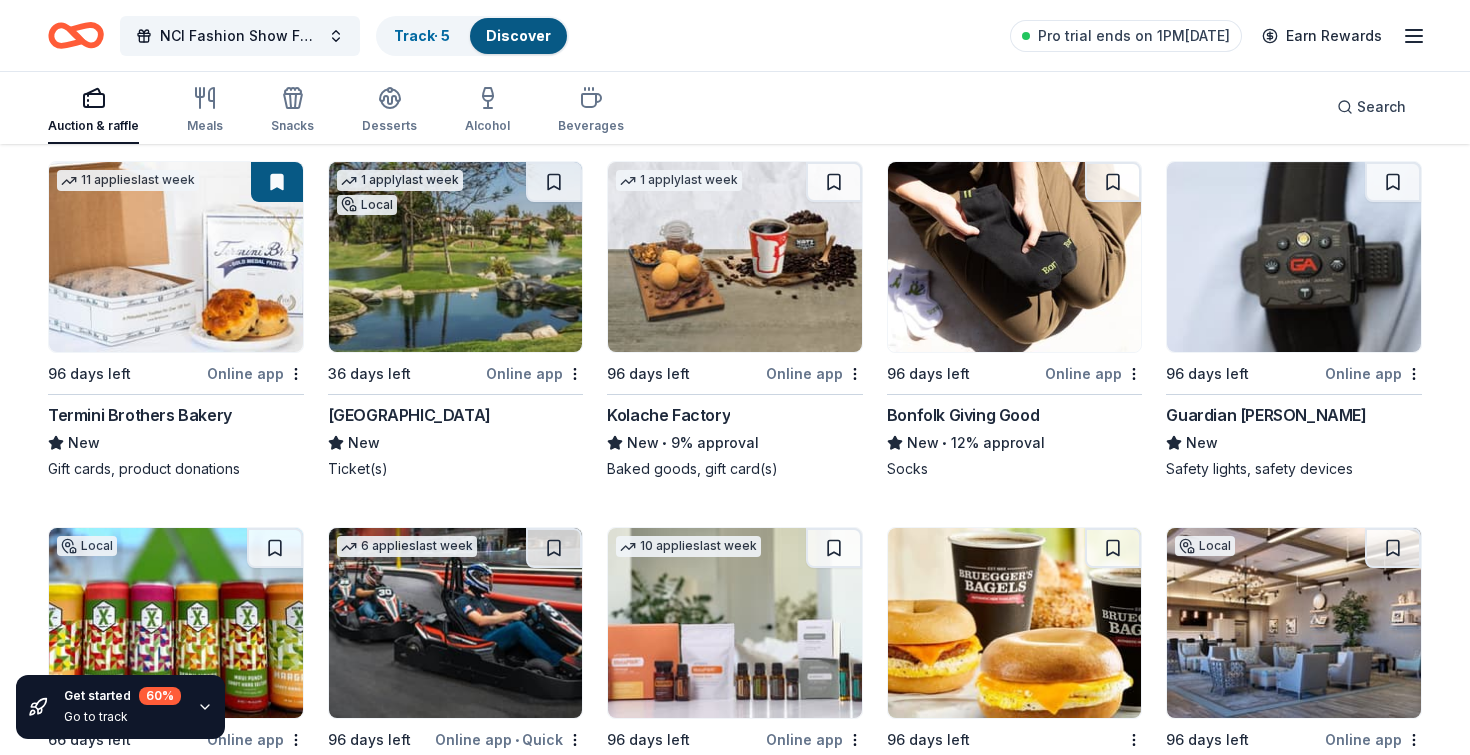scroll, scrollTop: 4392, scrollLeft: 0, axis: vertical 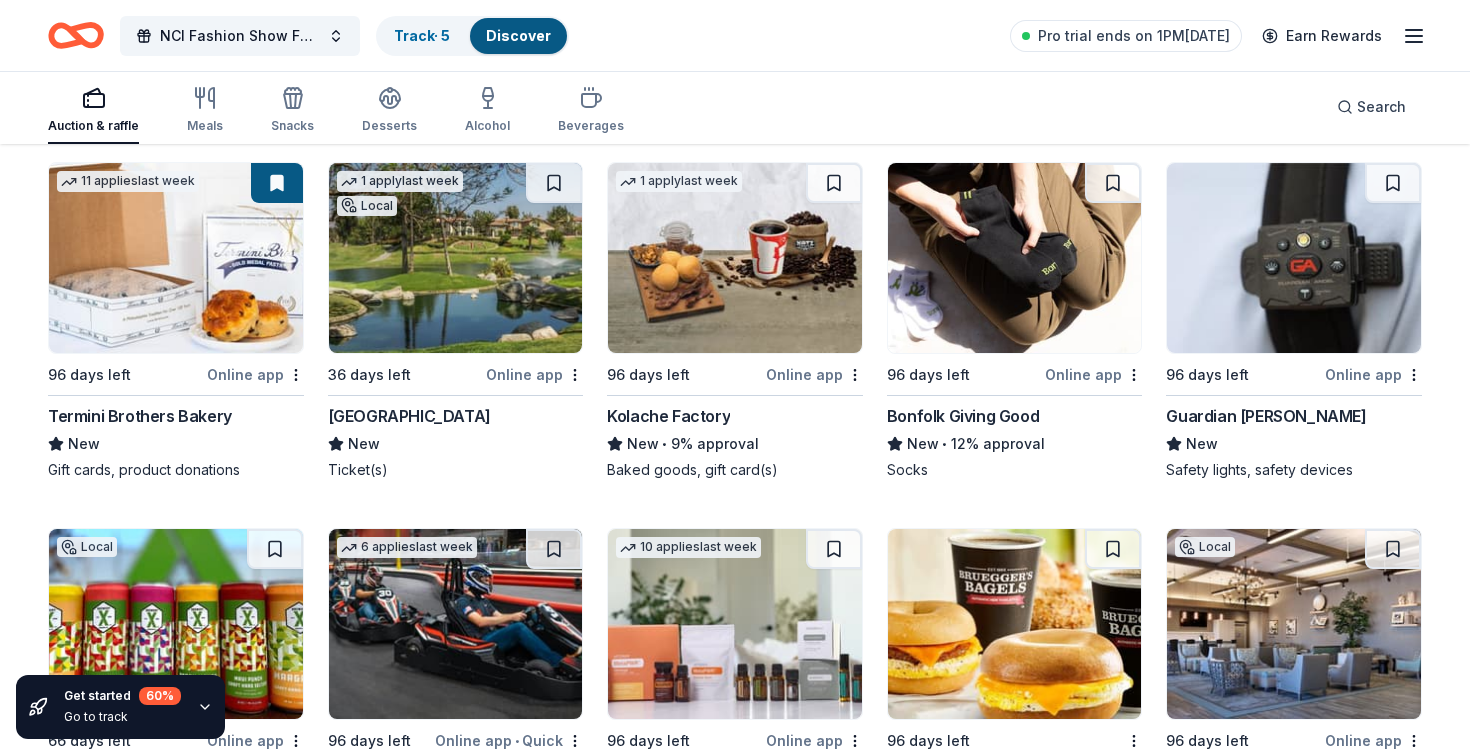 click at bounding box center (1294, 258) 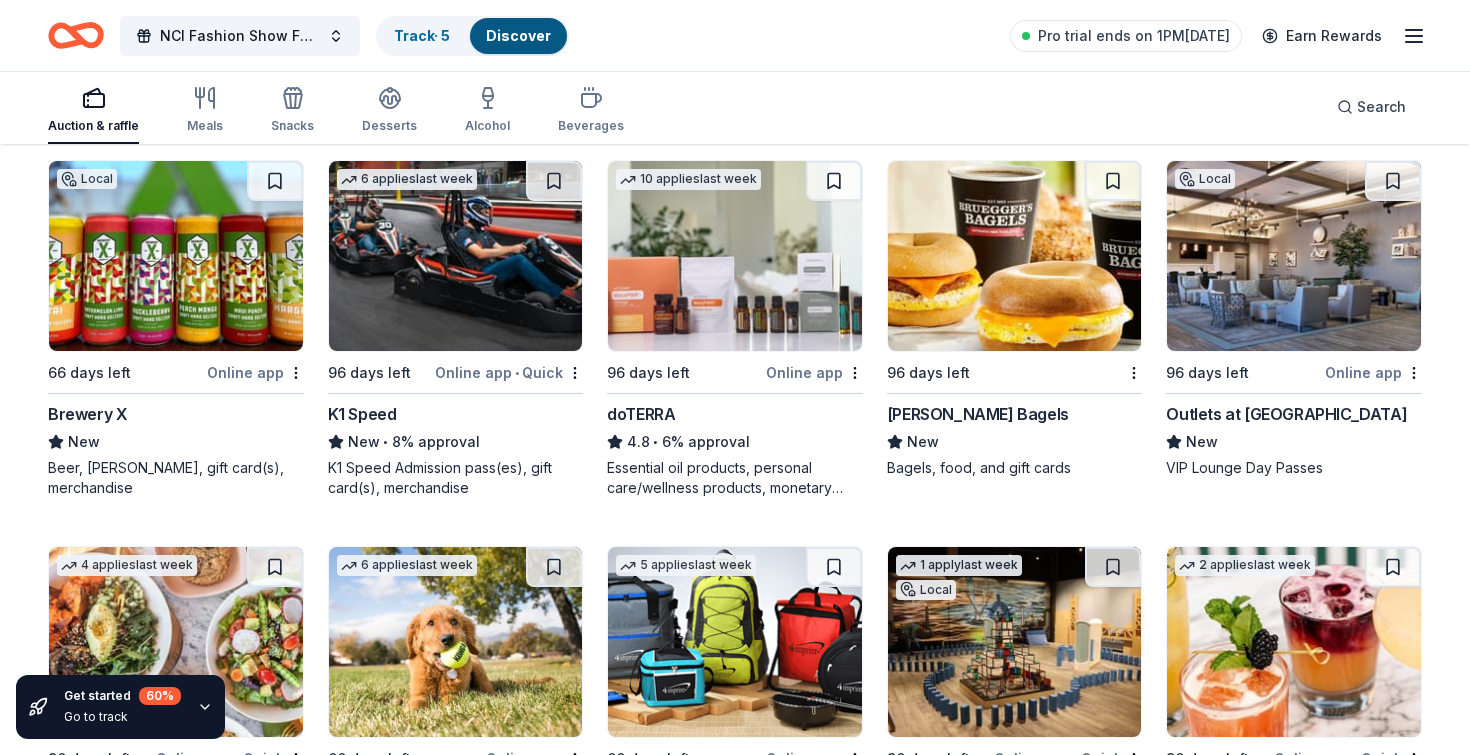 scroll, scrollTop: 4753, scrollLeft: 0, axis: vertical 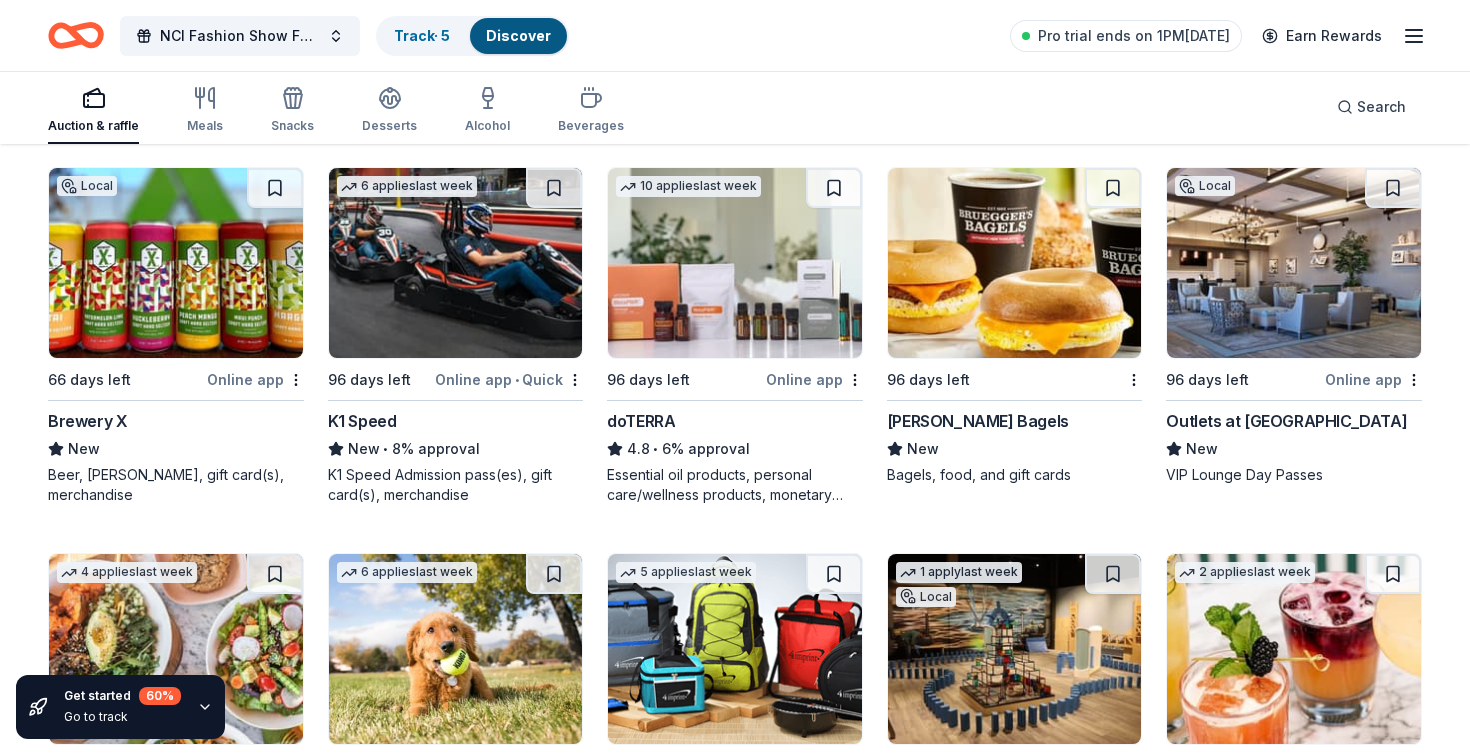 click at bounding box center [1015, 263] 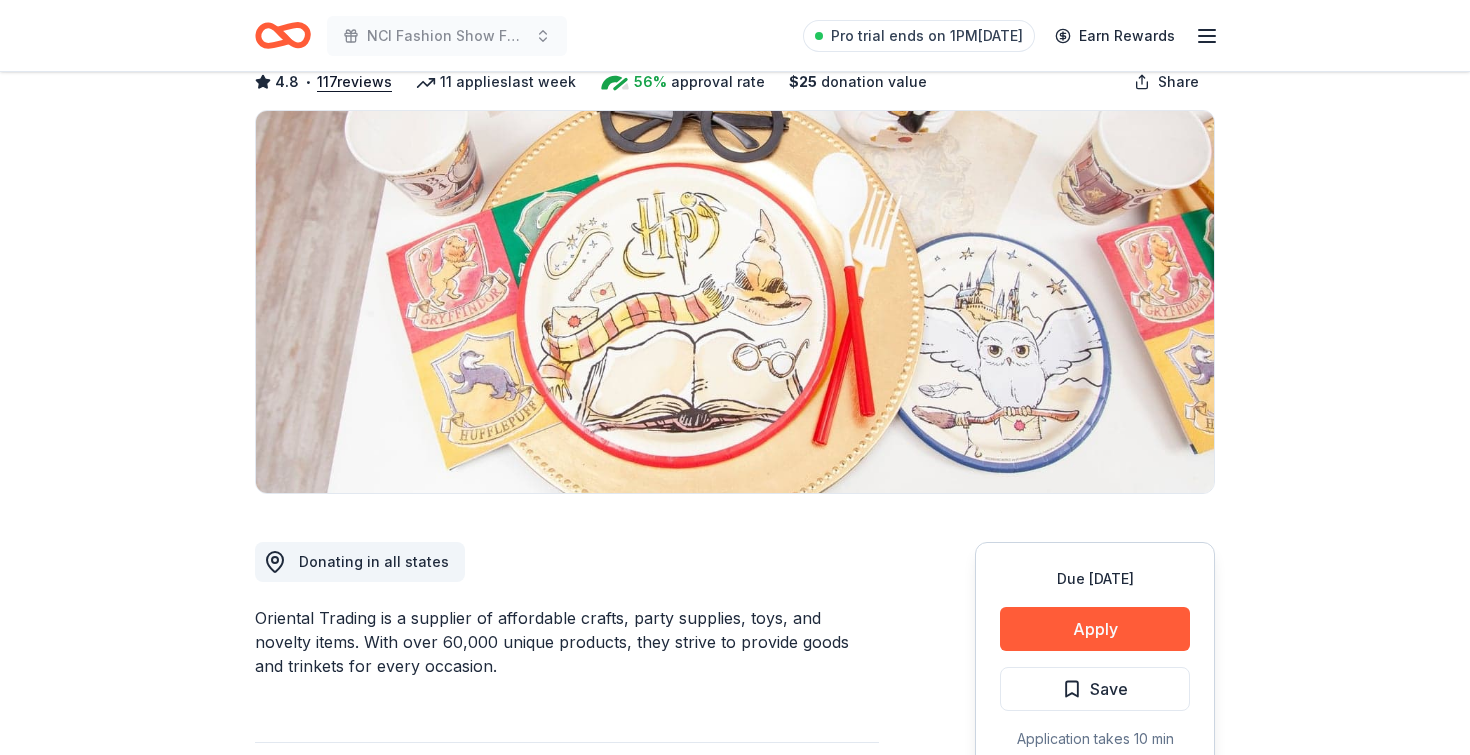 scroll, scrollTop: 115, scrollLeft: 0, axis: vertical 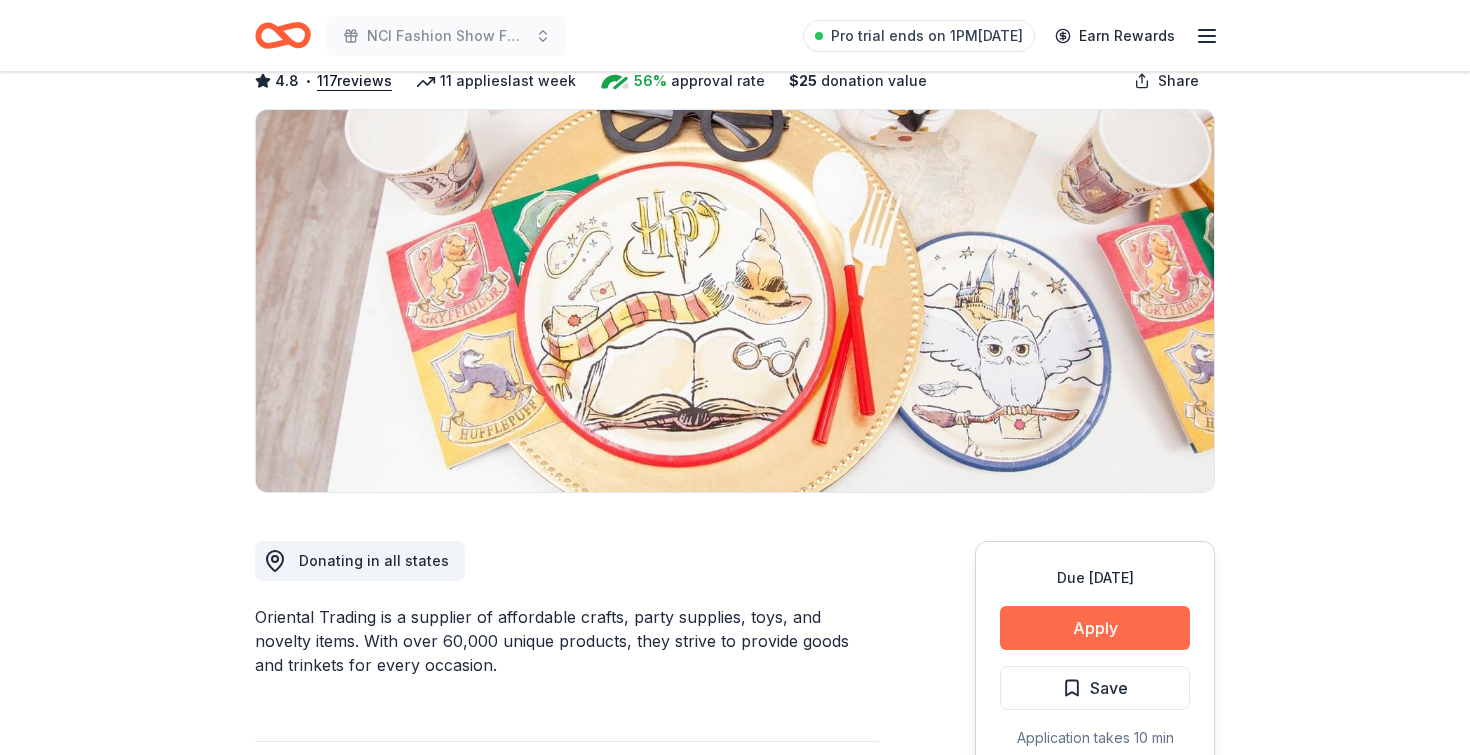 click on "Apply" at bounding box center (1095, 628) 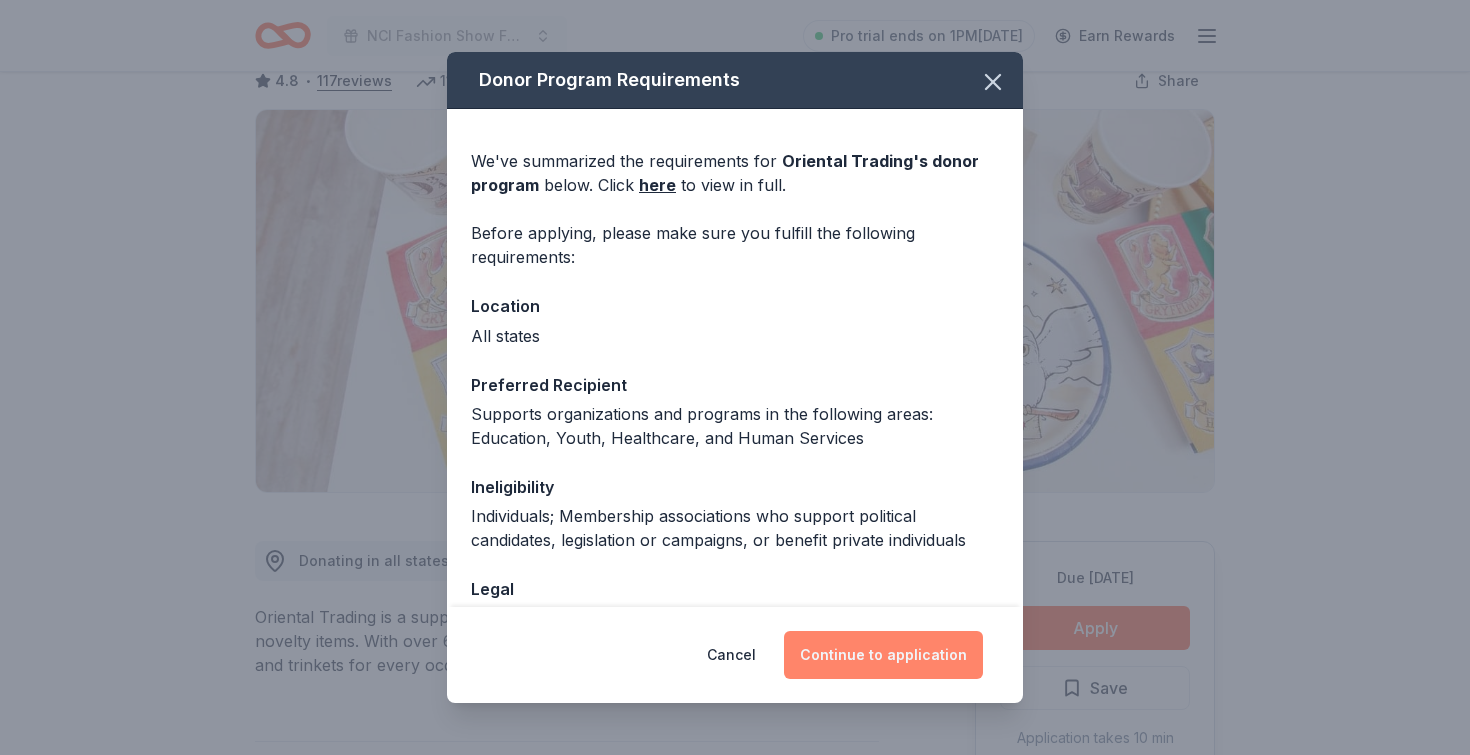 click on "Continue to application" at bounding box center [883, 655] 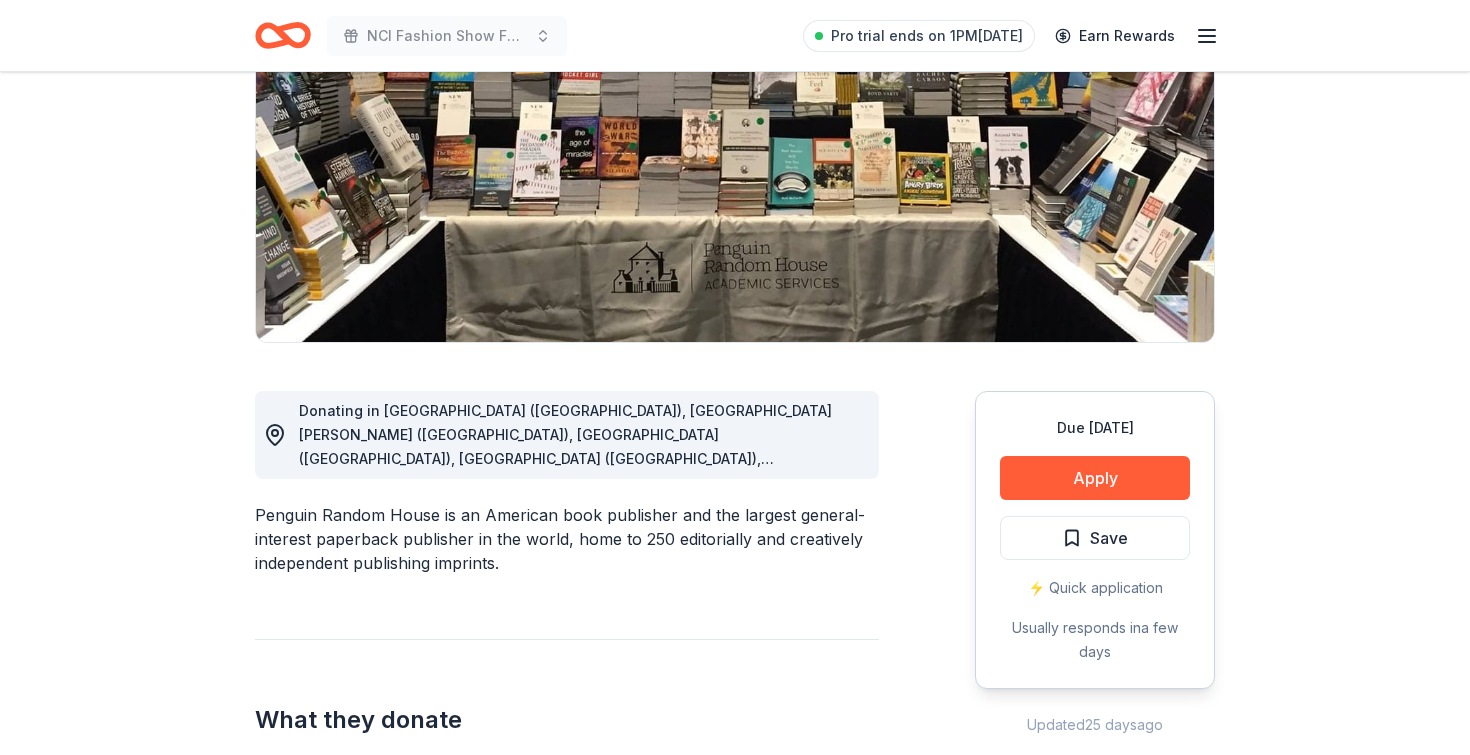 scroll, scrollTop: 274, scrollLeft: 0, axis: vertical 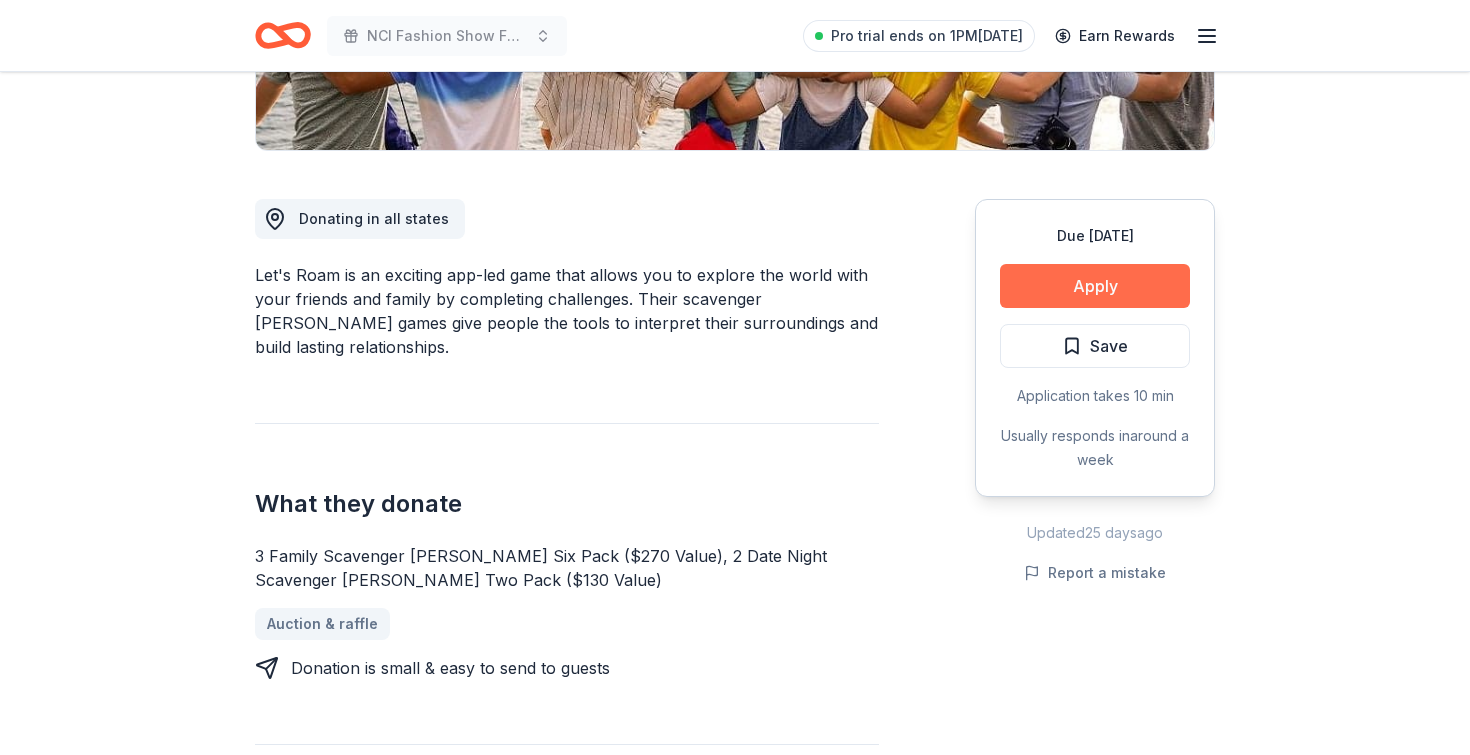 click on "Apply" at bounding box center [1095, 286] 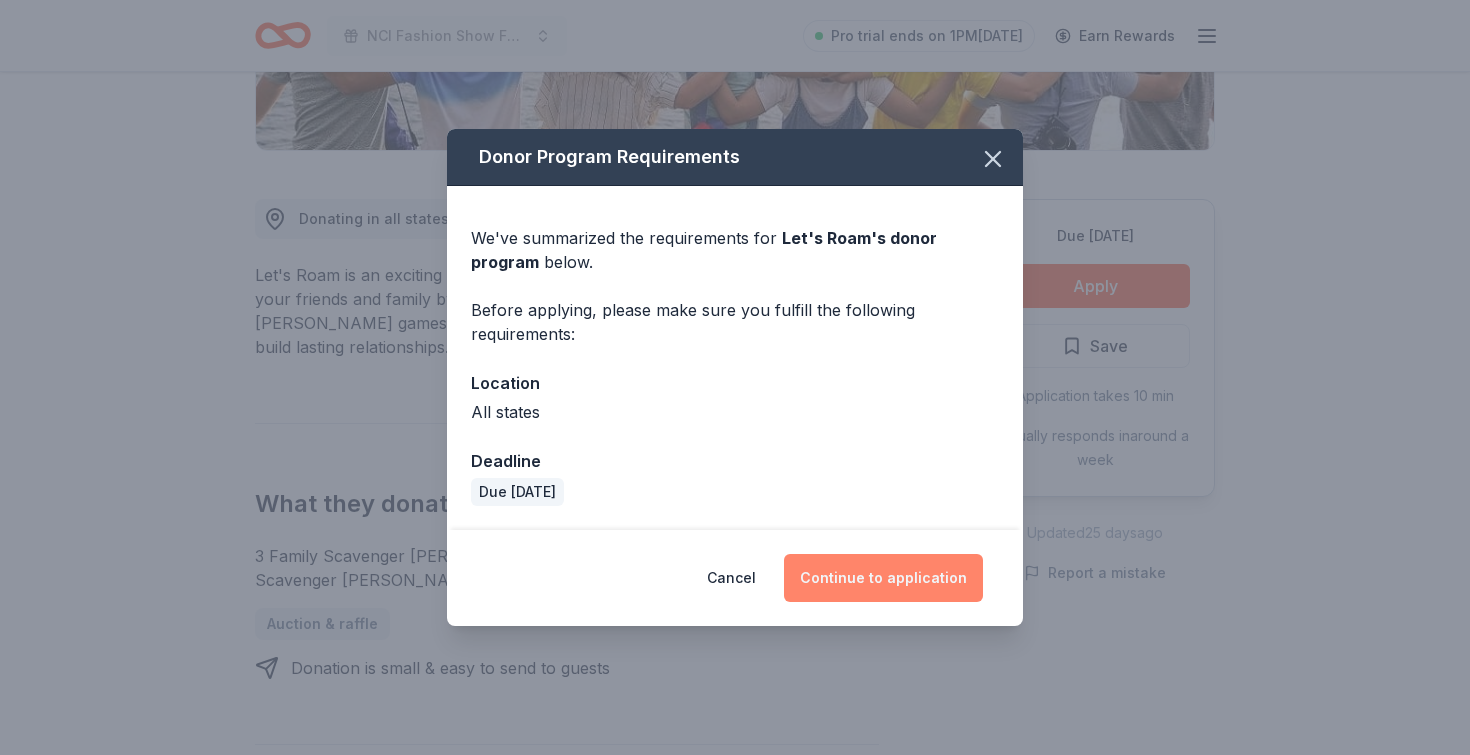click on "Continue to application" at bounding box center [883, 578] 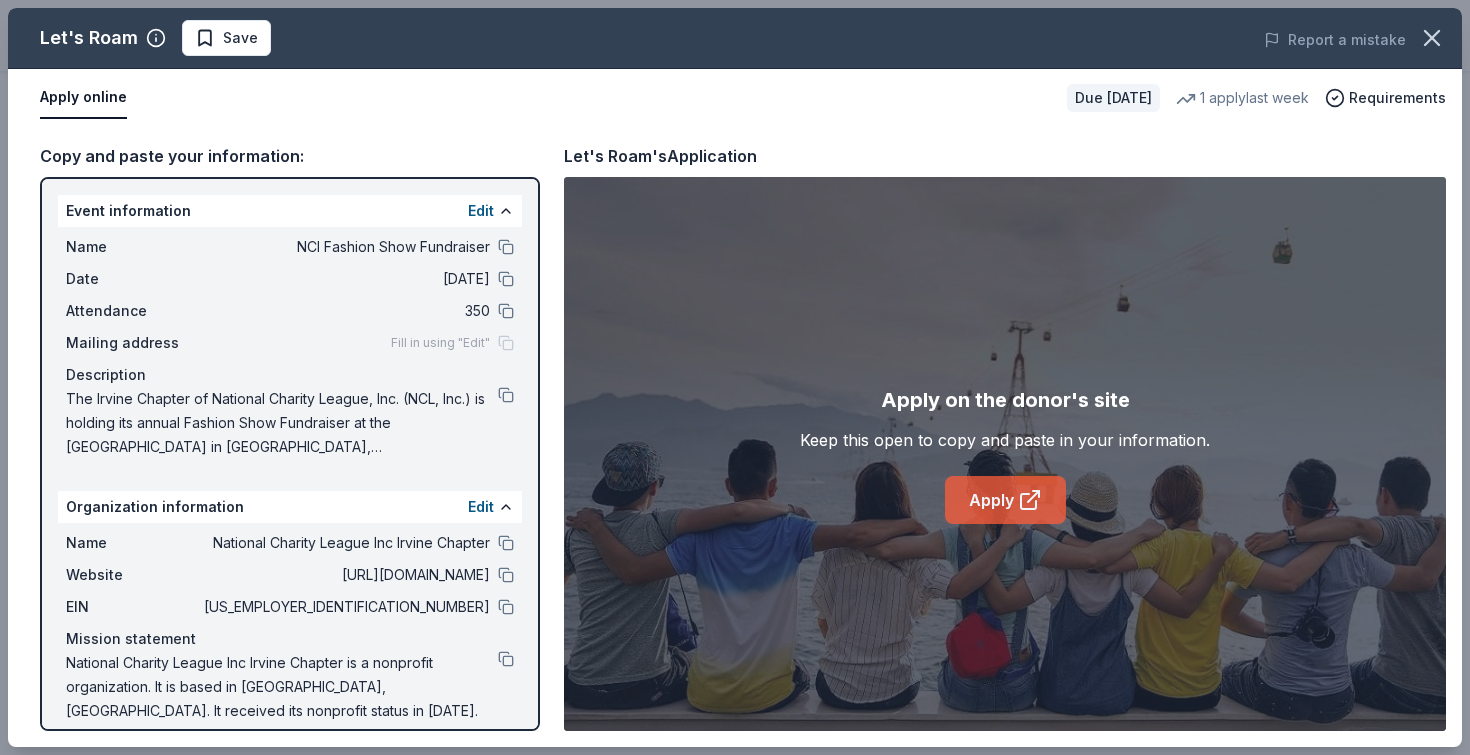 click on "Apply" at bounding box center [1005, 500] 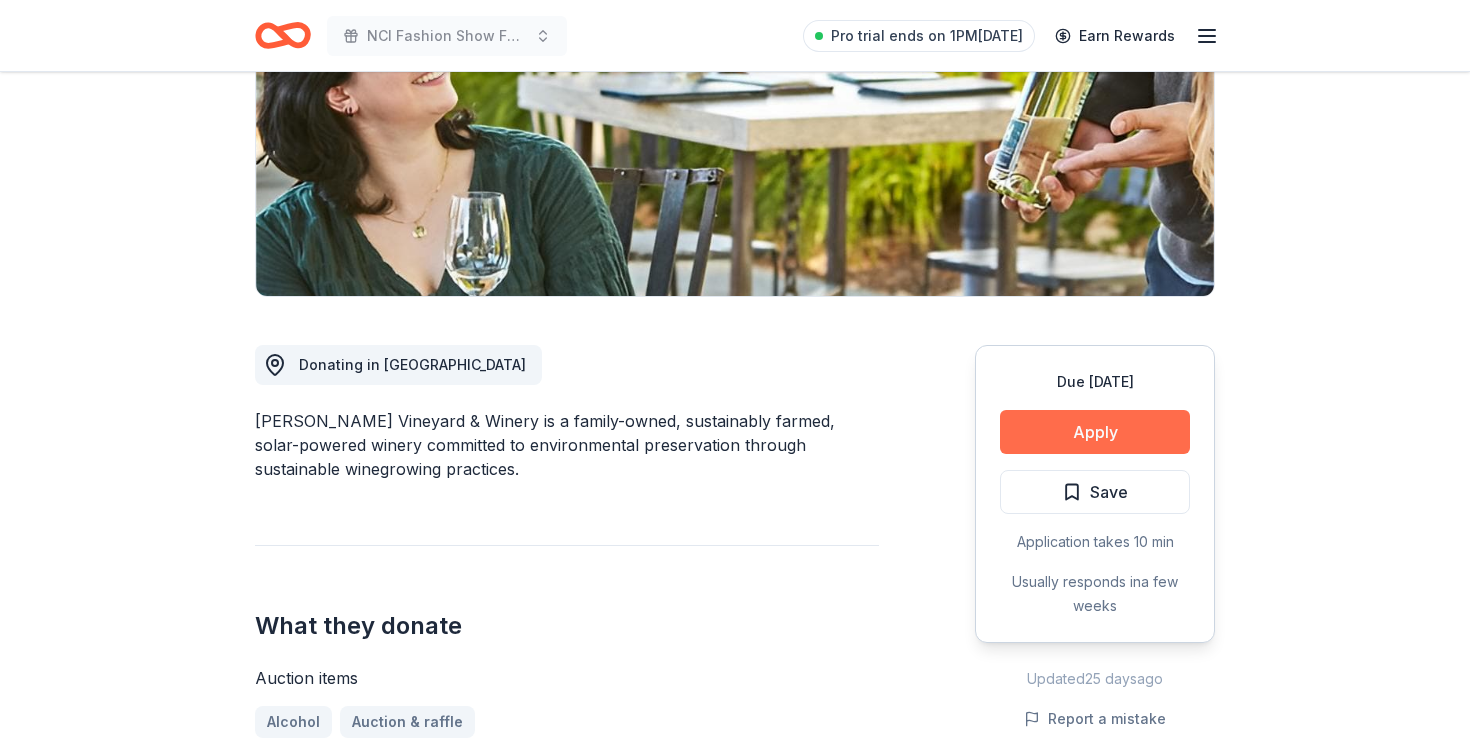 scroll, scrollTop: 315, scrollLeft: 0, axis: vertical 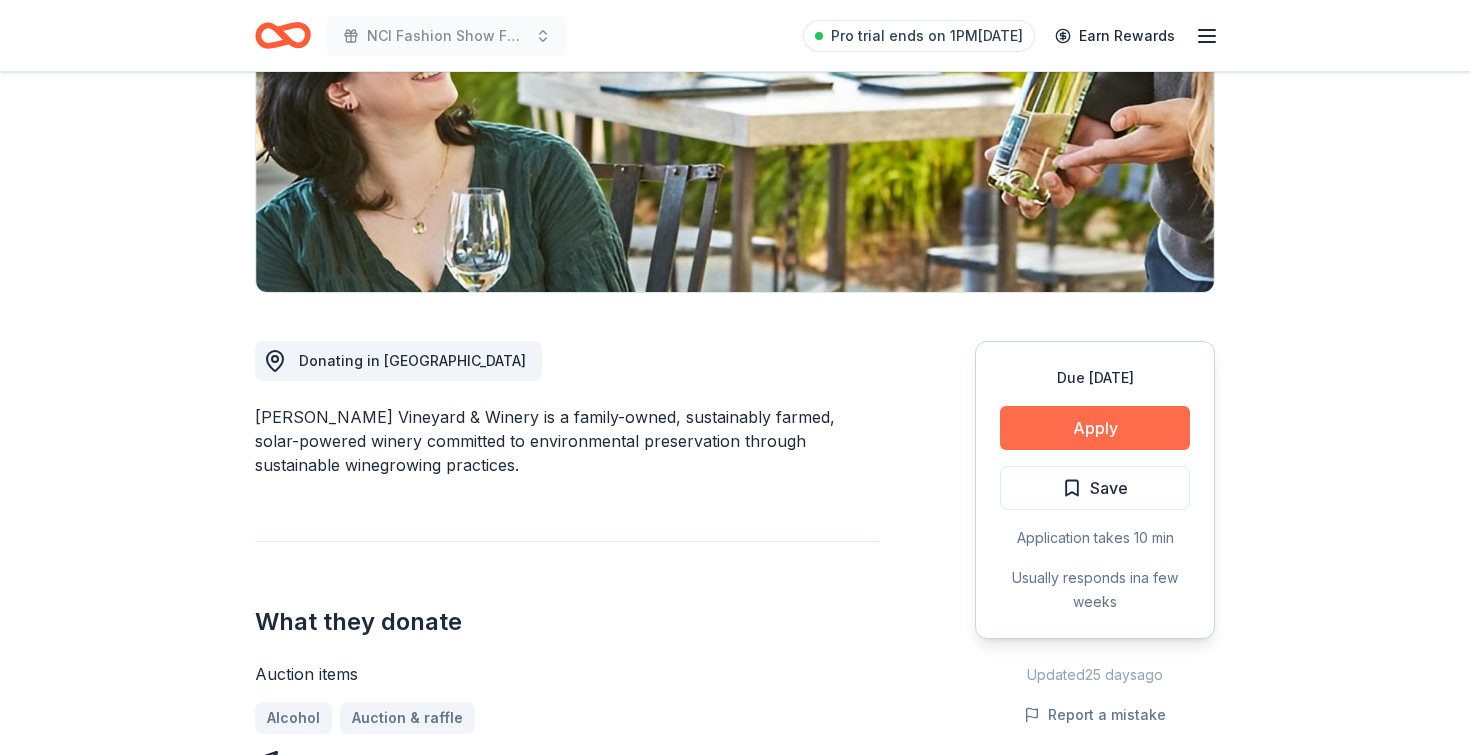 click on "Apply" at bounding box center [1095, 428] 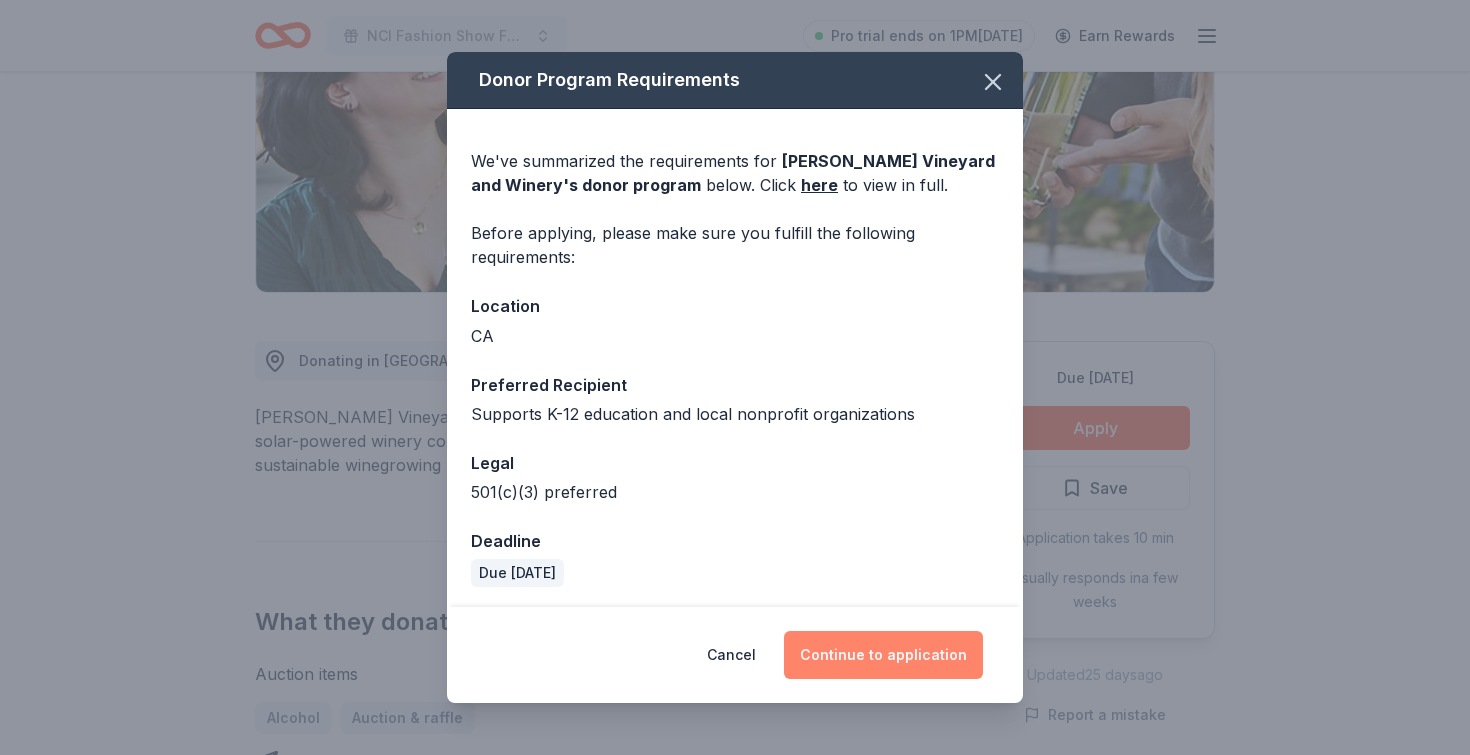 click on "Continue to application" at bounding box center [883, 655] 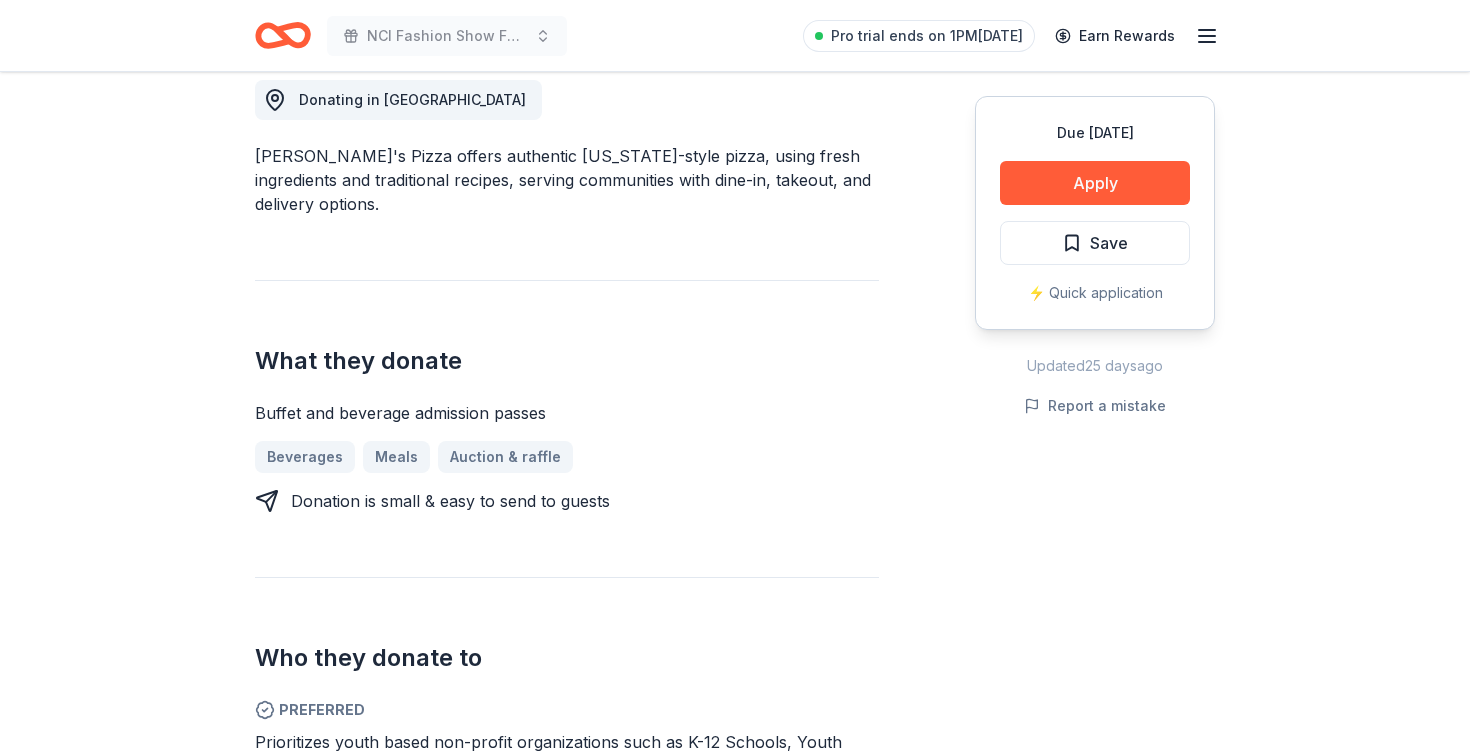 scroll, scrollTop: 577, scrollLeft: 0, axis: vertical 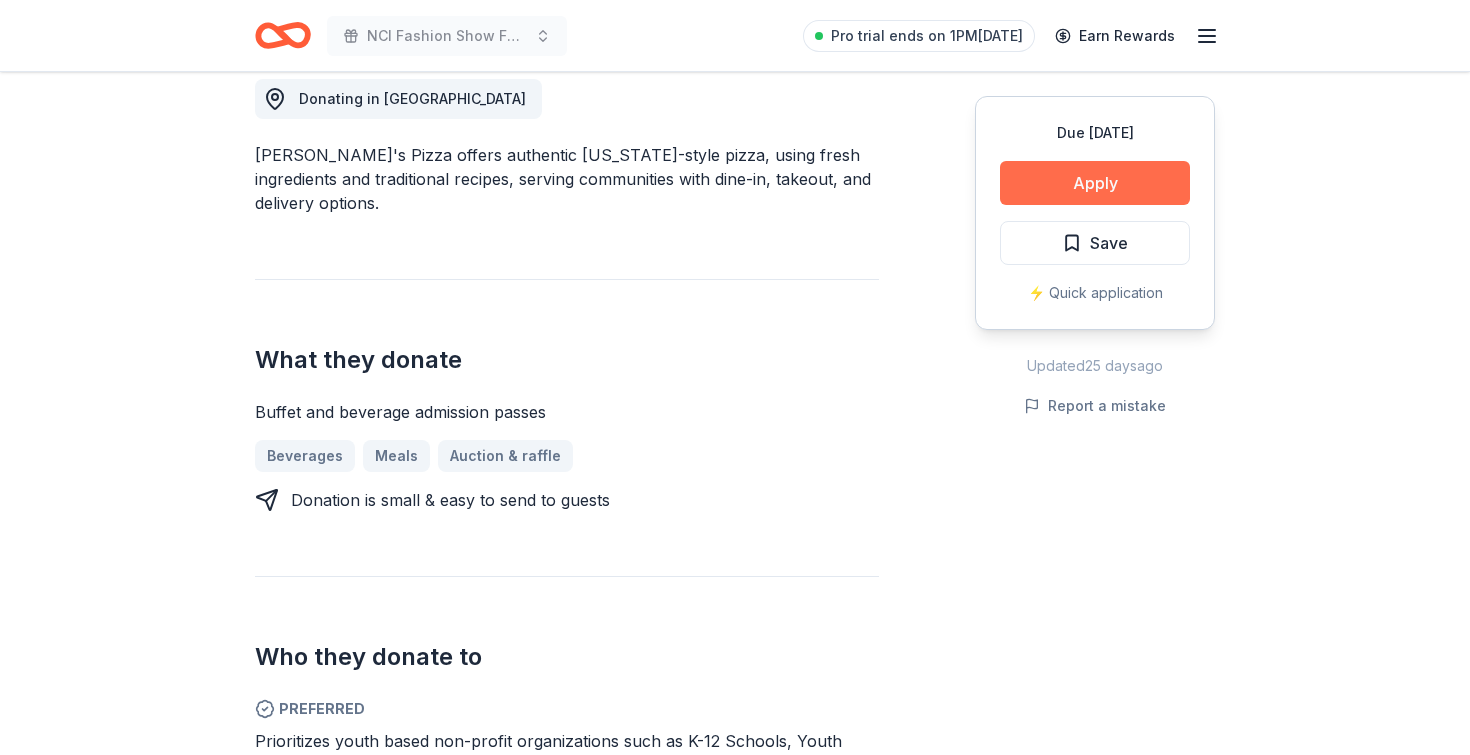 click on "Apply" at bounding box center (1095, 183) 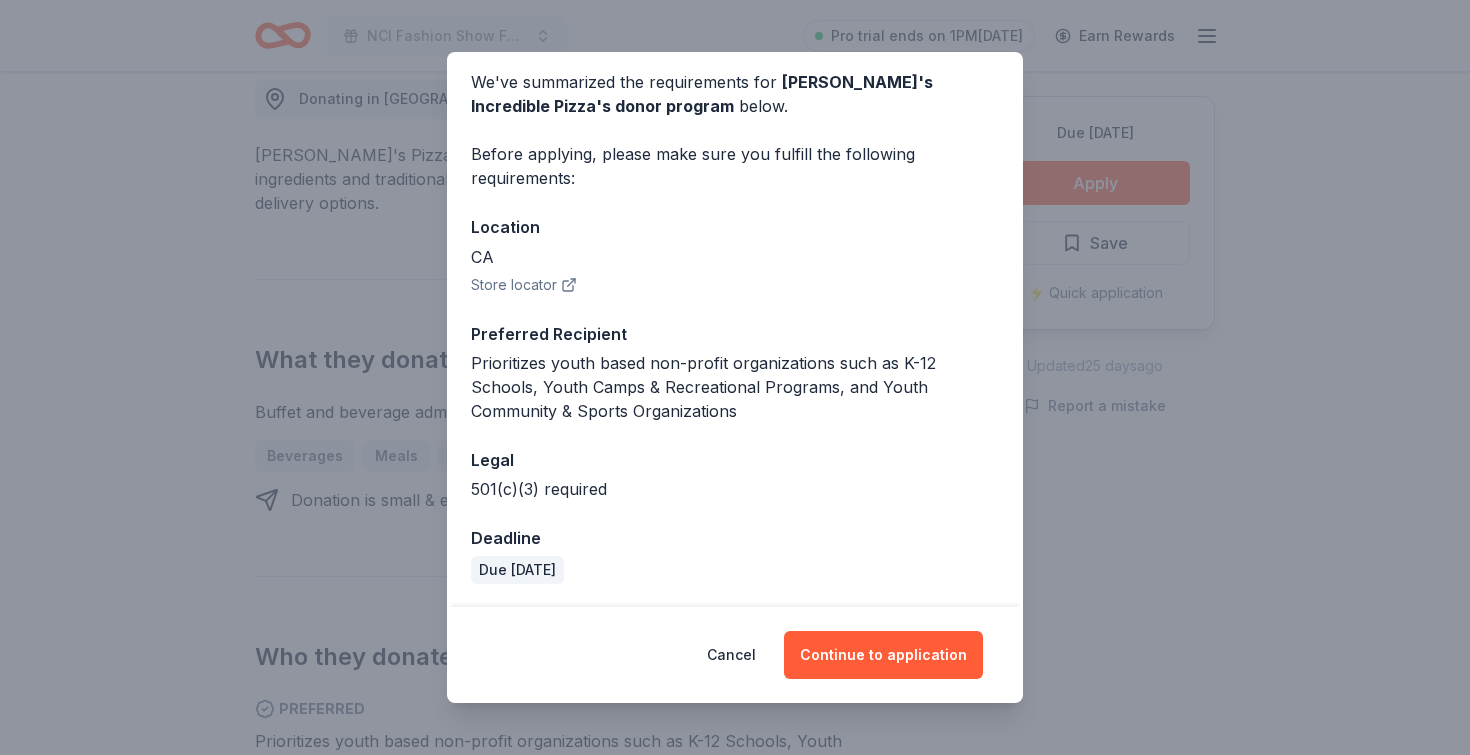 scroll, scrollTop: 78, scrollLeft: 0, axis: vertical 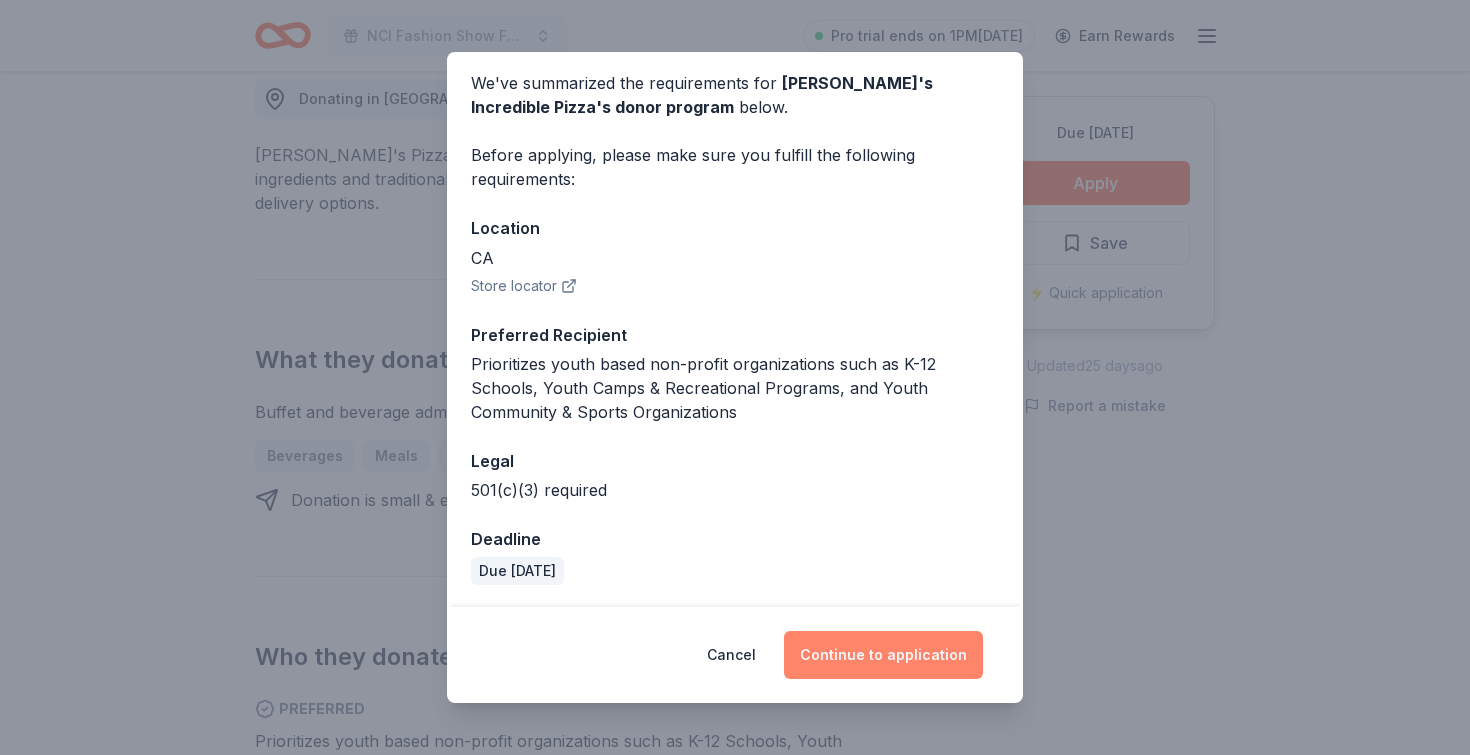 click on "Continue to application" at bounding box center (883, 655) 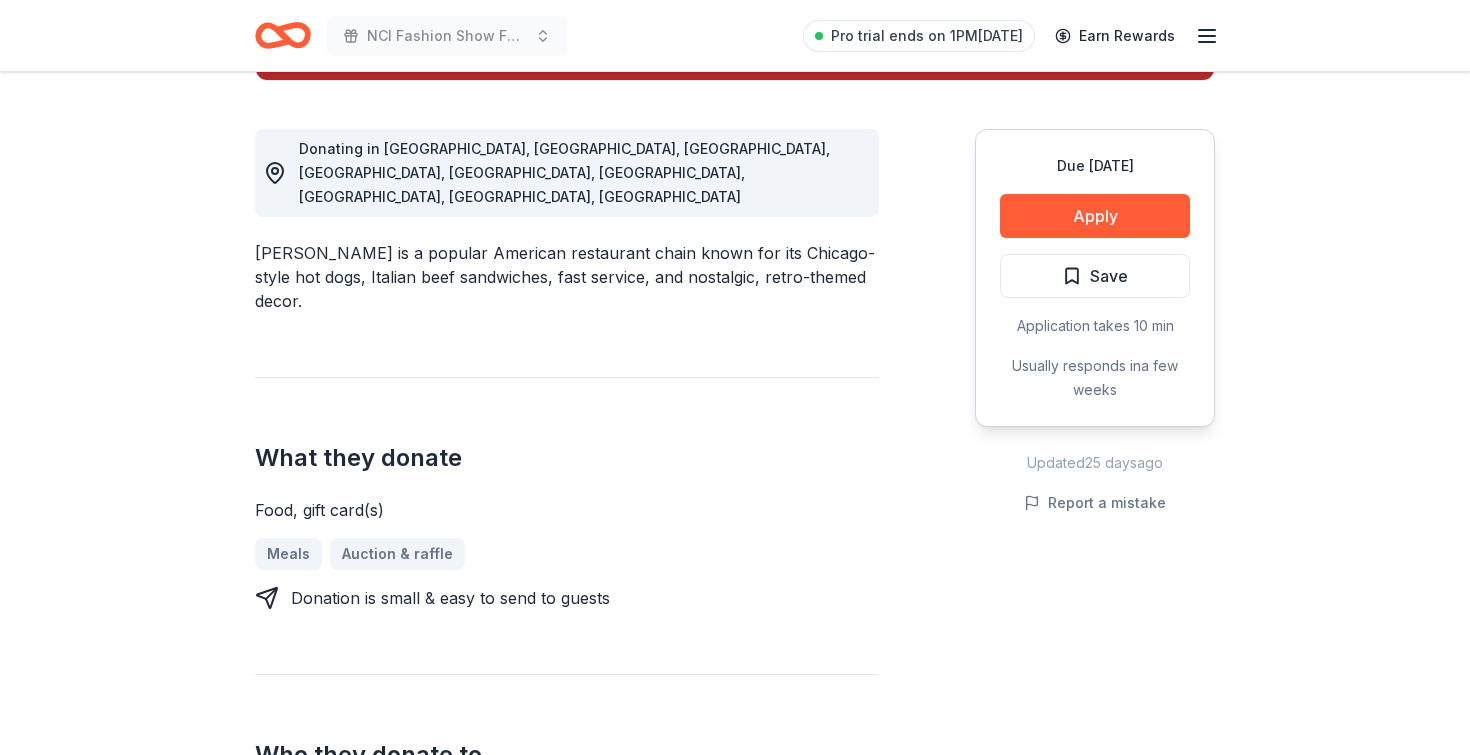 scroll, scrollTop: 528, scrollLeft: 0, axis: vertical 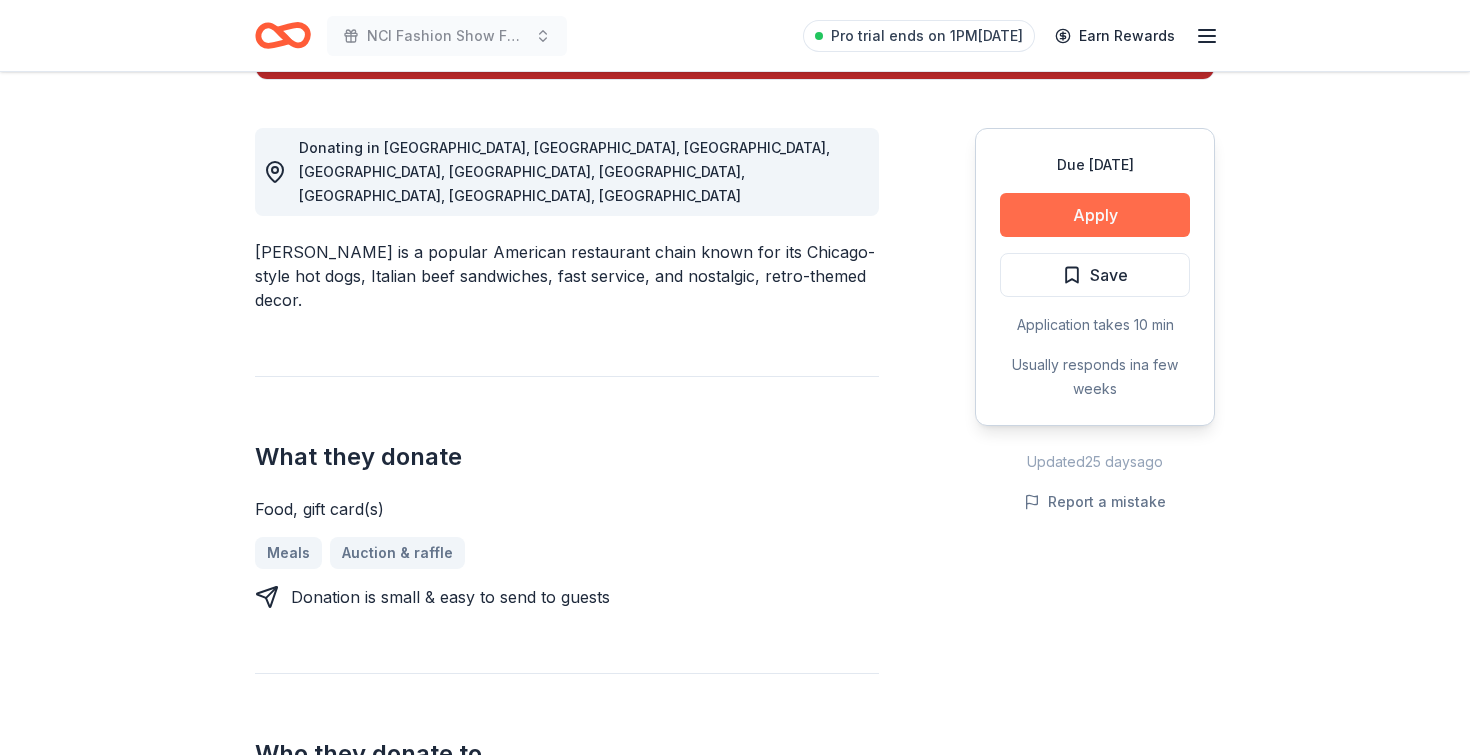 click on "Apply" at bounding box center [1095, 215] 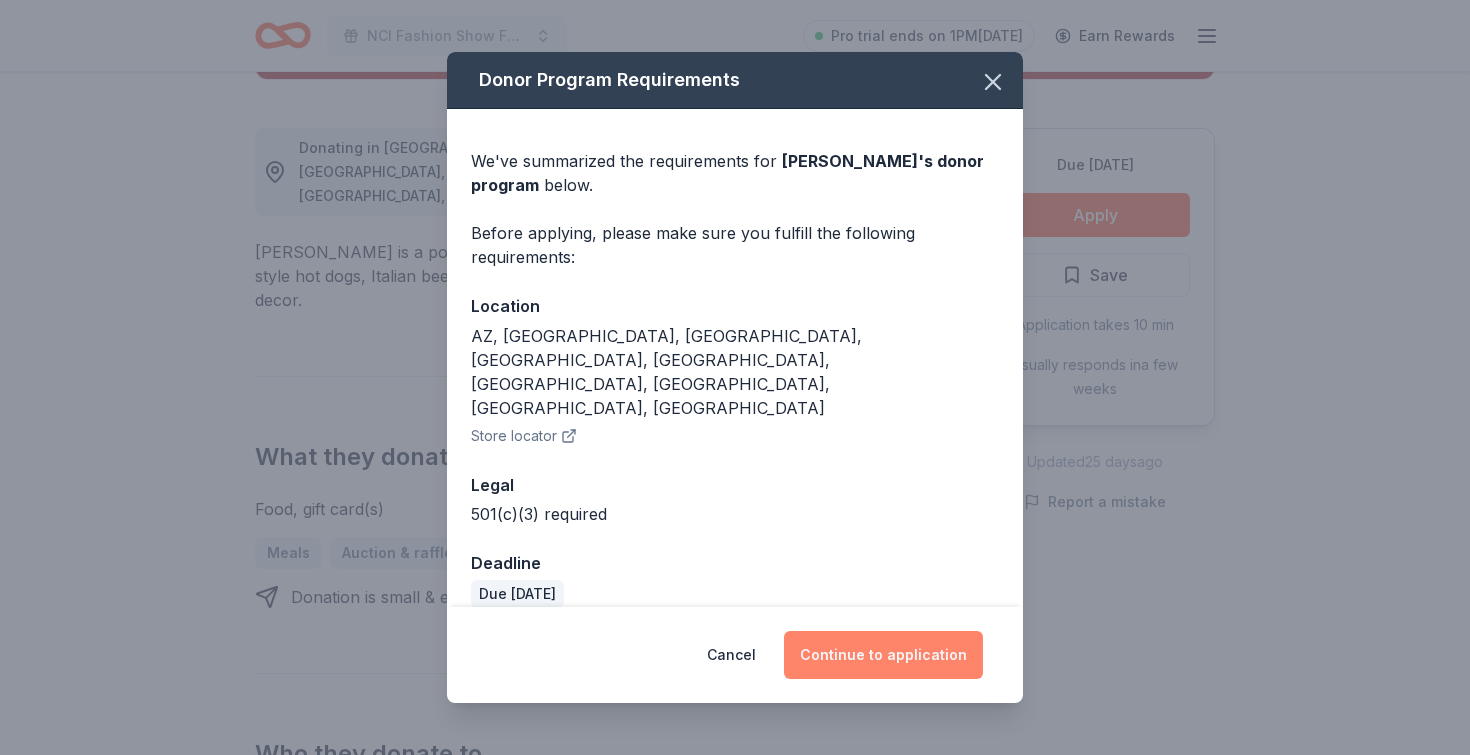 click on "Continue to application" at bounding box center [883, 655] 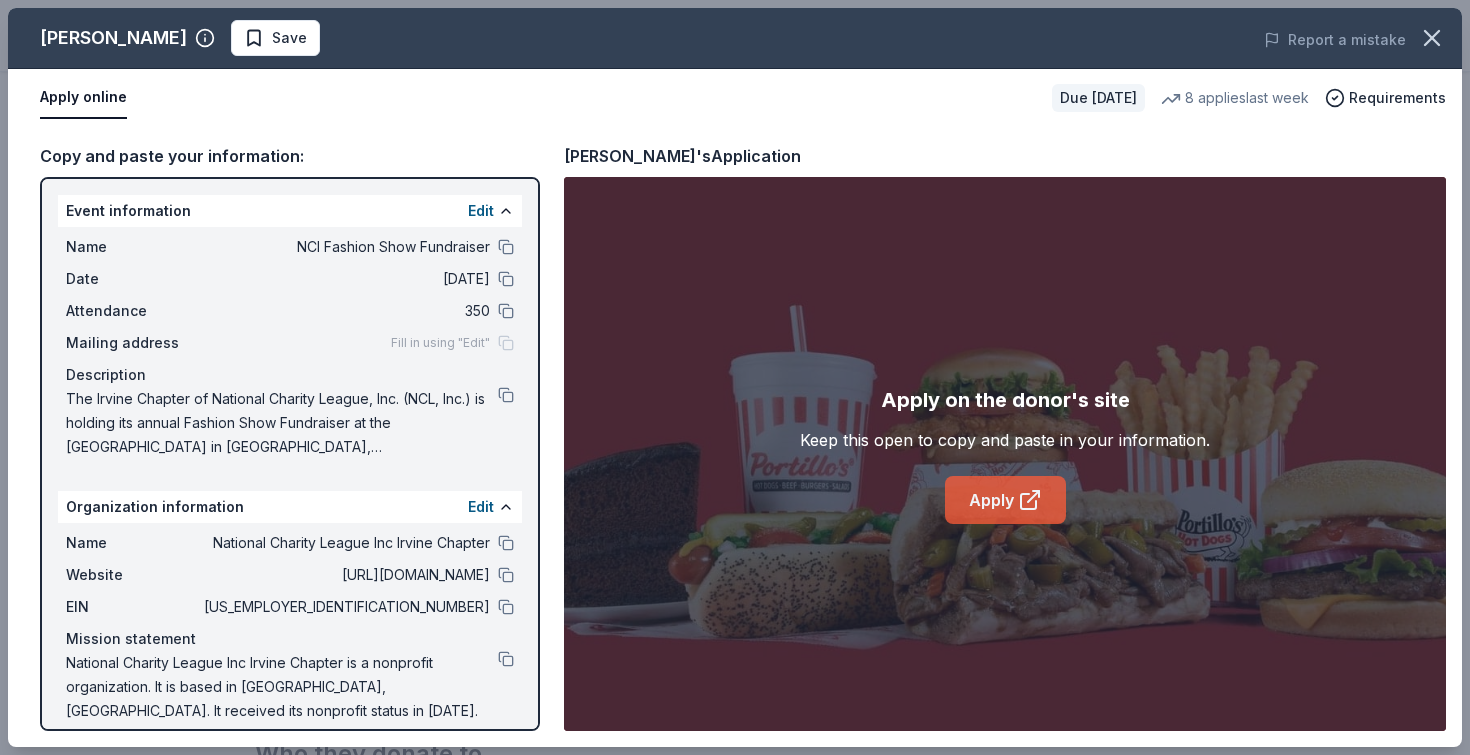 click on "Apply" at bounding box center [1005, 500] 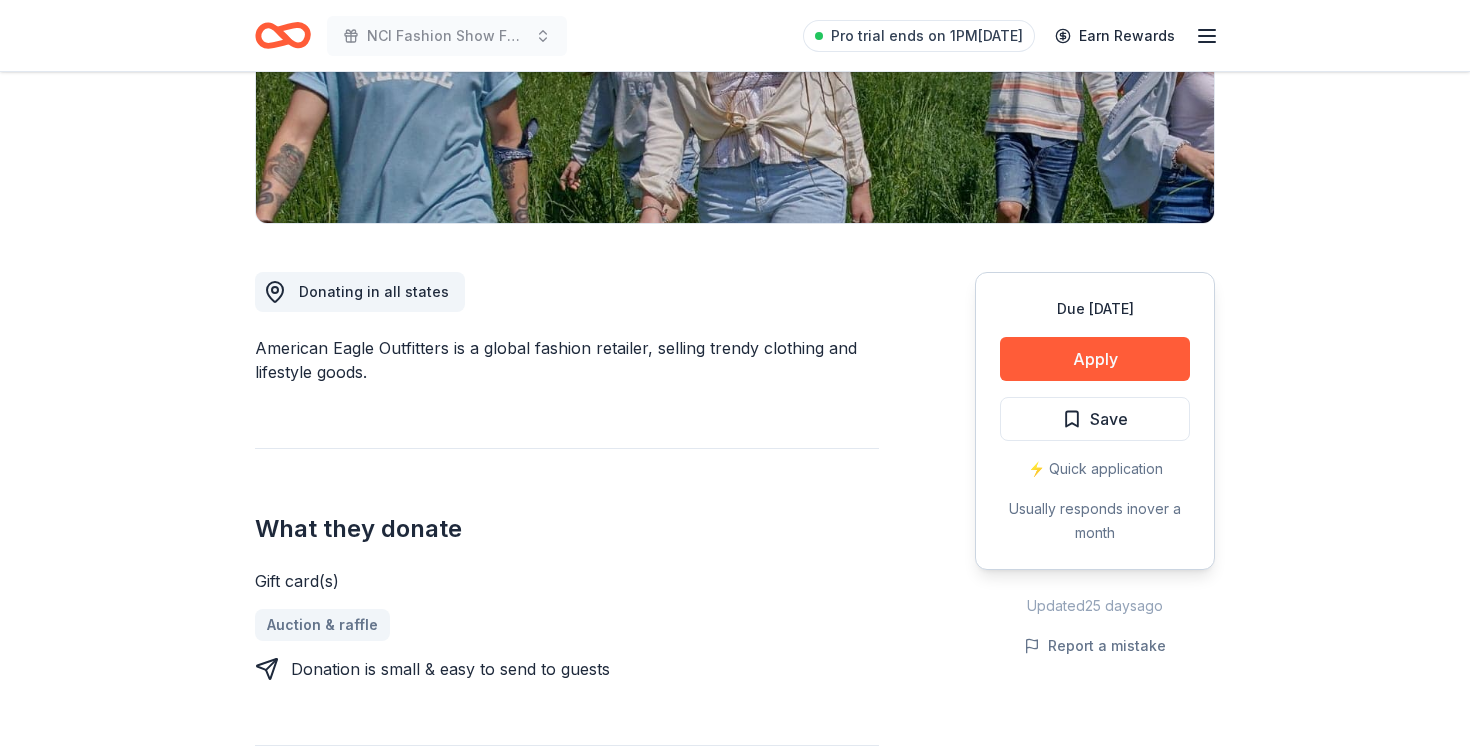 scroll, scrollTop: 387, scrollLeft: 0, axis: vertical 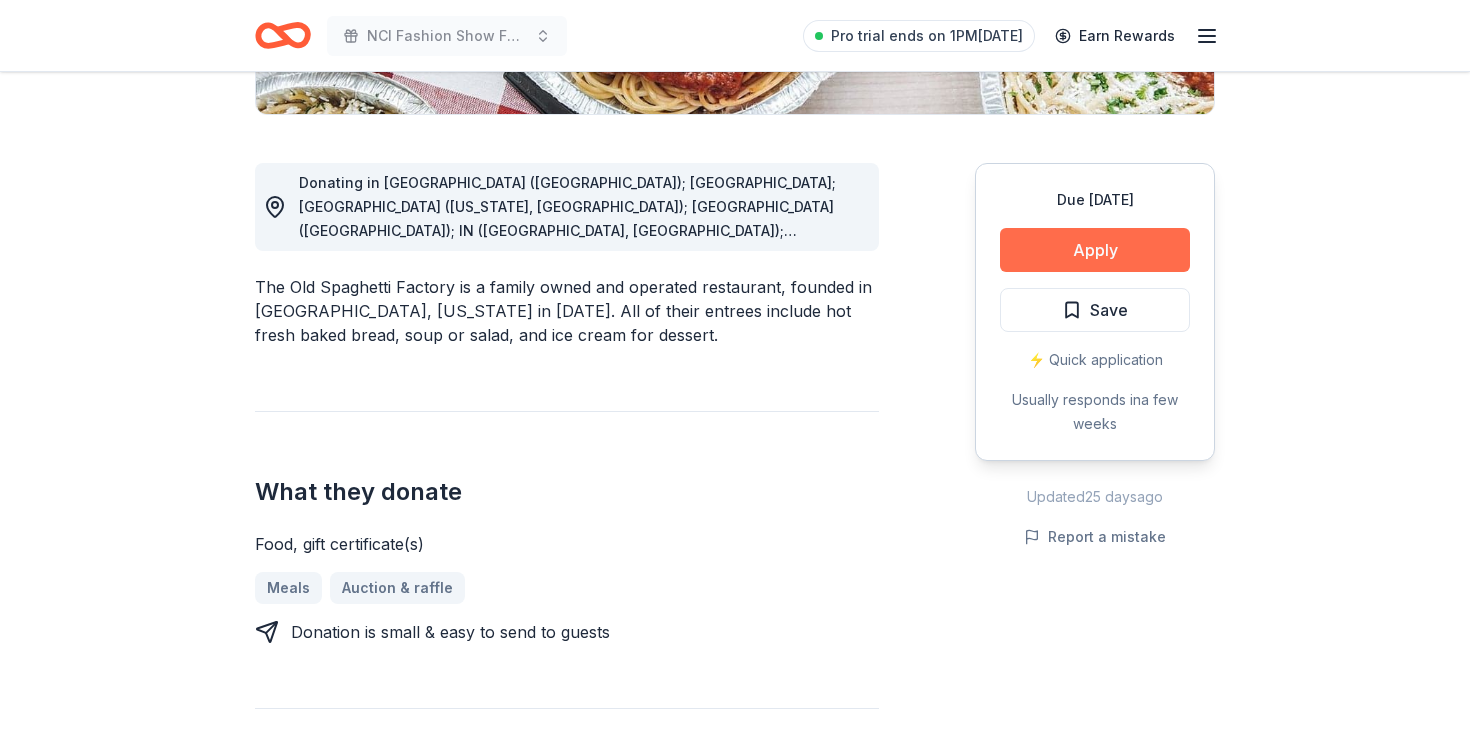 click on "Apply" at bounding box center [1095, 250] 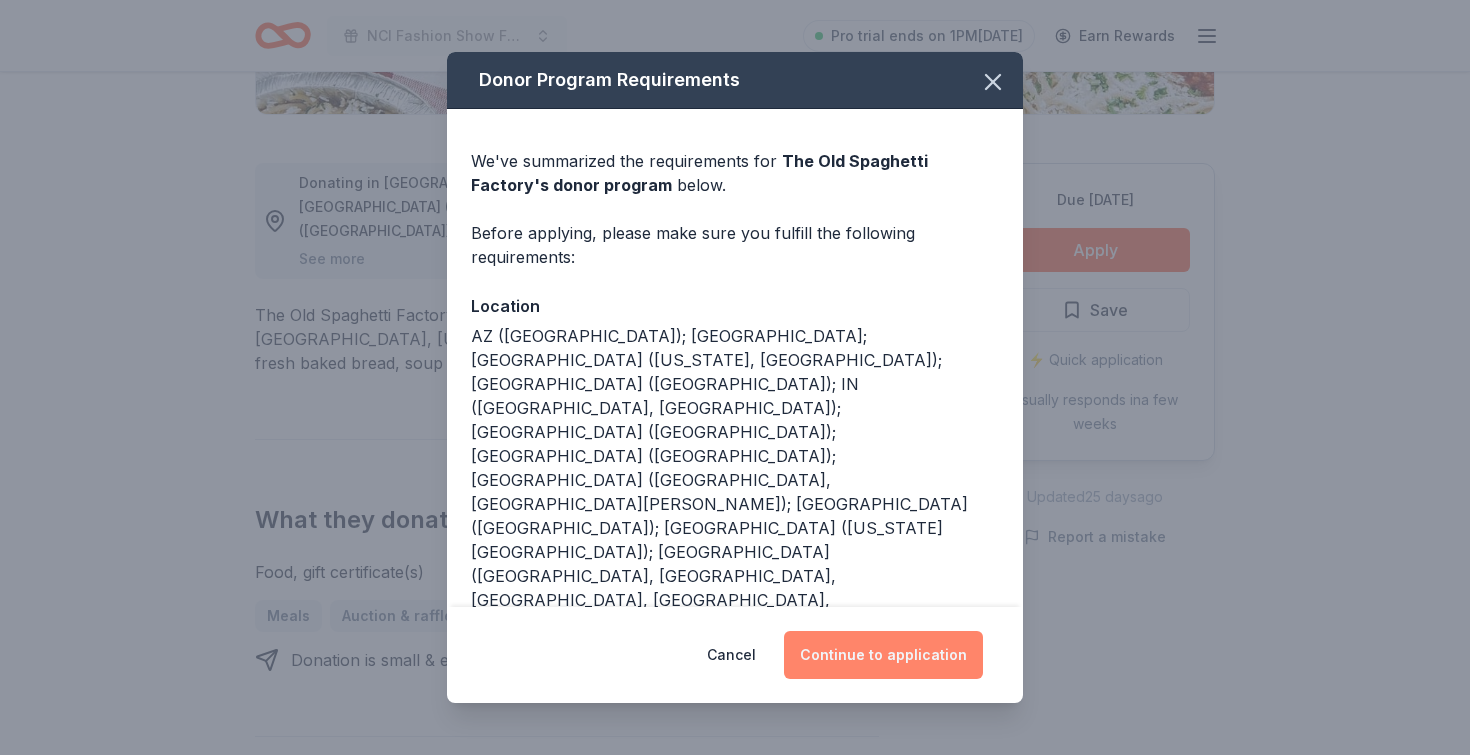 click on "Continue to application" at bounding box center (883, 655) 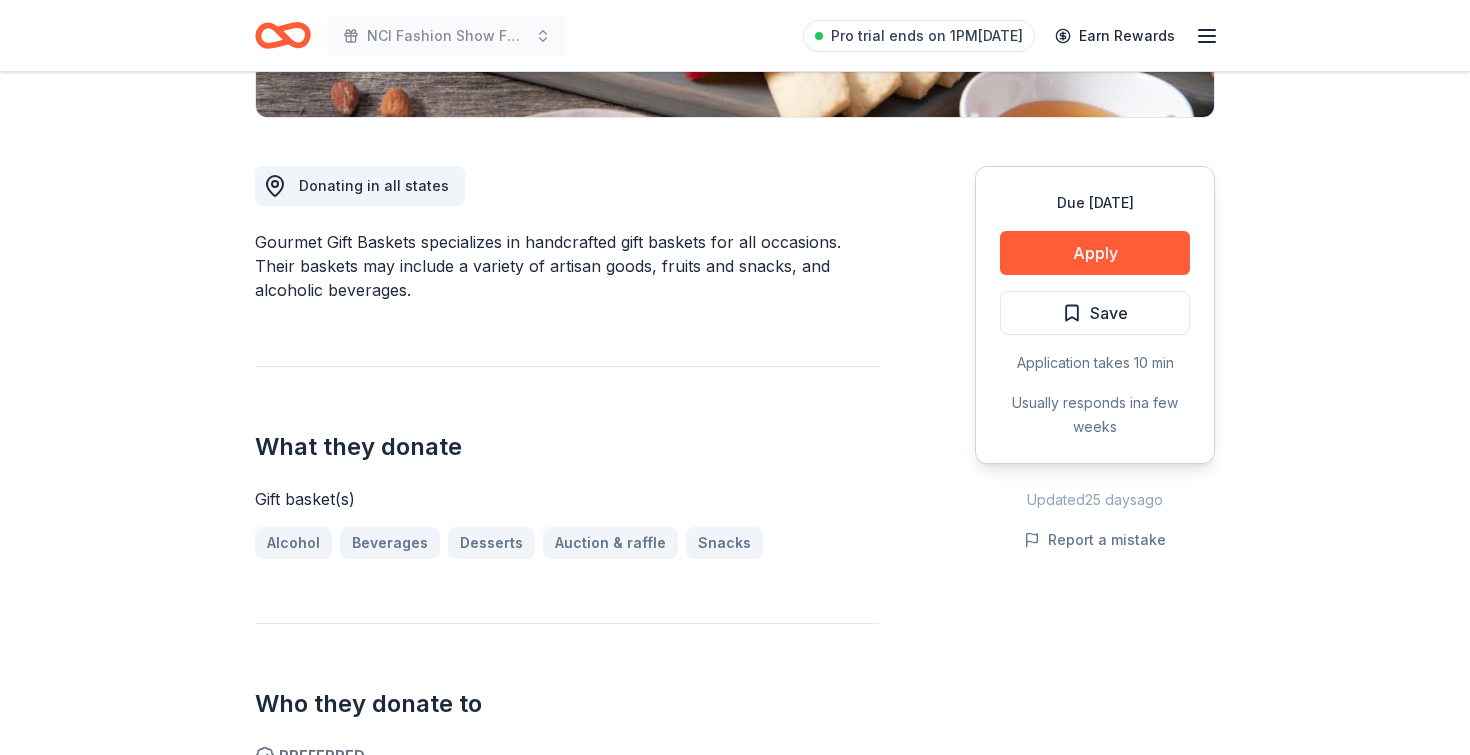 scroll, scrollTop: 493, scrollLeft: 0, axis: vertical 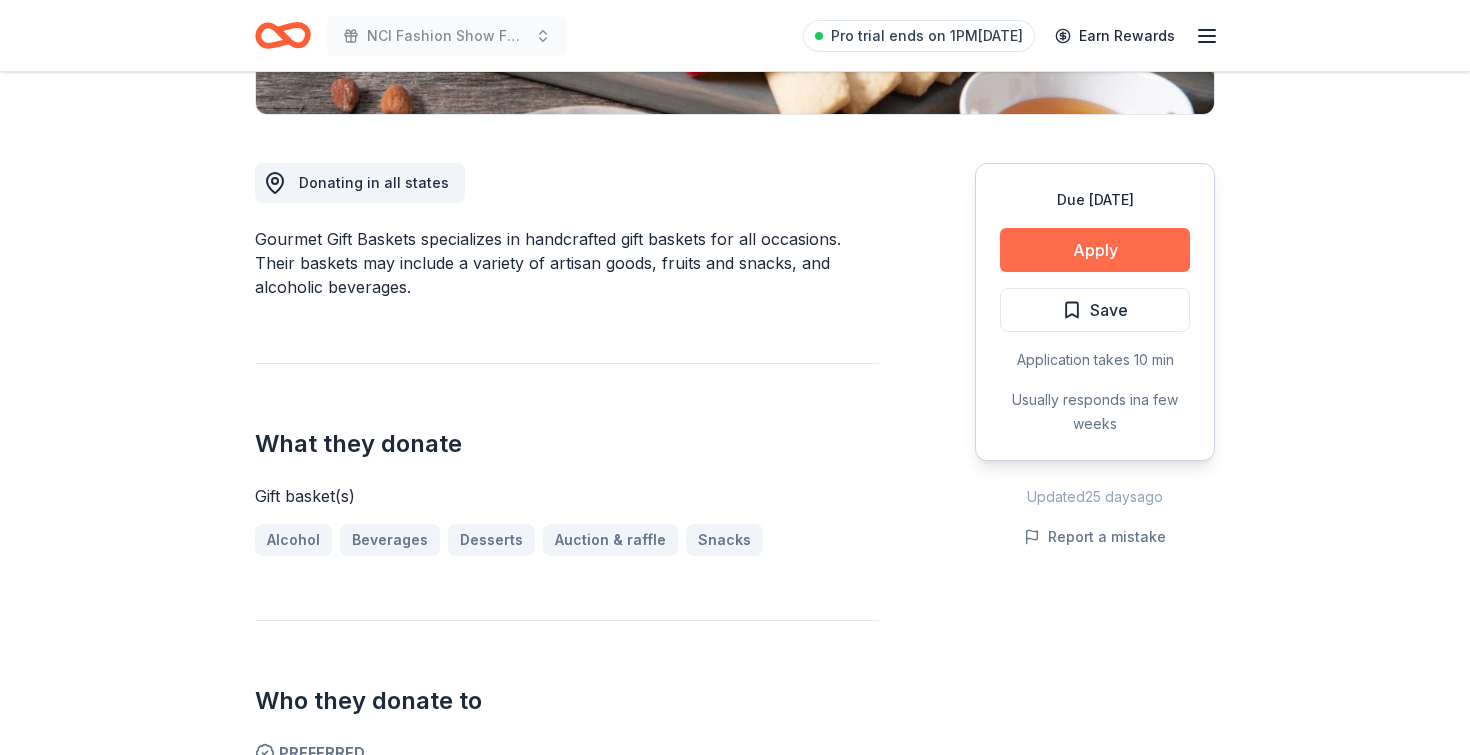 click on "Apply" at bounding box center [1095, 250] 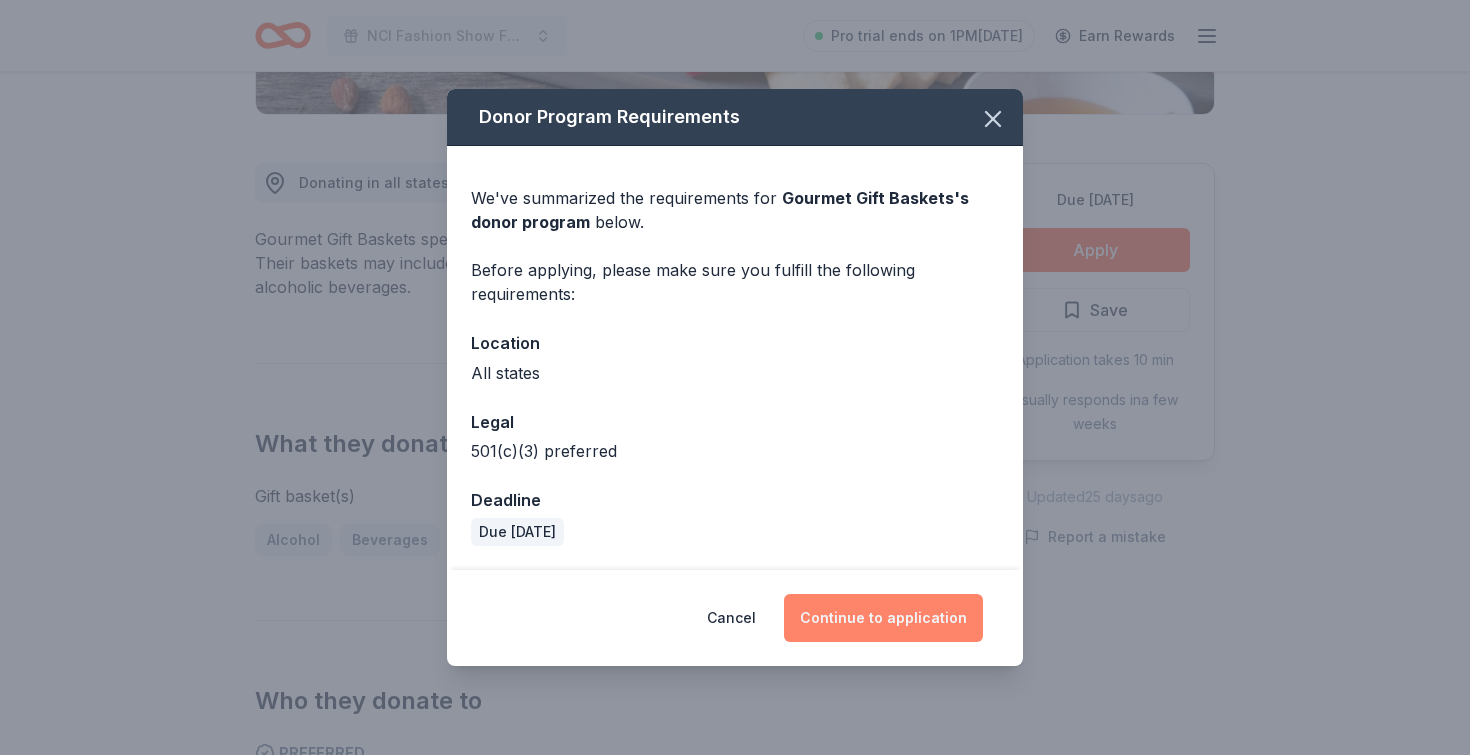 click on "Continue to application" at bounding box center (883, 618) 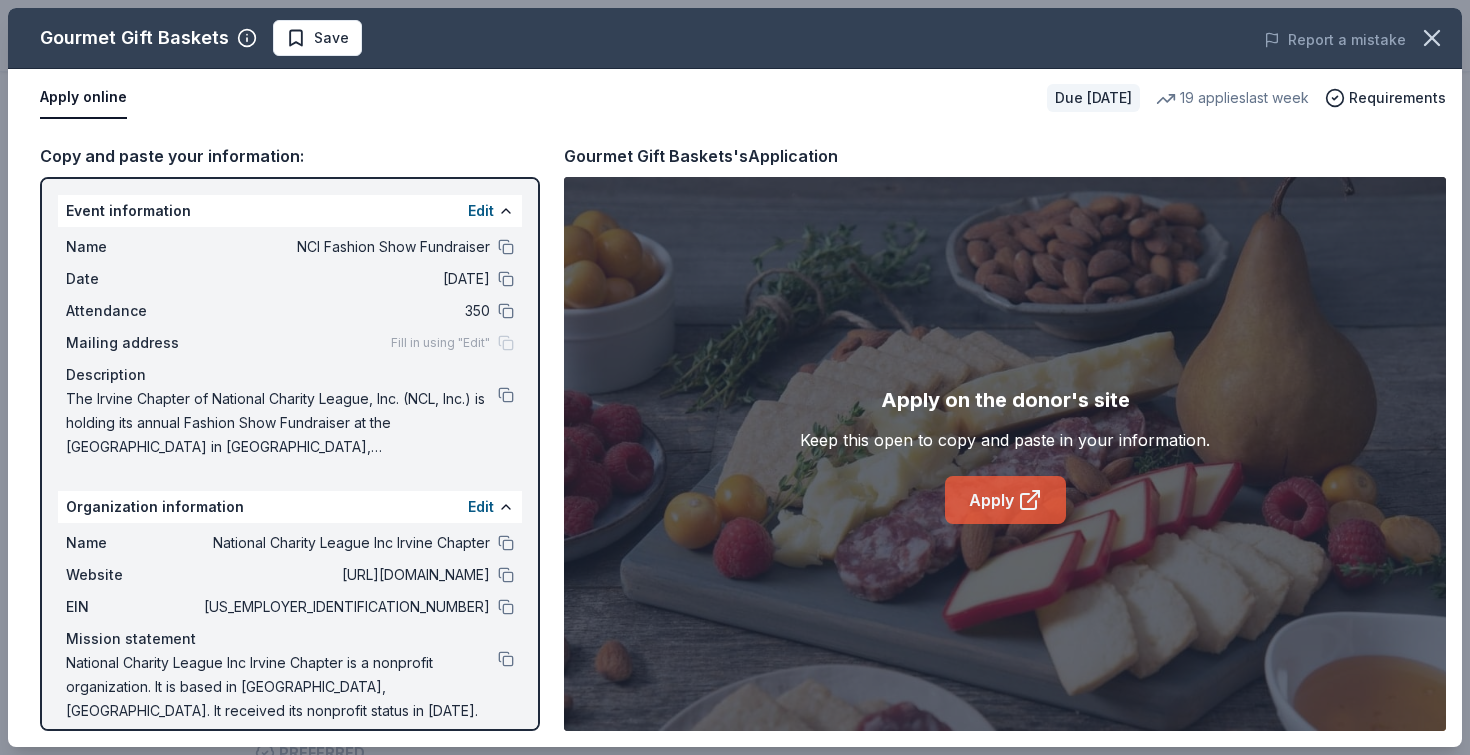 click on "Apply" at bounding box center (1005, 500) 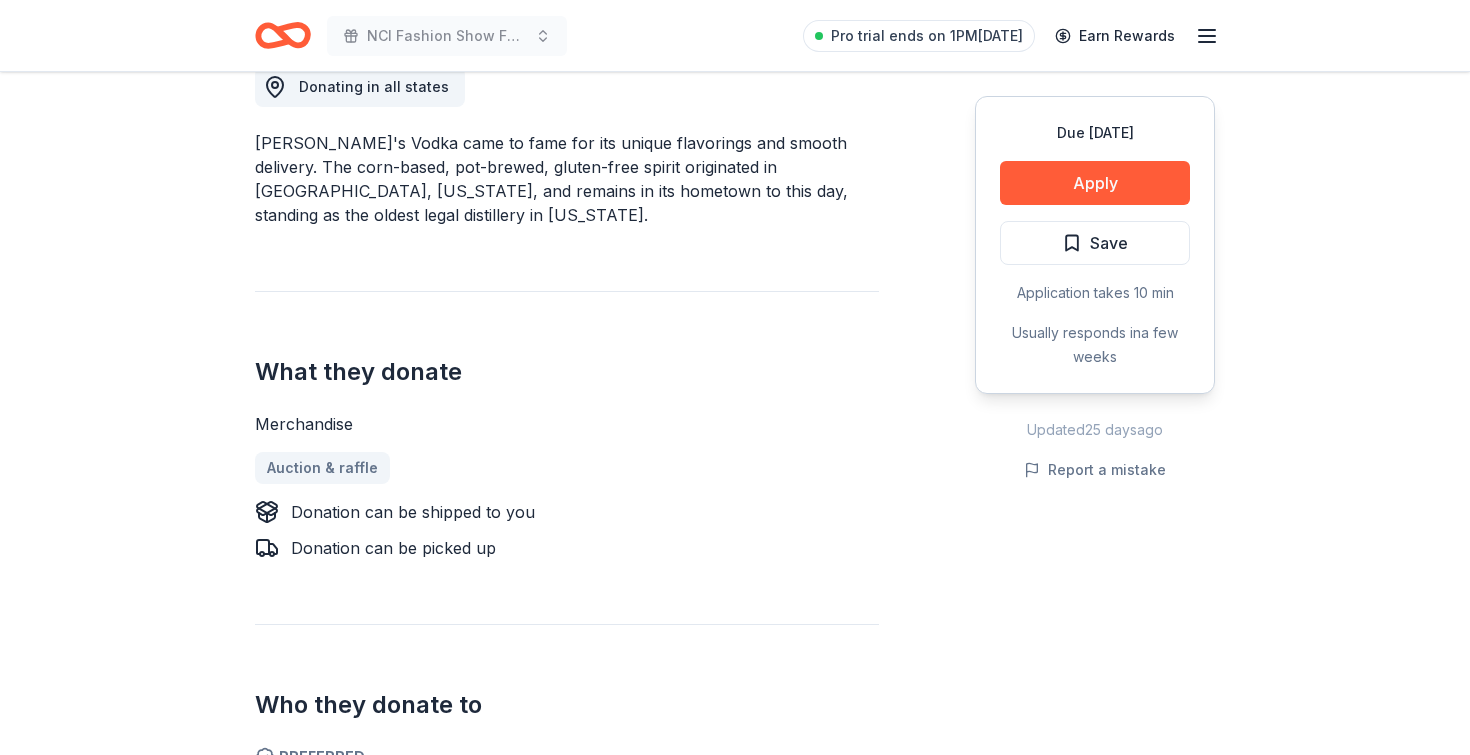 scroll, scrollTop: 591, scrollLeft: 0, axis: vertical 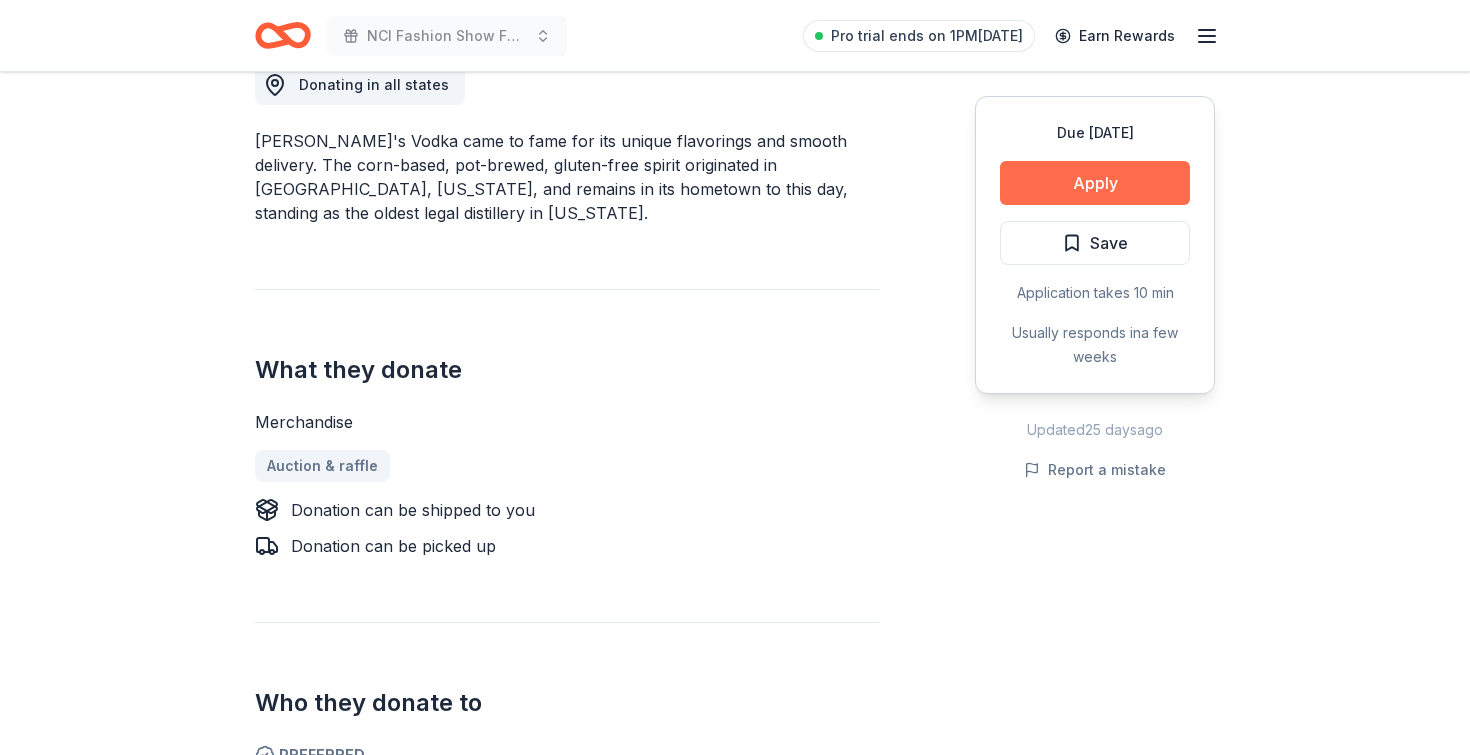 click on "Apply" at bounding box center [1095, 183] 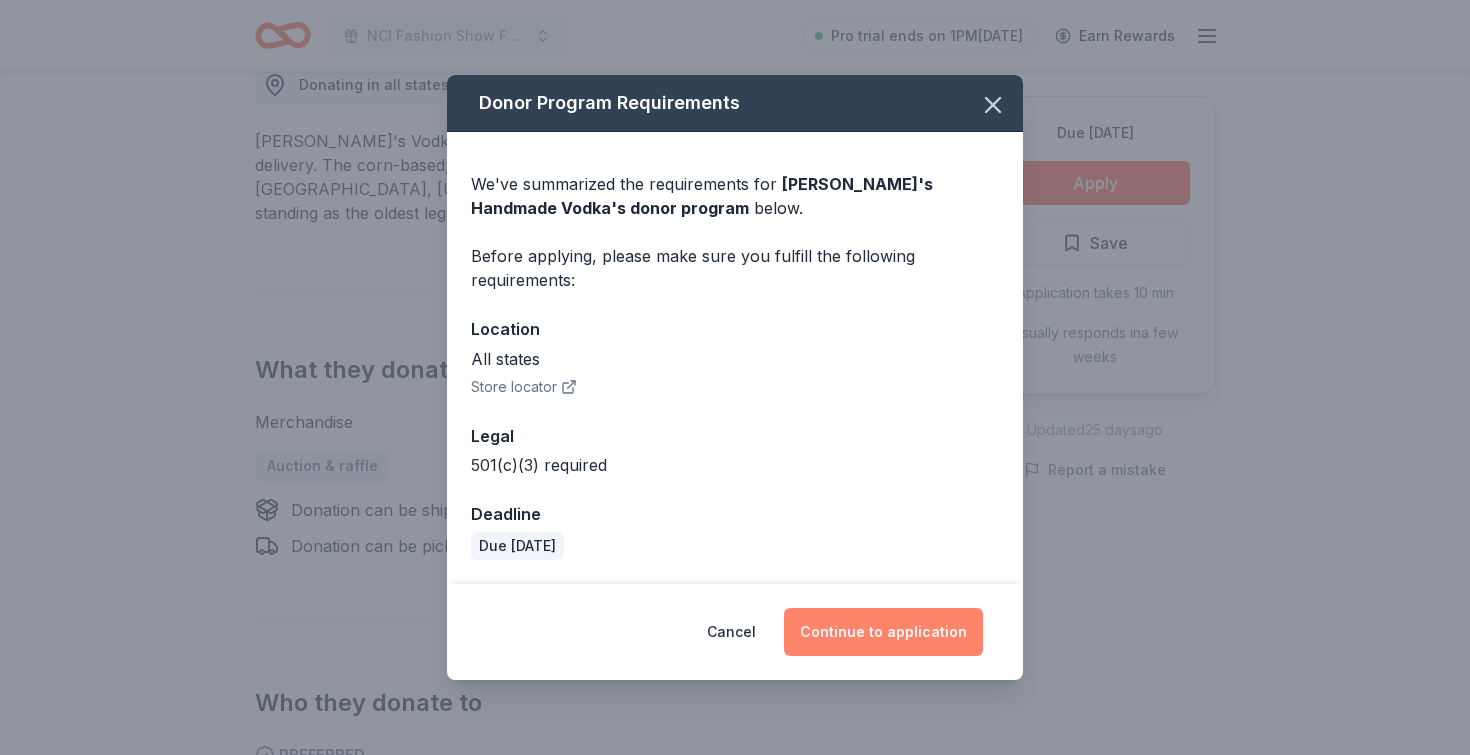 click on "Continue to application" at bounding box center (883, 632) 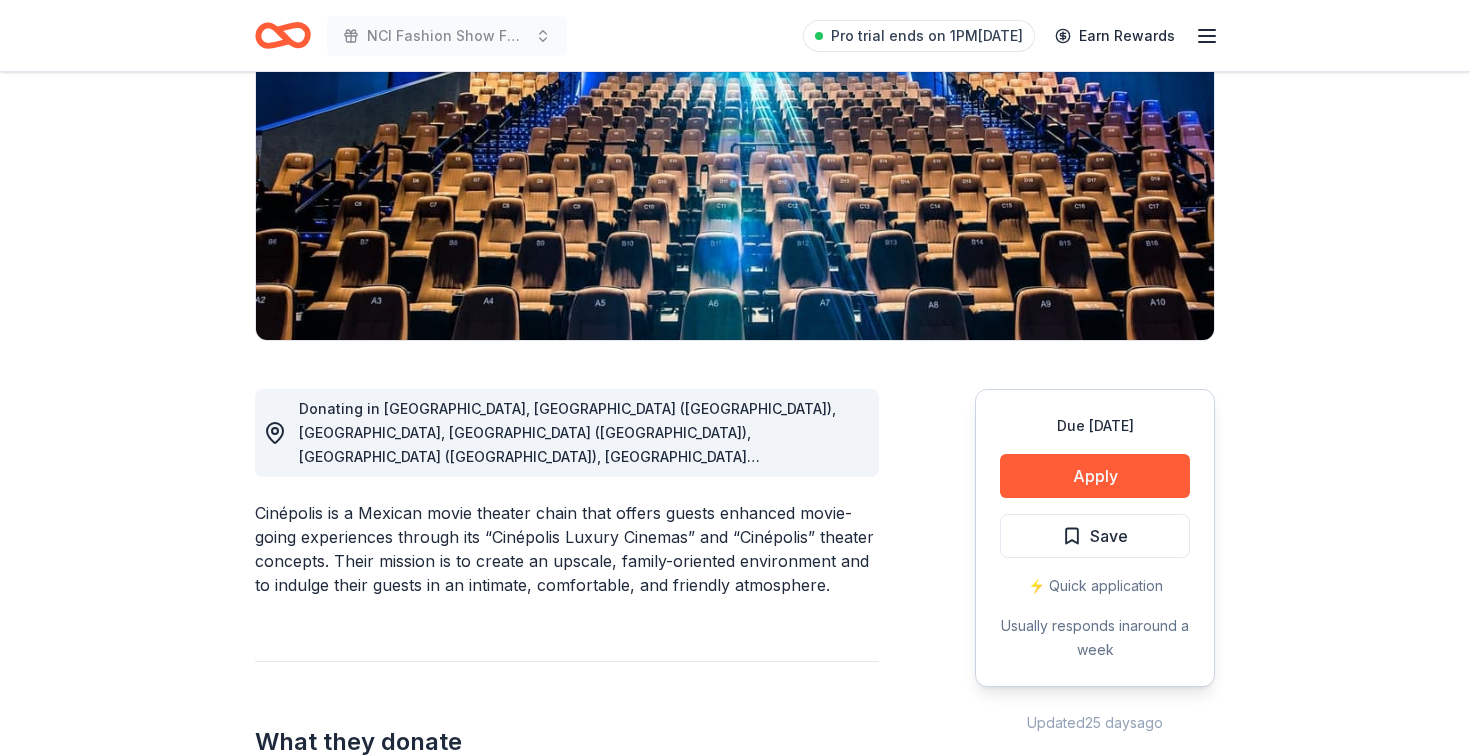 scroll, scrollTop: 290, scrollLeft: 0, axis: vertical 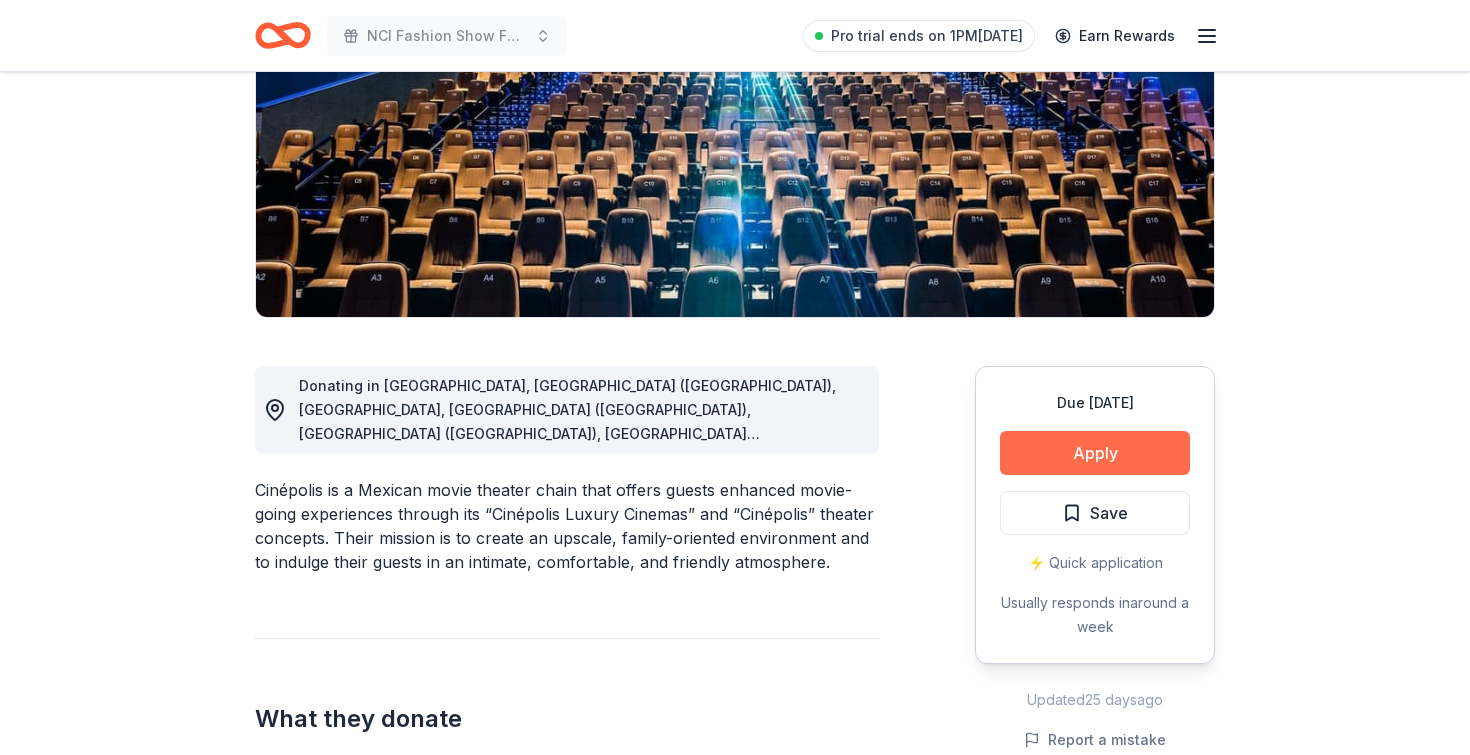 click on "Apply" at bounding box center (1095, 453) 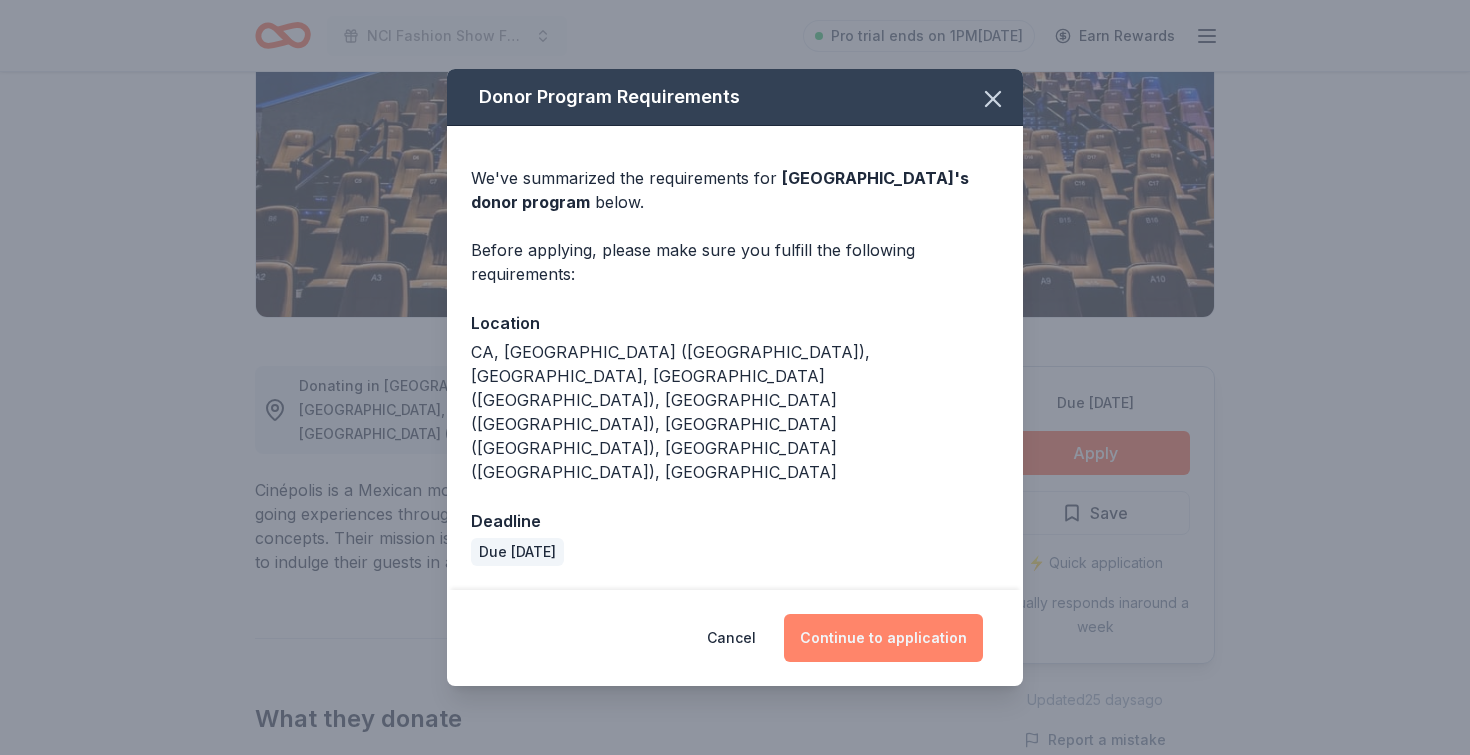 click on "Continue to application" at bounding box center (883, 638) 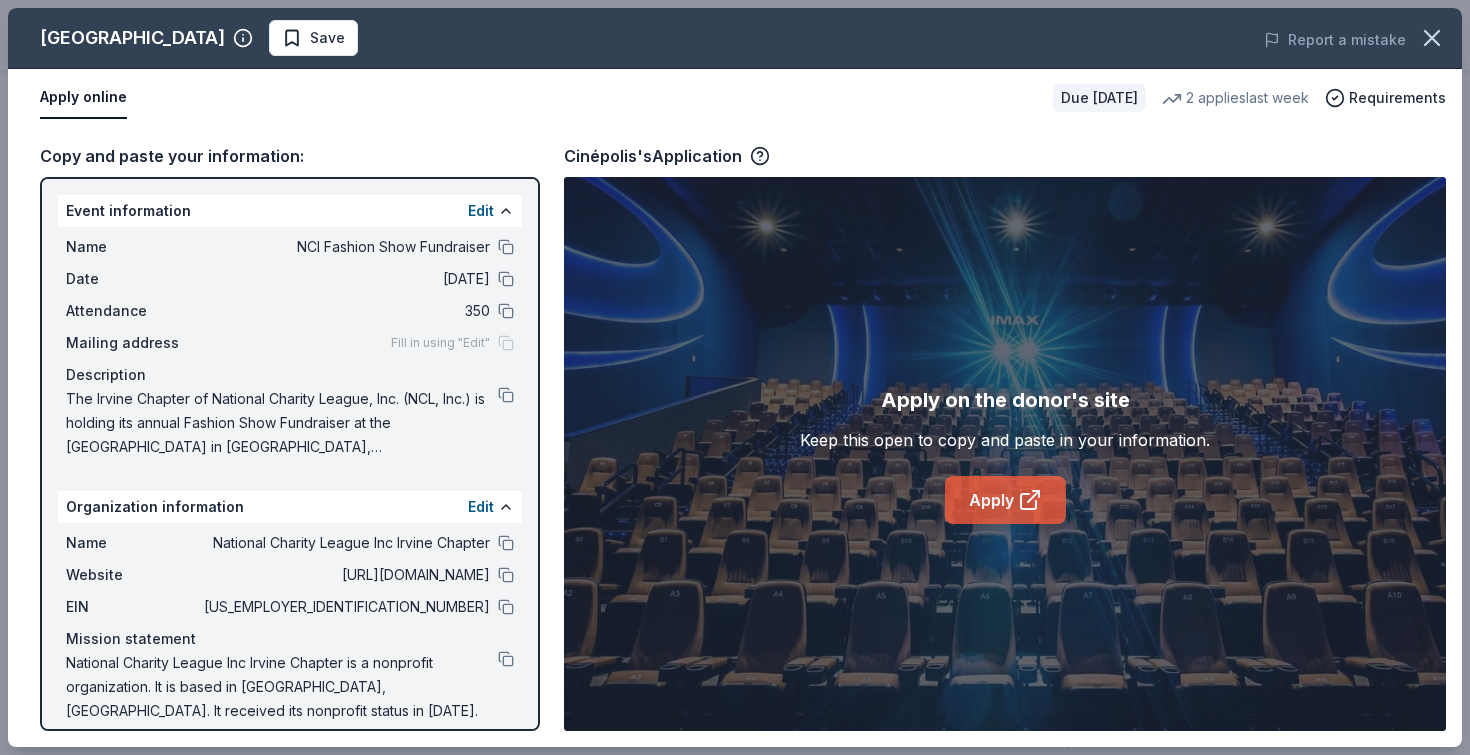 click on "Apply" at bounding box center (1005, 500) 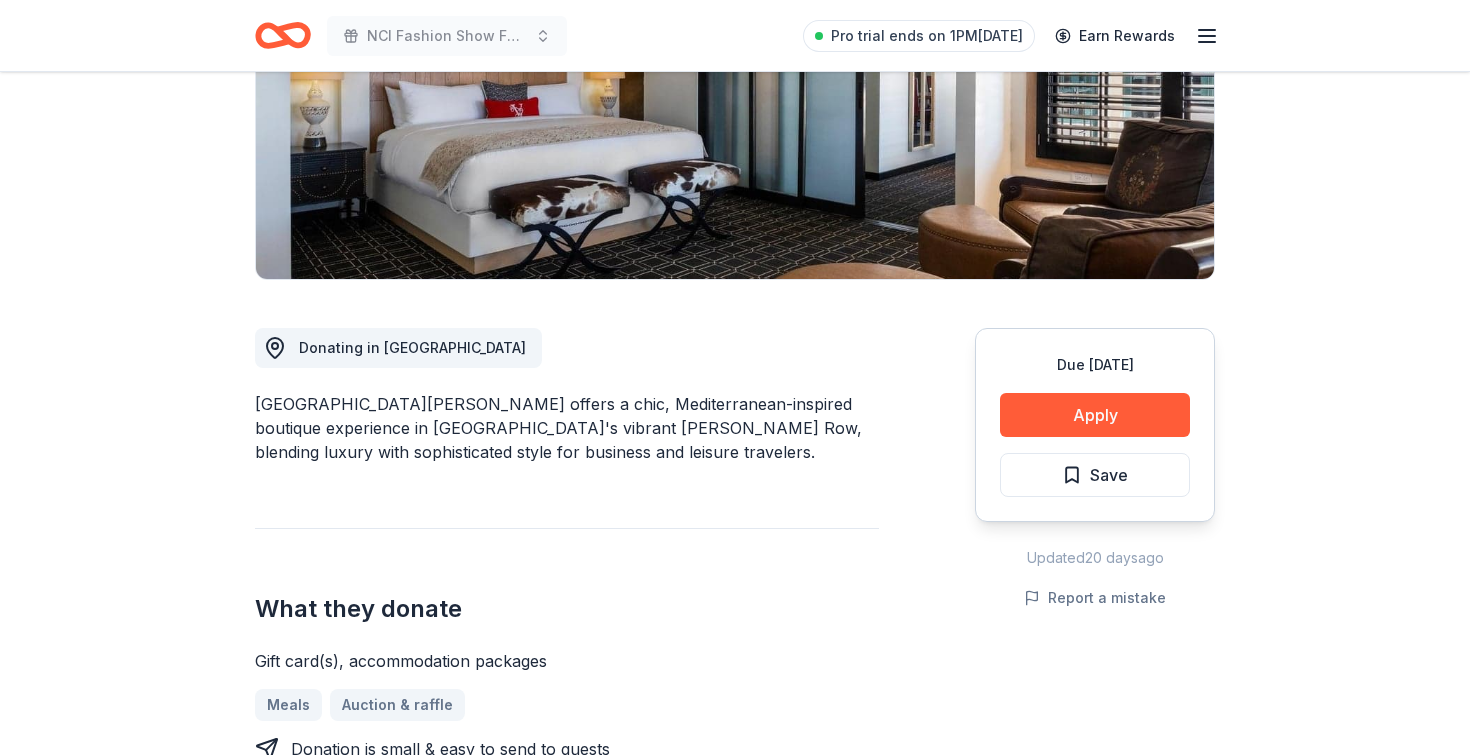 scroll, scrollTop: 330, scrollLeft: 0, axis: vertical 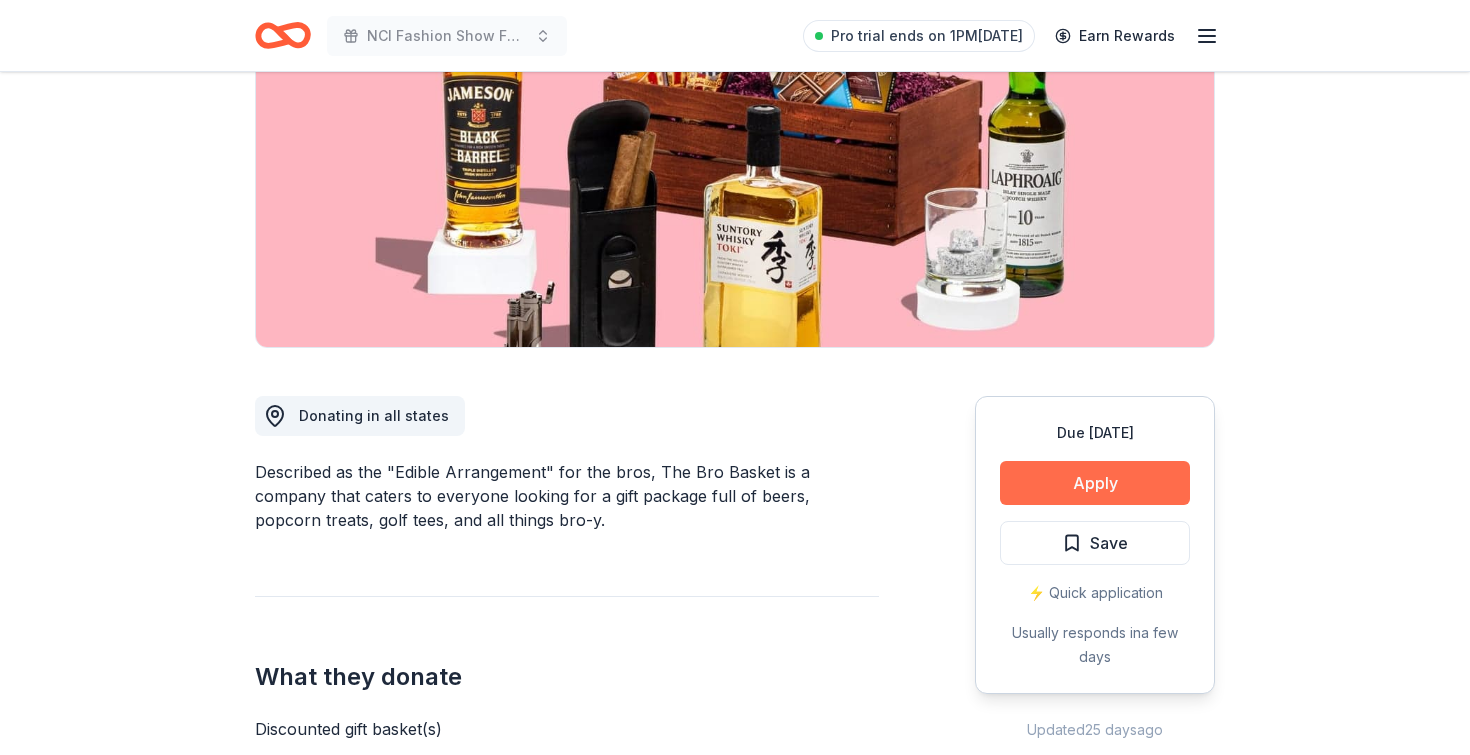 click on "Apply" 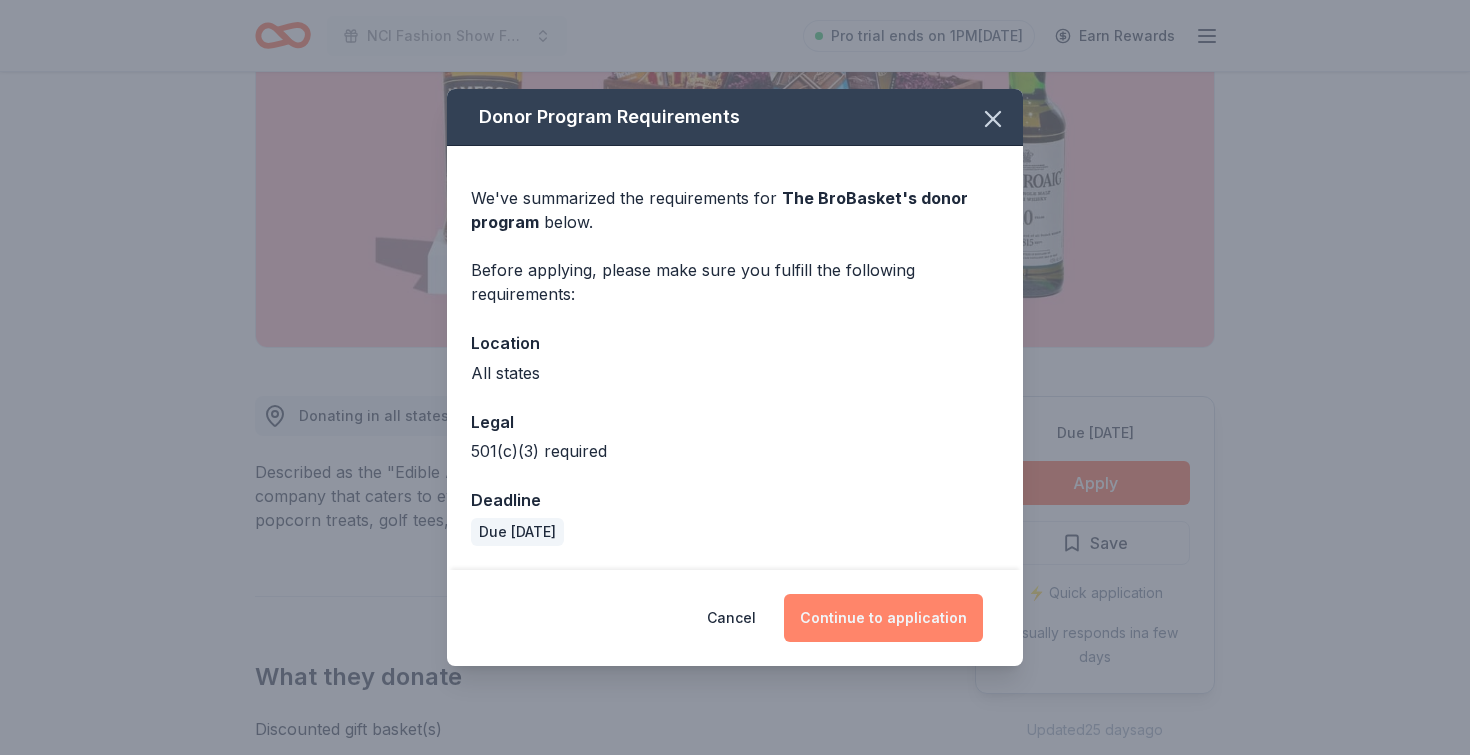 click on "Continue to application" 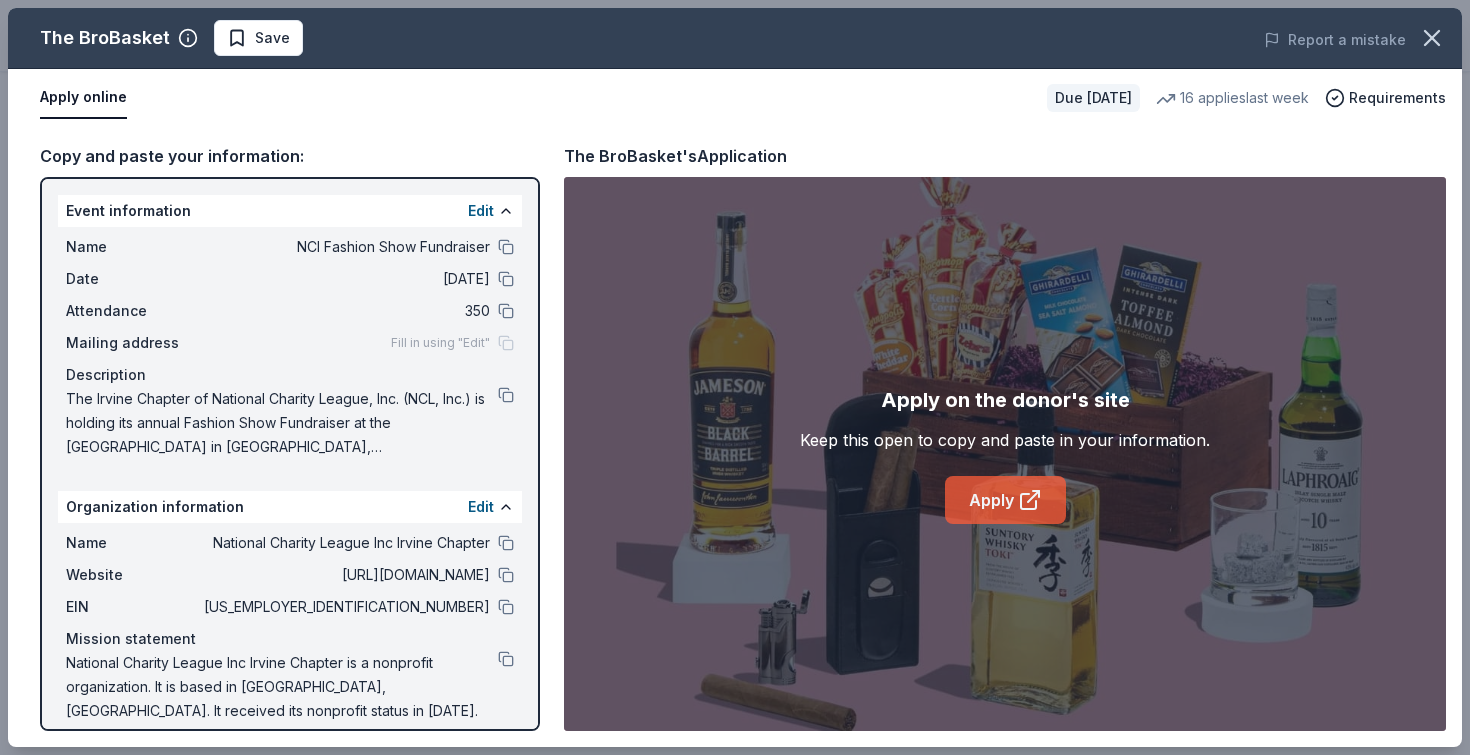 click on "Apply" 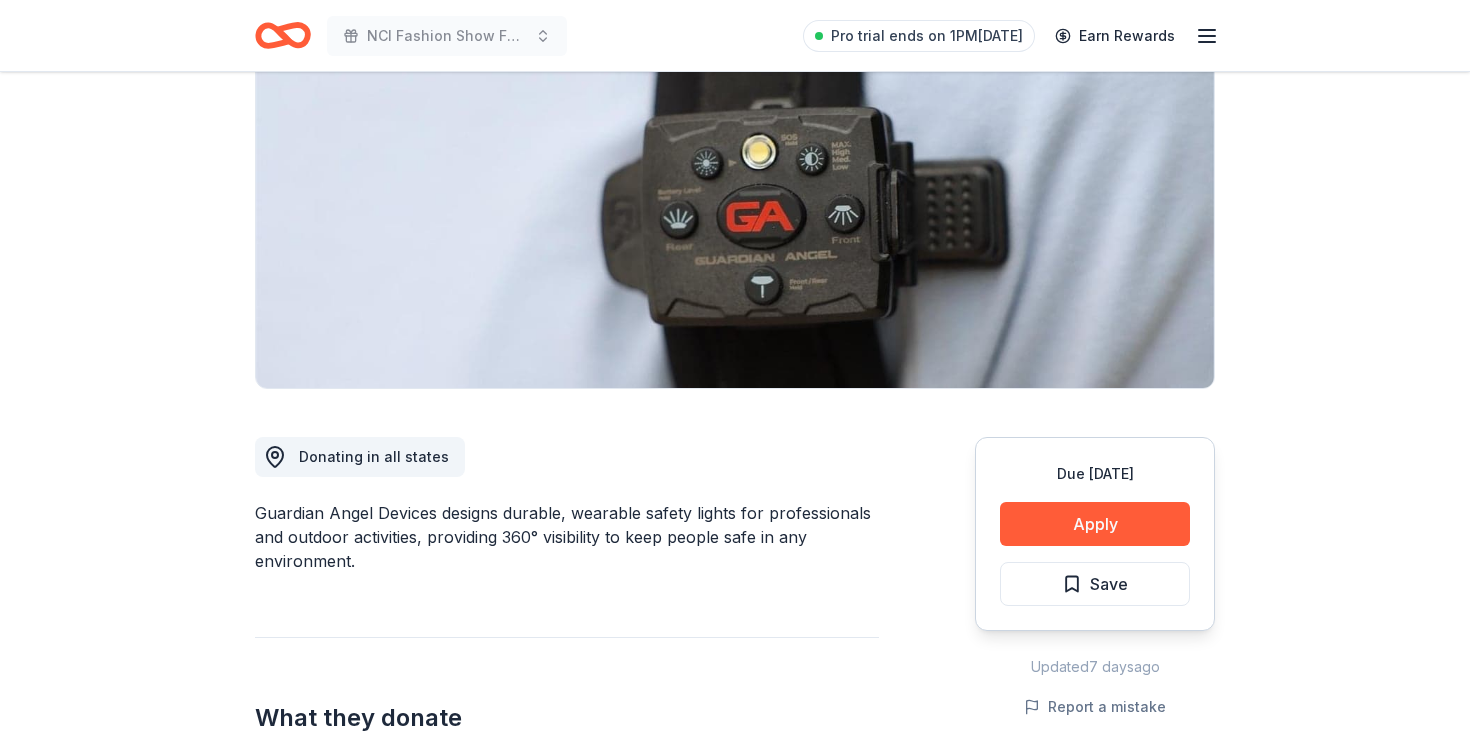 scroll, scrollTop: 224, scrollLeft: 0, axis: vertical 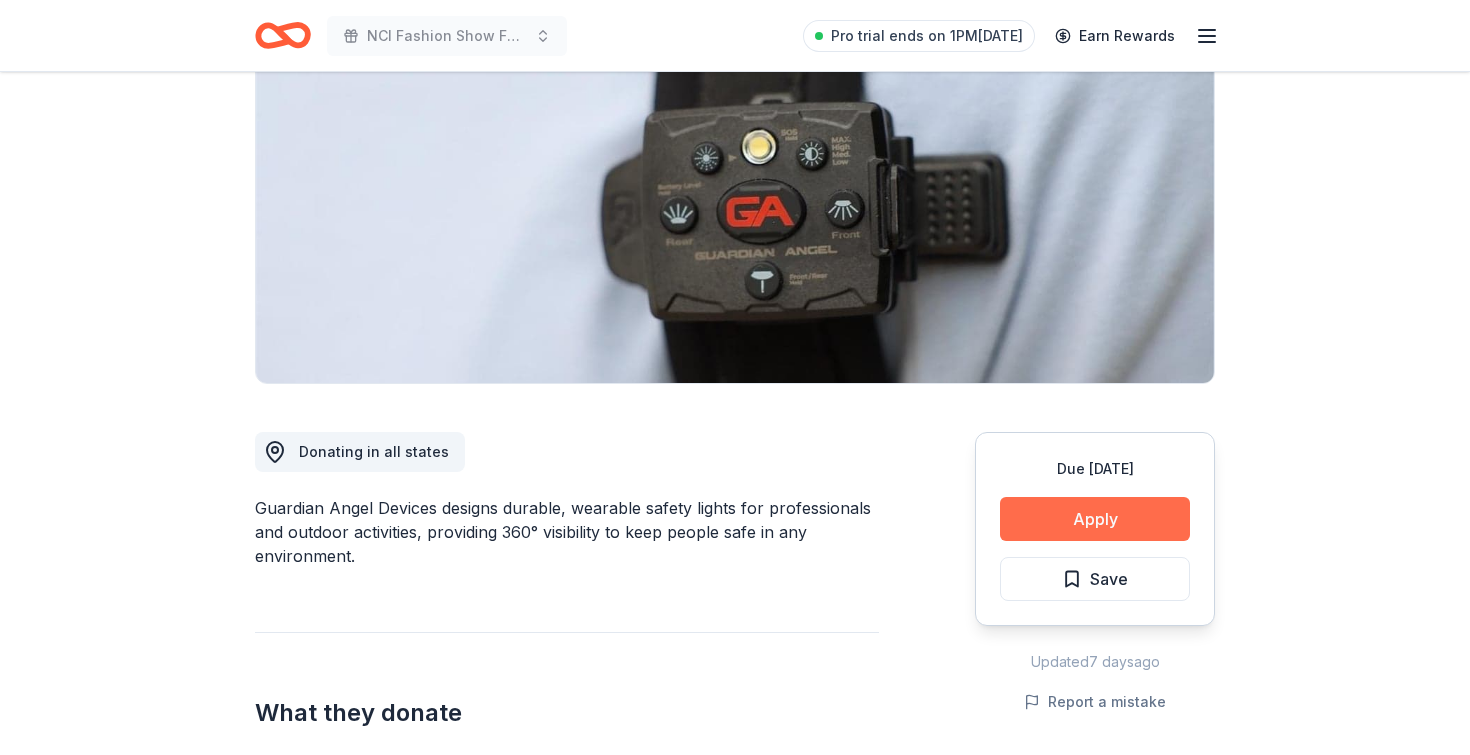 click on "Apply" at bounding box center (1095, 519) 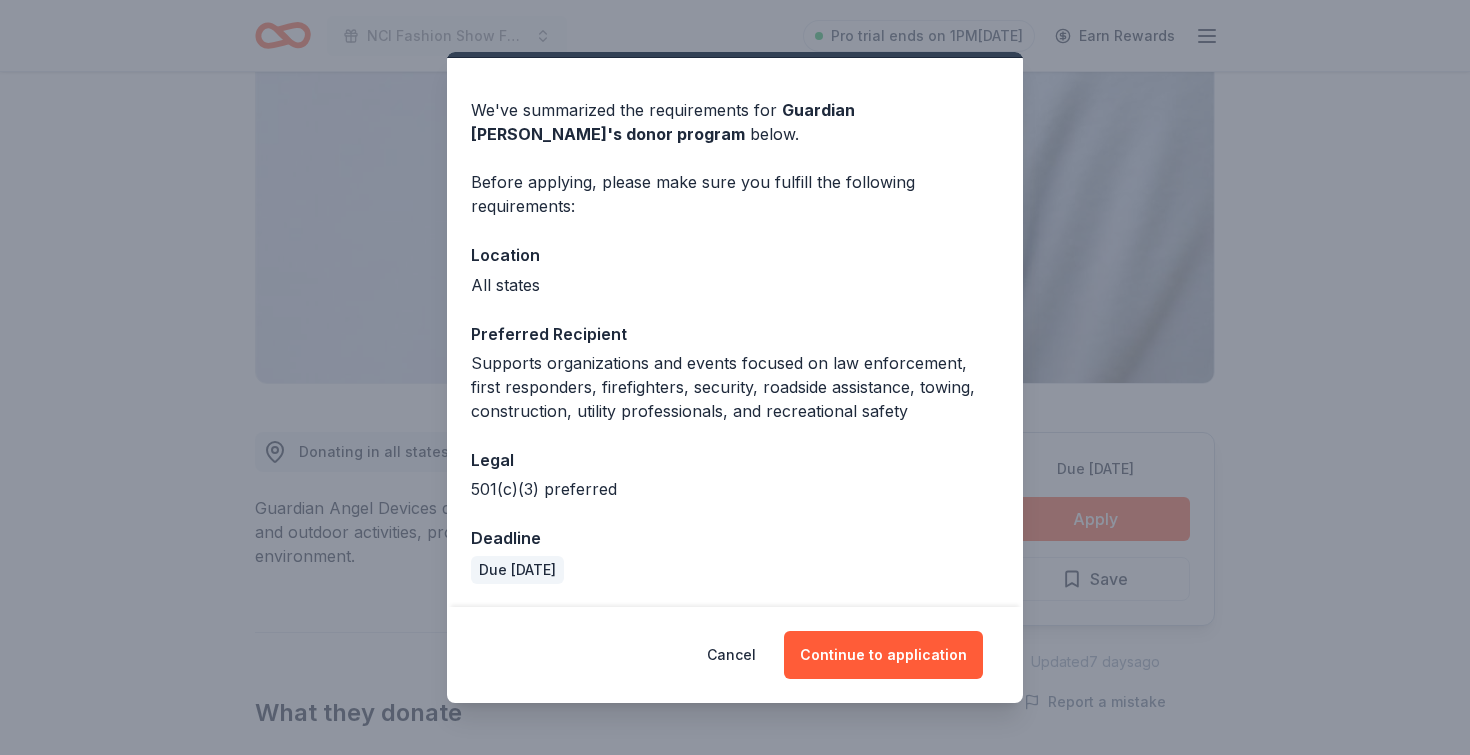 scroll, scrollTop: 50, scrollLeft: 0, axis: vertical 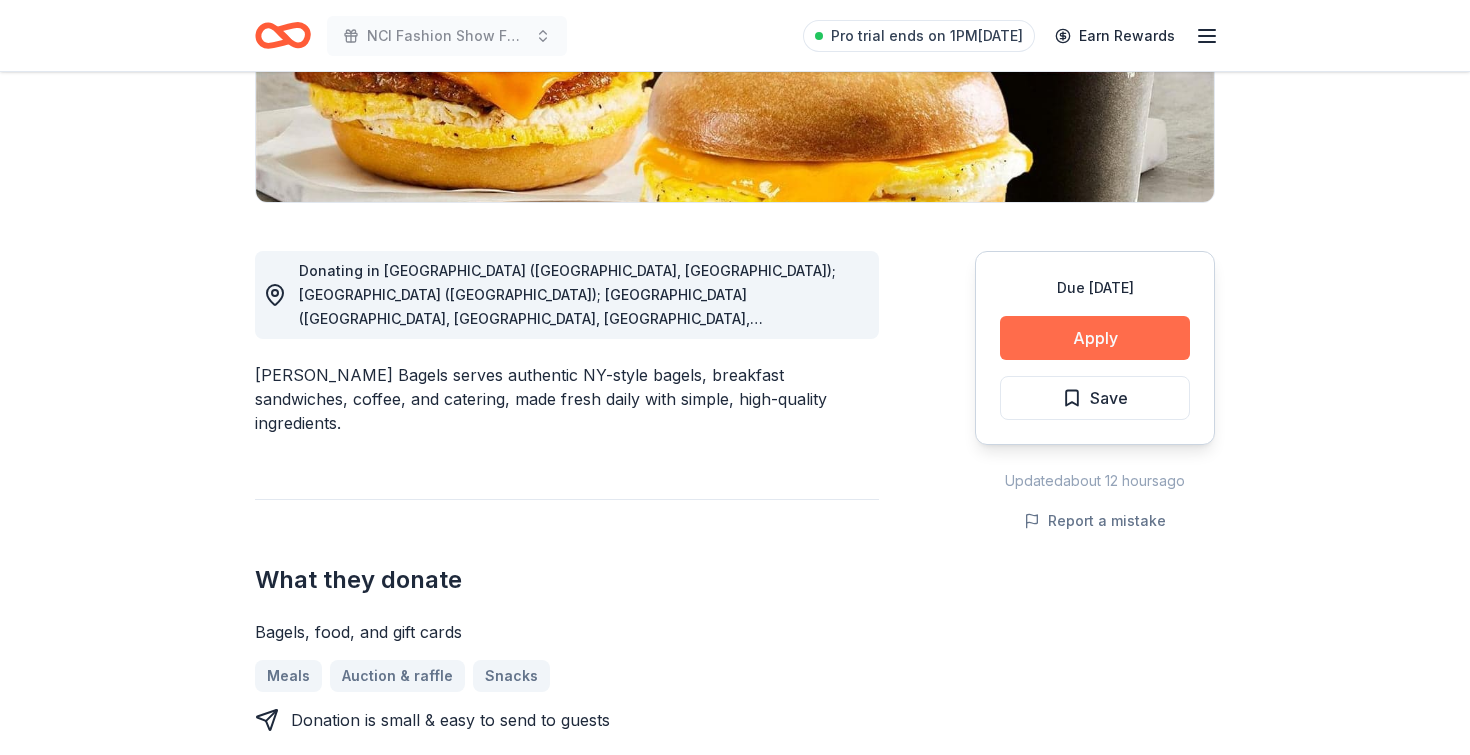 click on "Apply" at bounding box center (1095, 338) 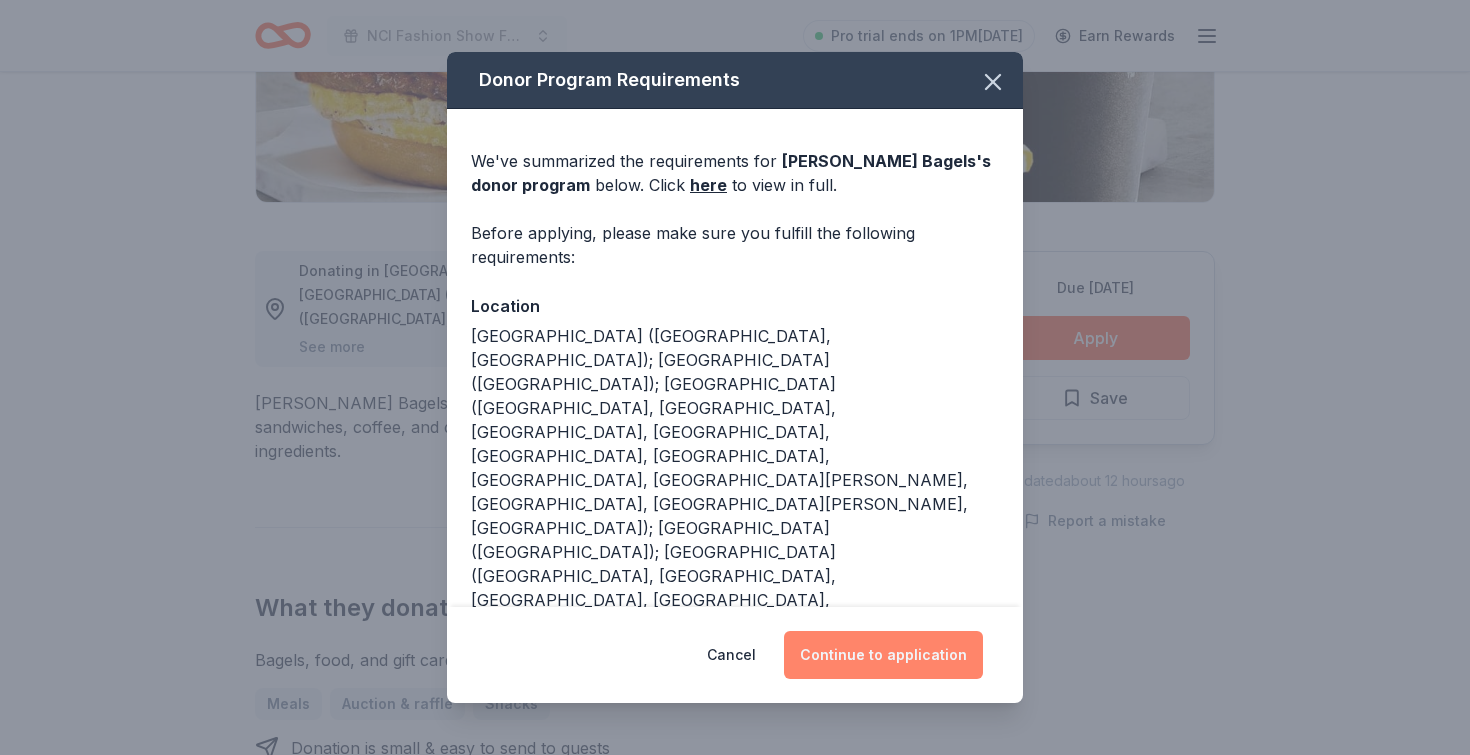 click on "Continue to application" at bounding box center (883, 655) 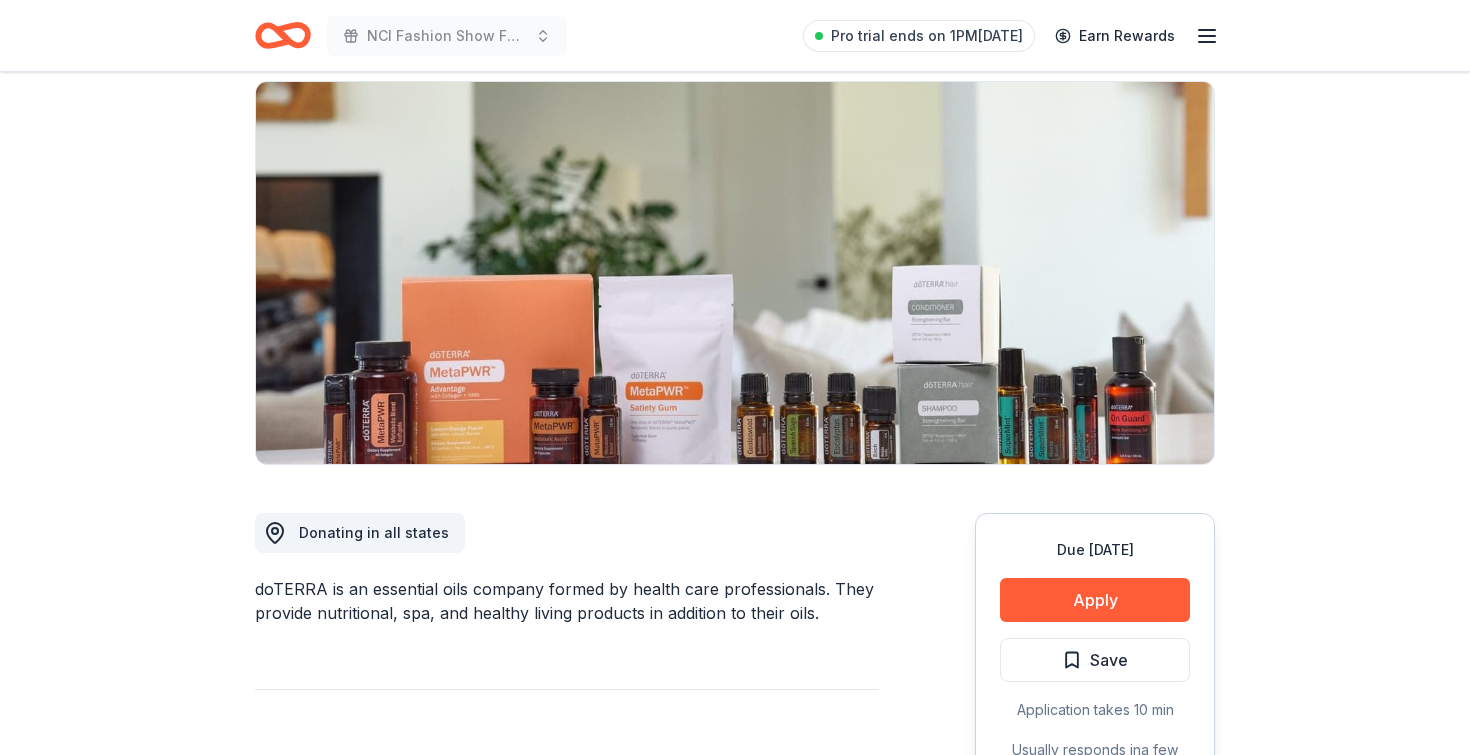 scroll, scrollTop: 147, scrollLeft: 0, axis: vertical 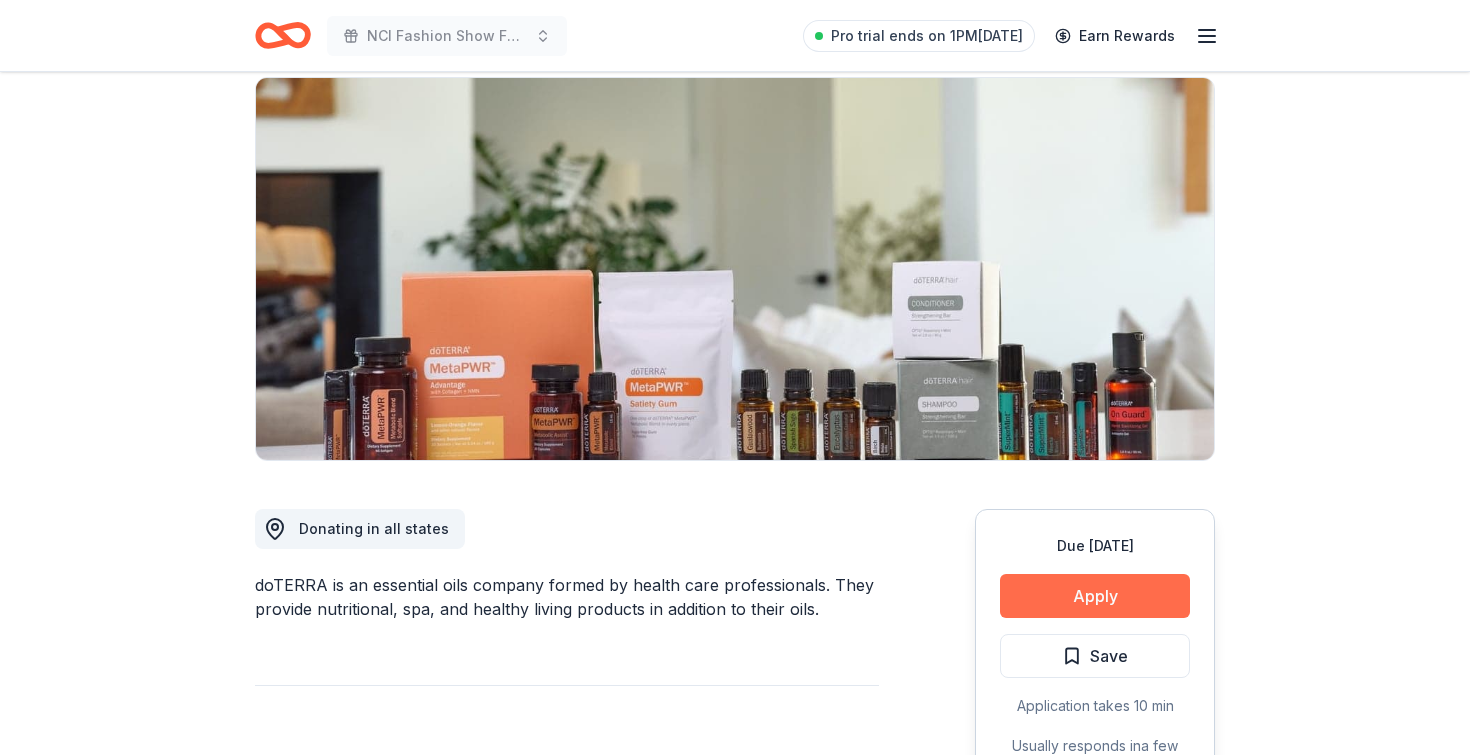 click on "Apply" at bounding box center (1095, 596) 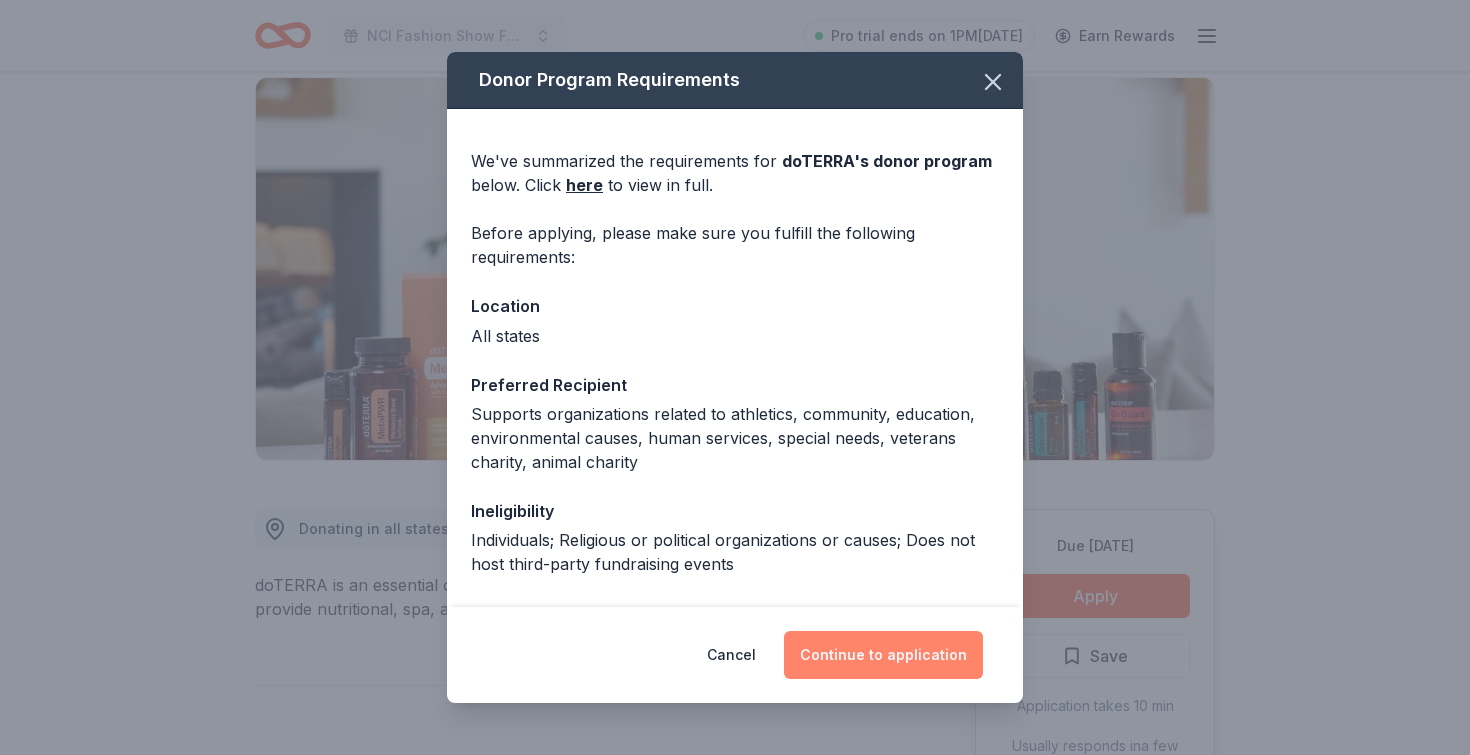 click on "Continue to application" at bounding box center (883, 655) 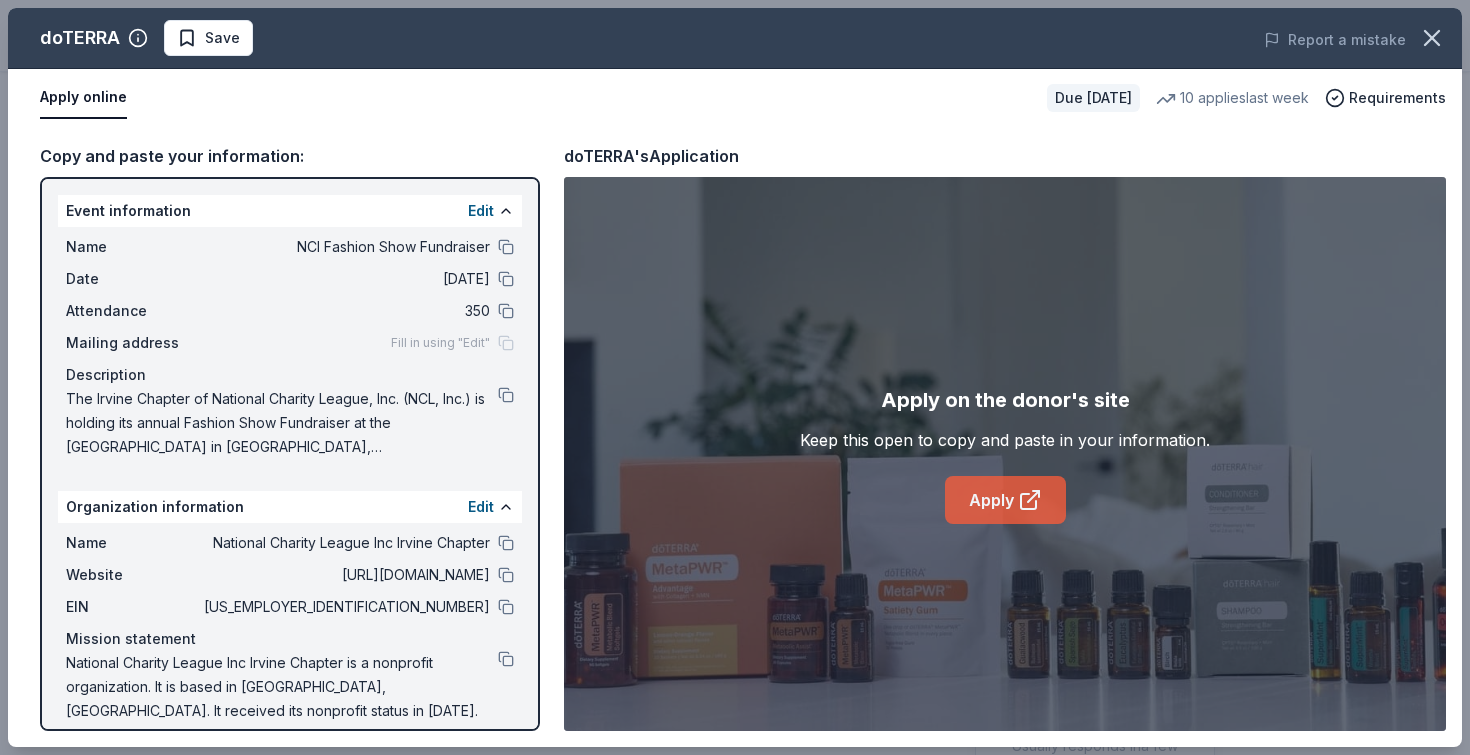 click on "Apply" at bounding box center (1005, 500) 